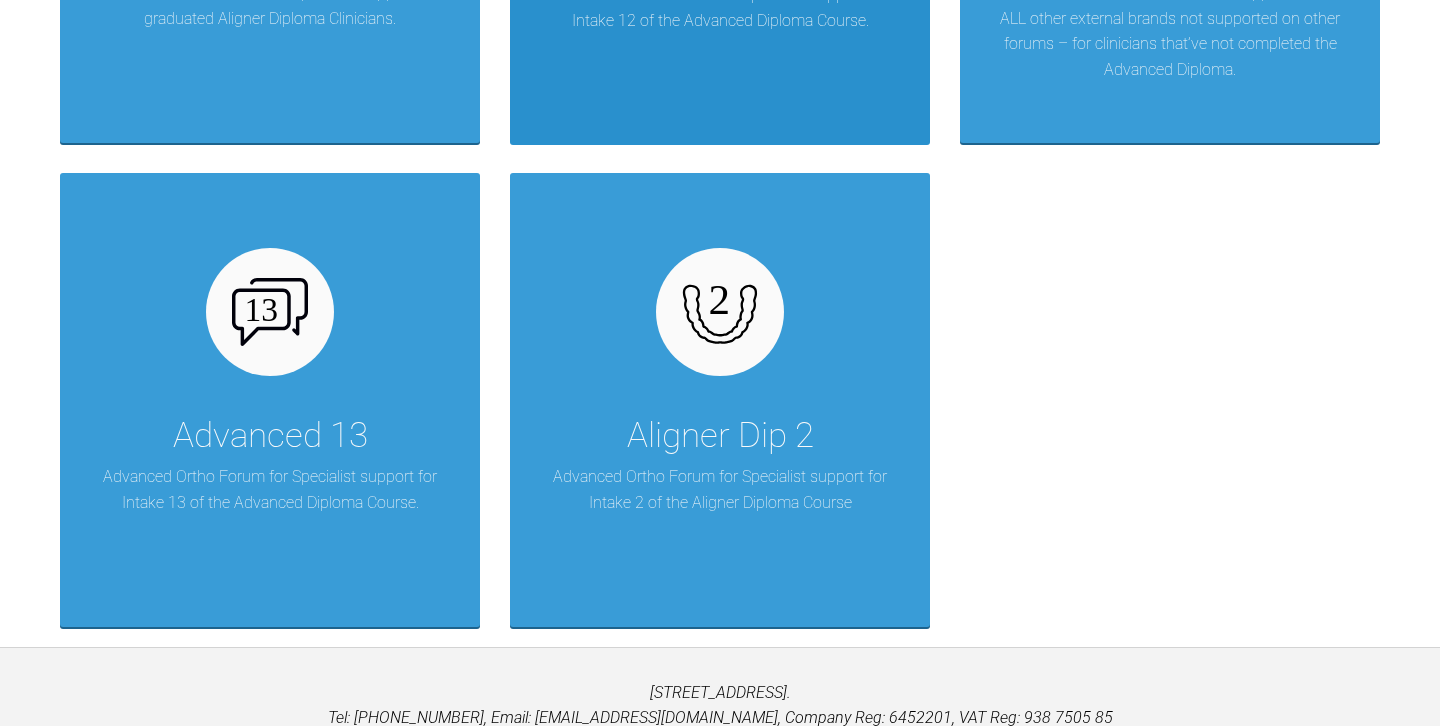 scroll, scrollTop: 4152, scrollLeft: 0, axis: vertical 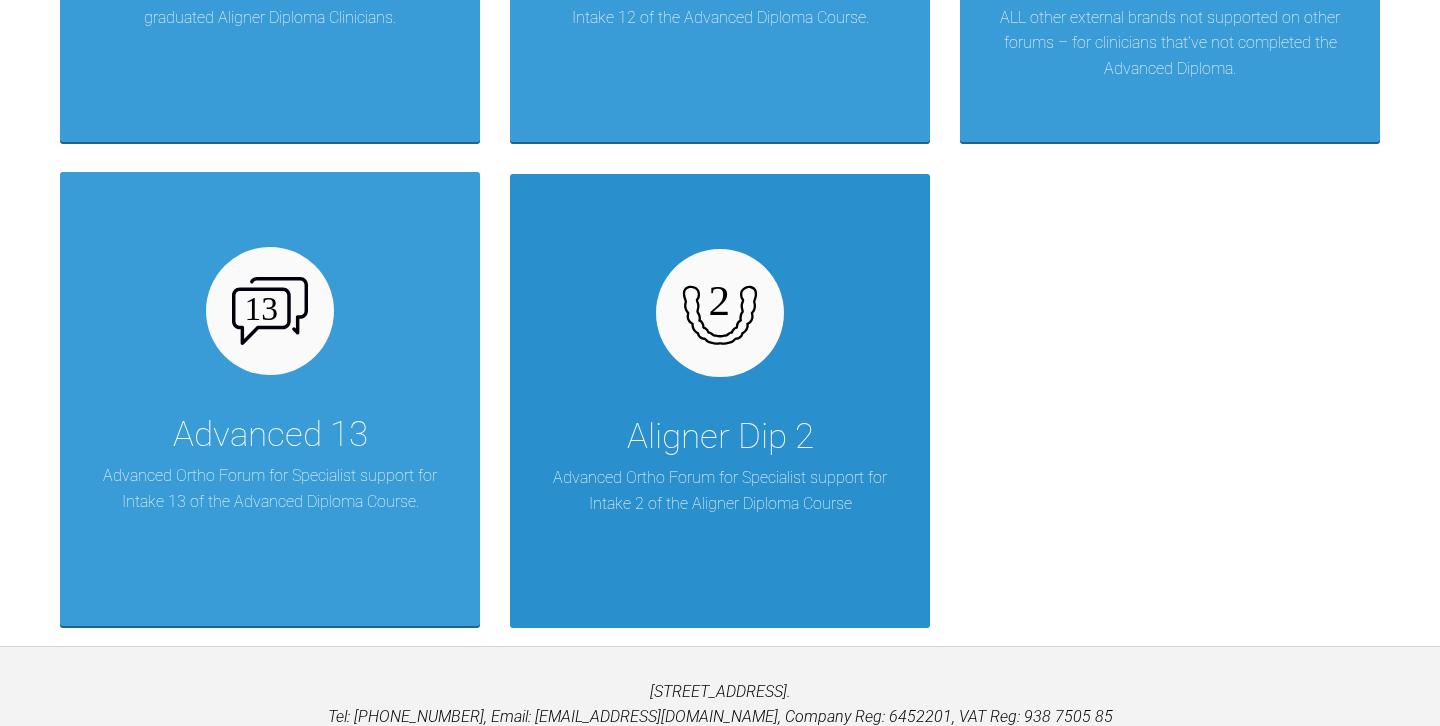 click at bounding box center [720, 313] 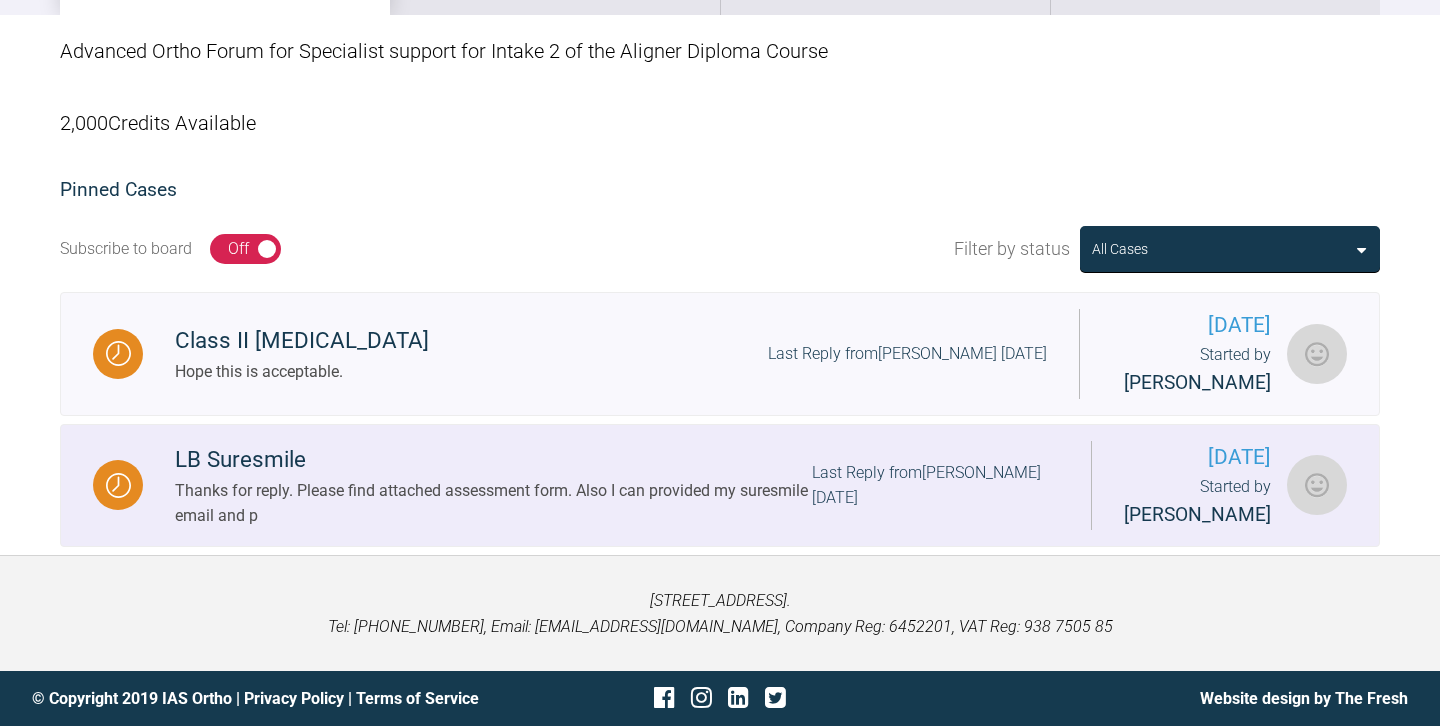 scroll, scrollTop: 418, scrollLeft: 0, axis: vertical 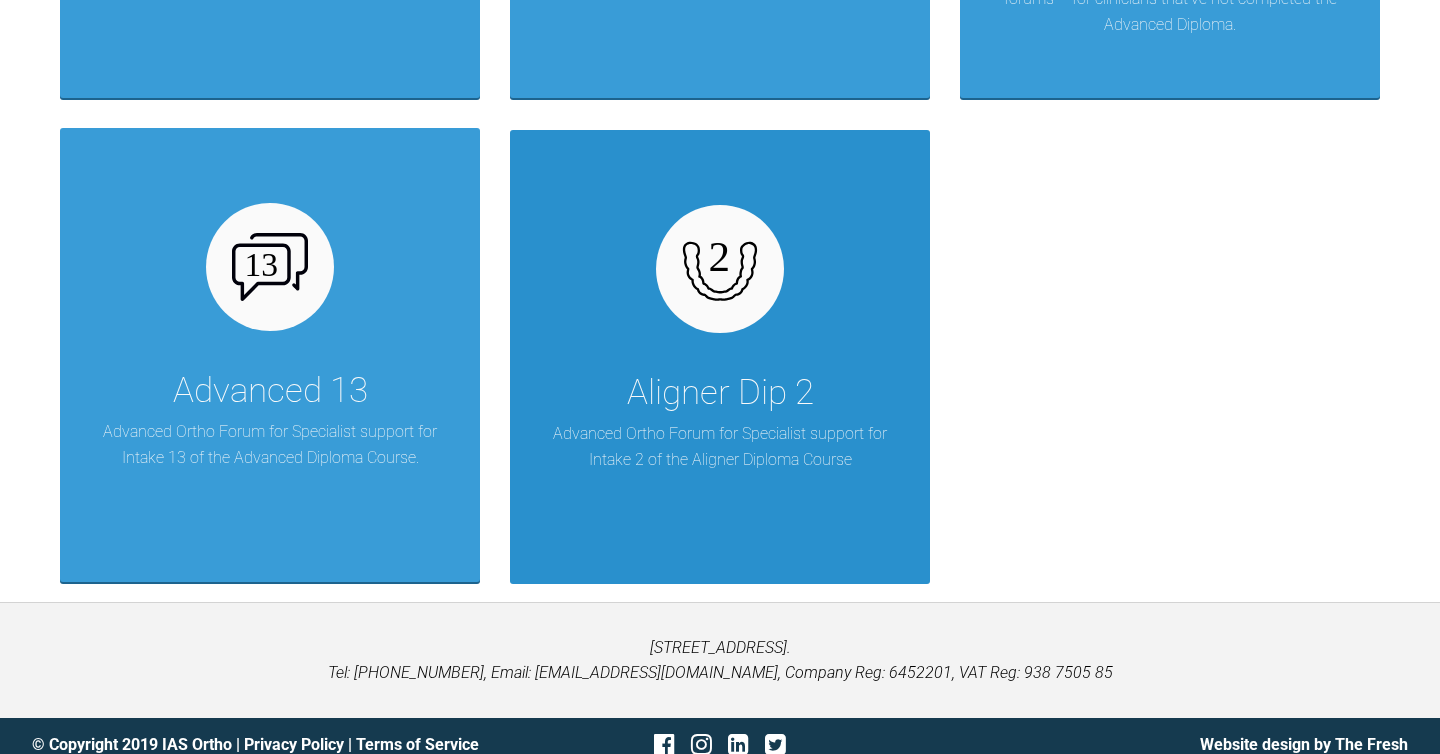 click at bounding box center (720, 269) 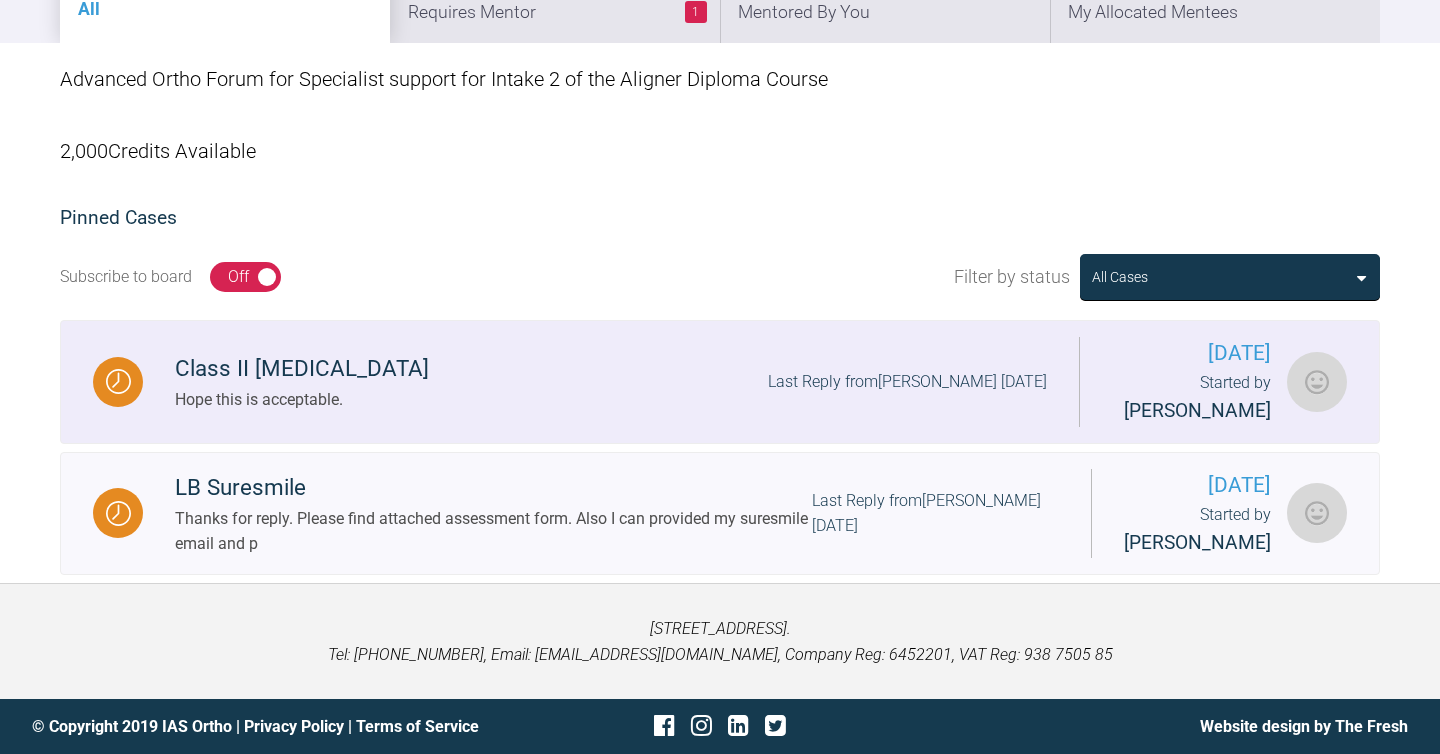 scroll, scrollTop: 390, scrollLeft: 0, axis: vertical 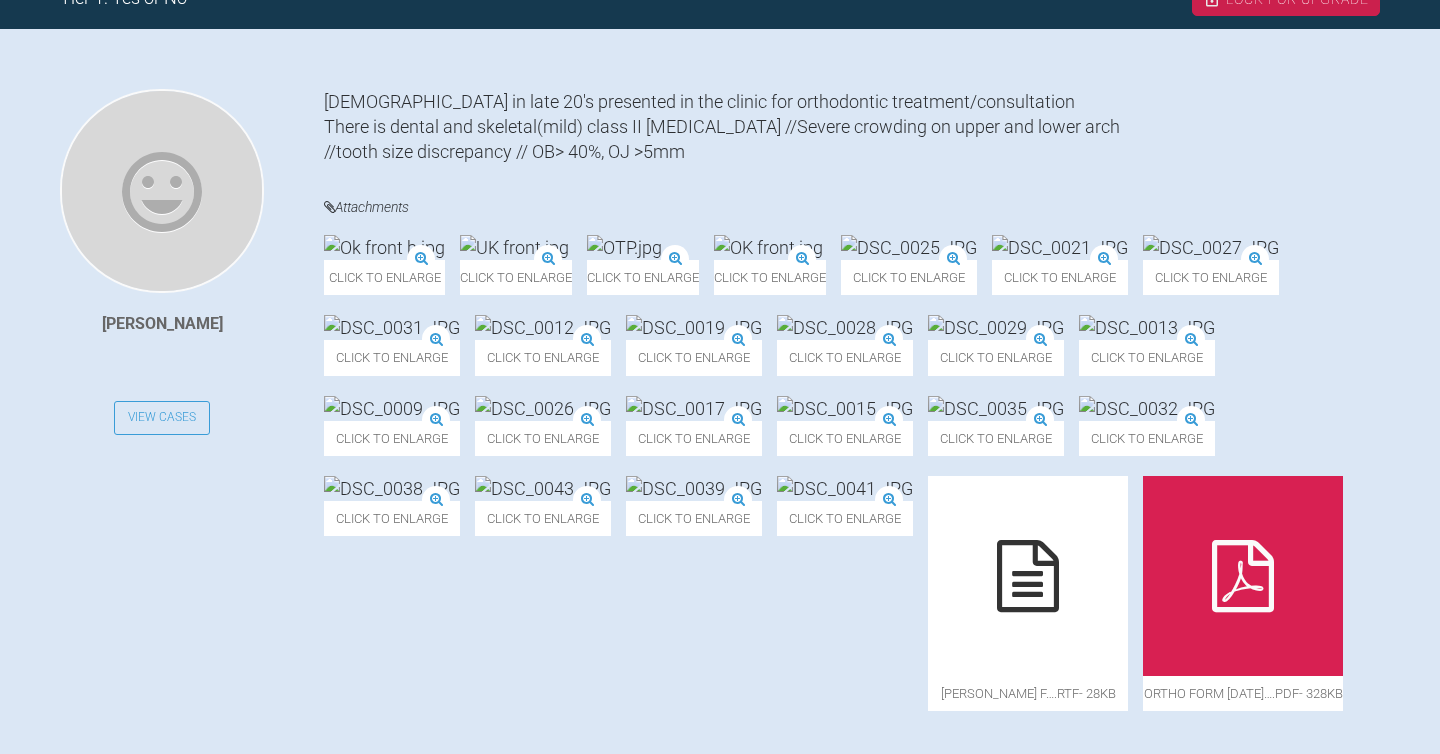 click at bounding box center [624, 247] 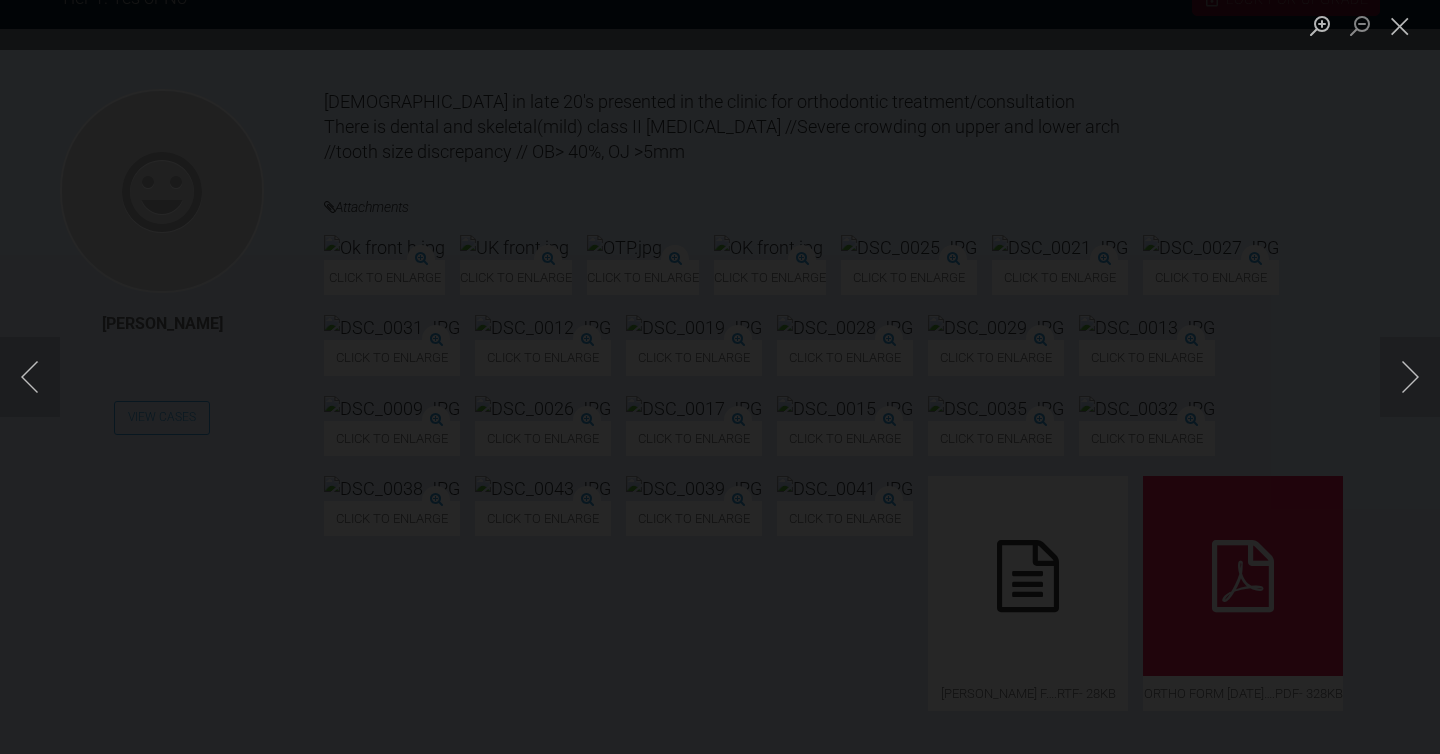 click at bounding box center [720, 377] 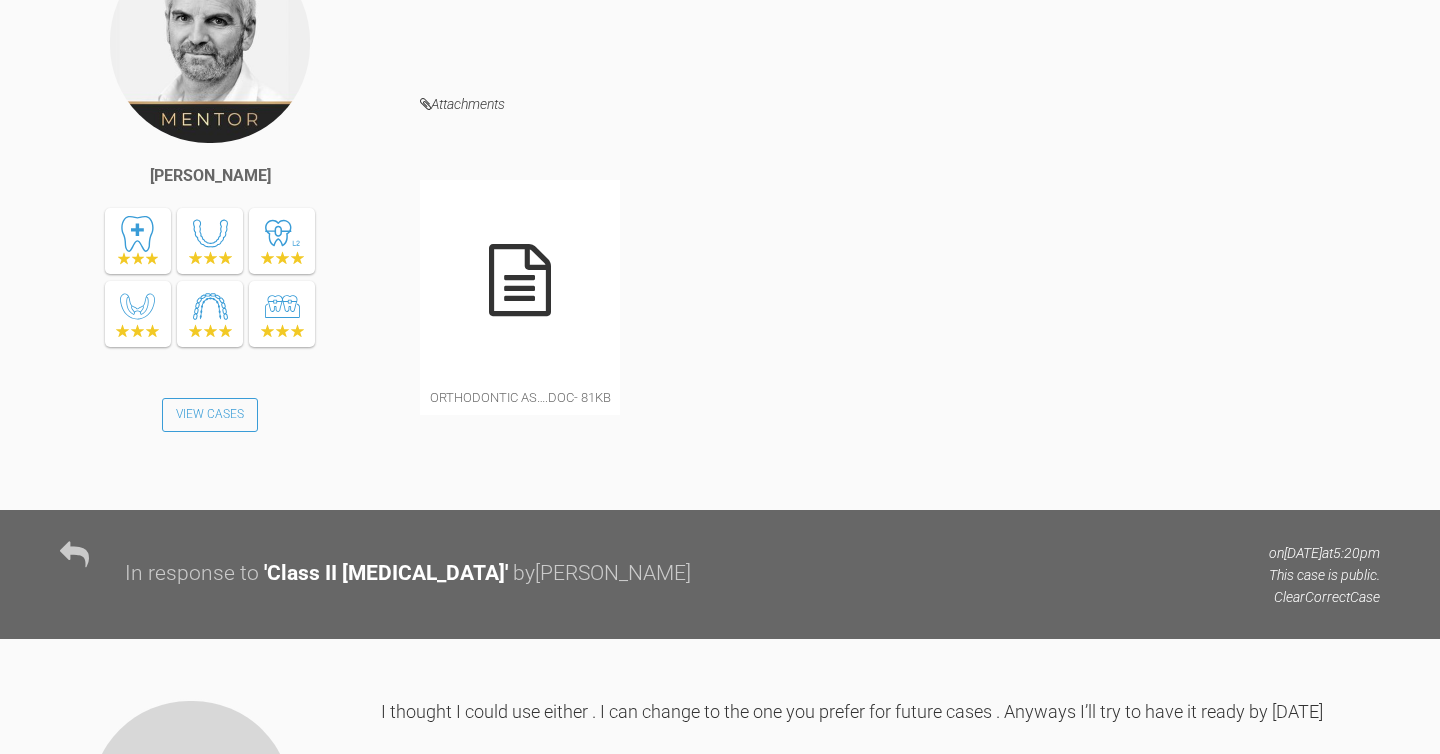 scroll, scrollTop: 1450, scrollLeft: 0, axis: vertical 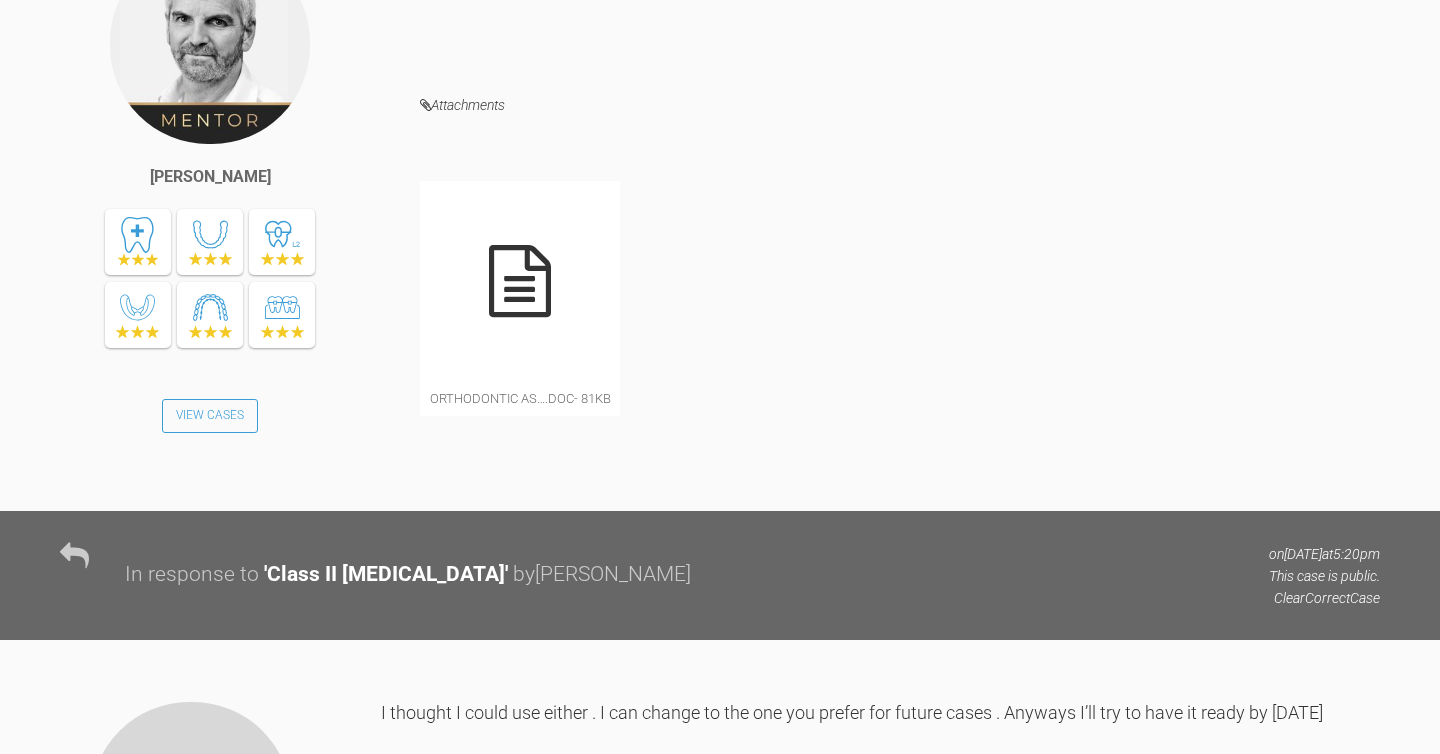 click at bounding box center (845, -517) 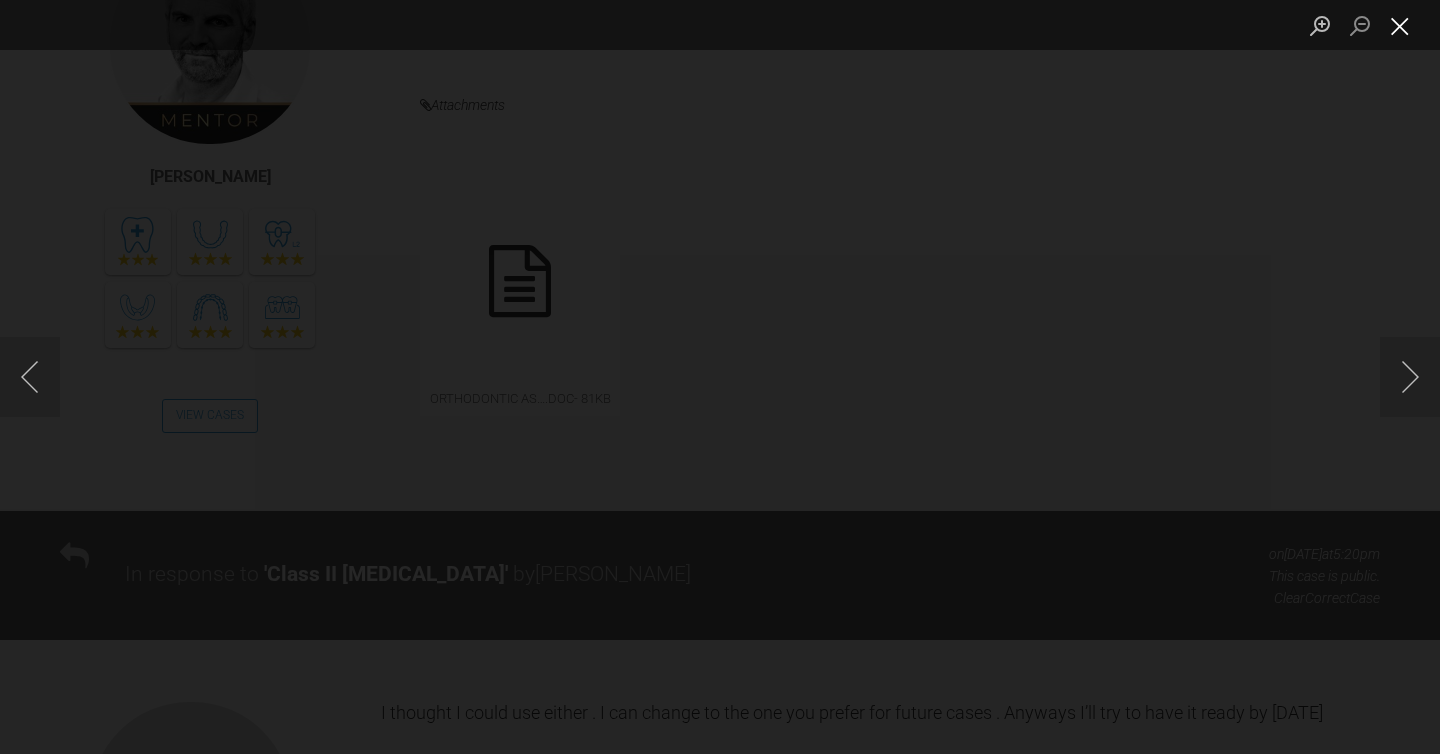 click at bounding box center (1400, 25) 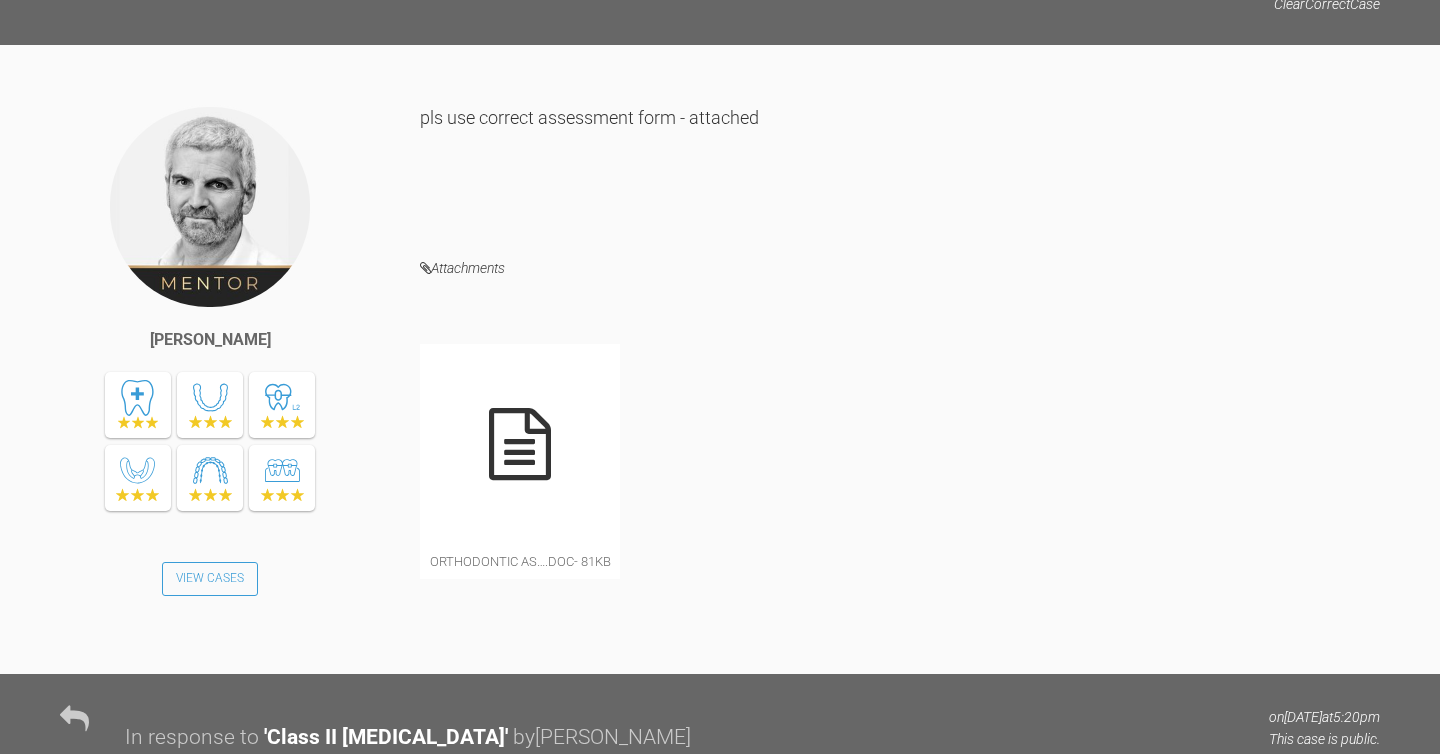 scroll, scrollTop: 1287, scrollLeft: 0, axis: vertical 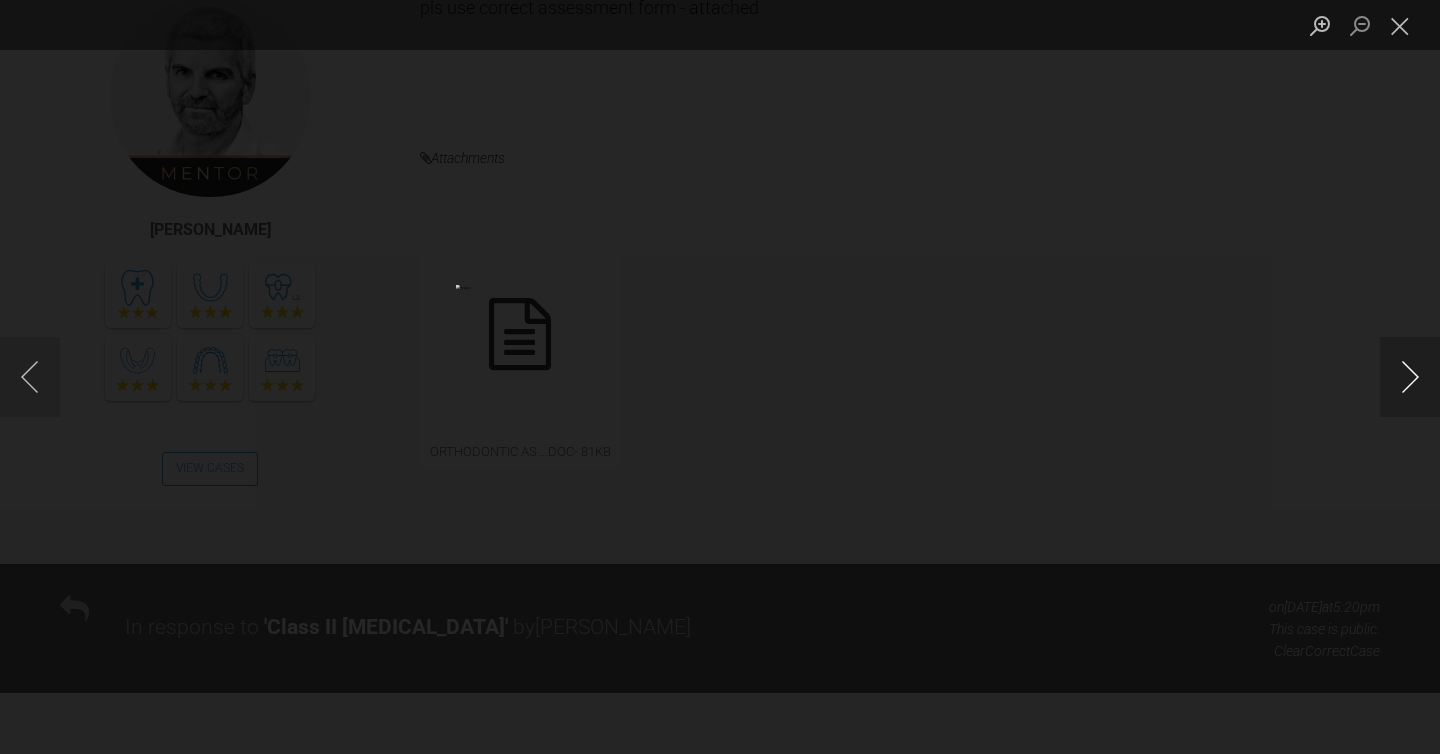 click at bounding box center (1410, 377) 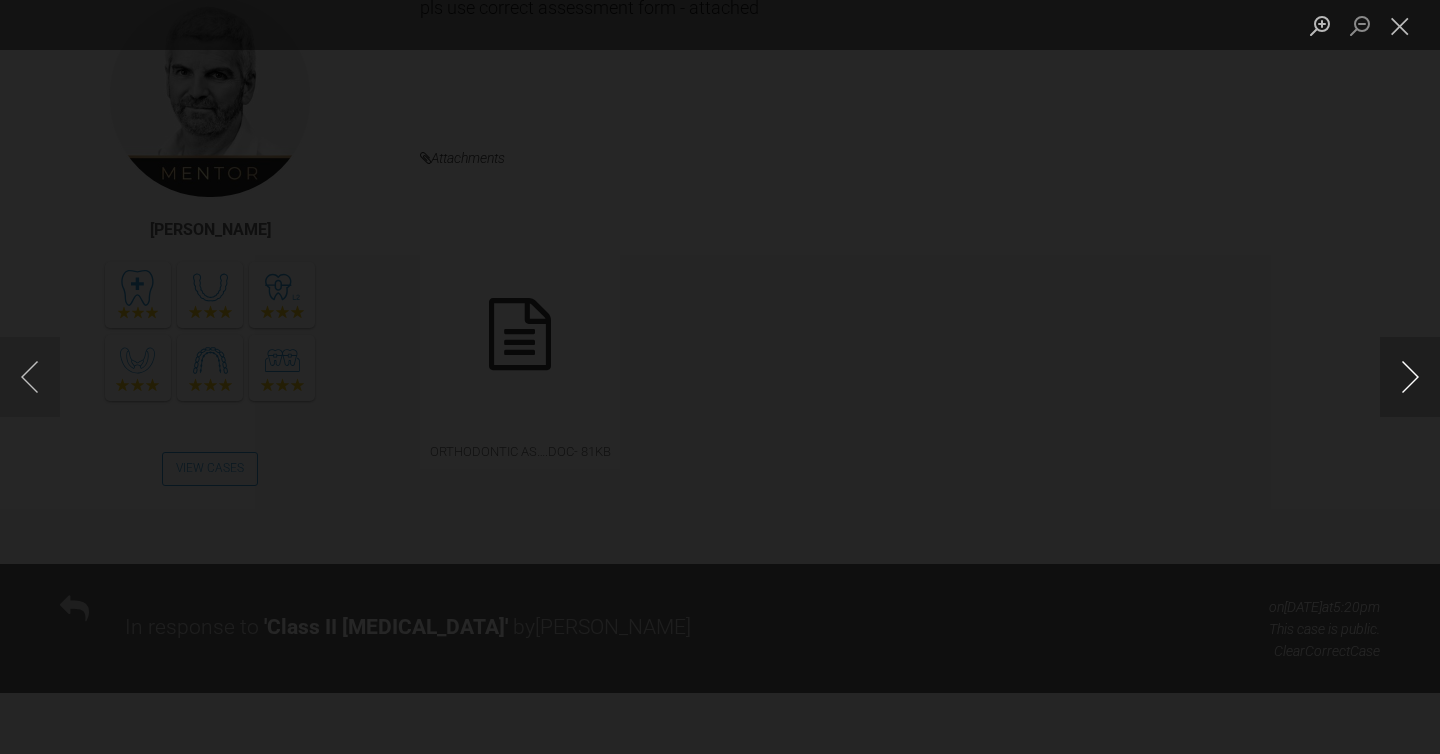 click at bounding box center (1410, 377) 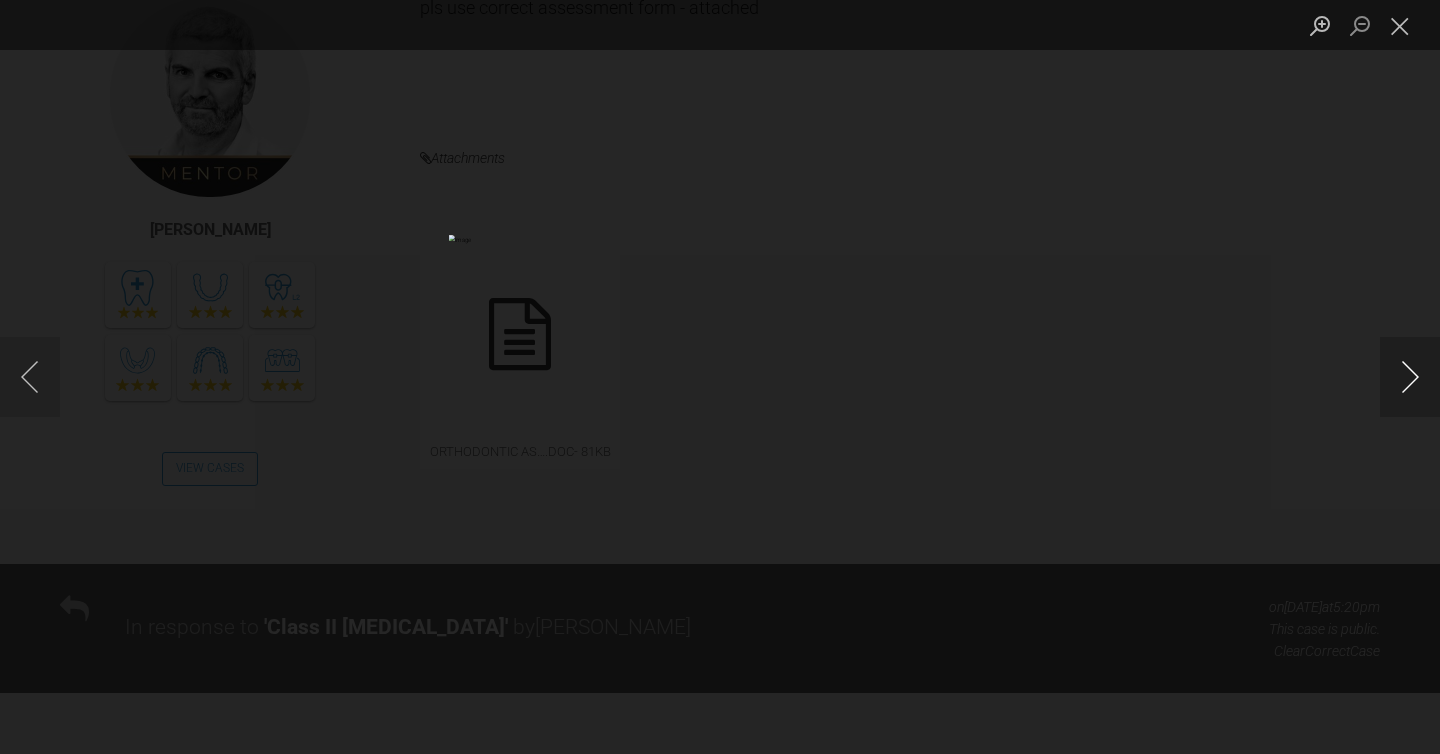 click at bounding box center [1410, 377] 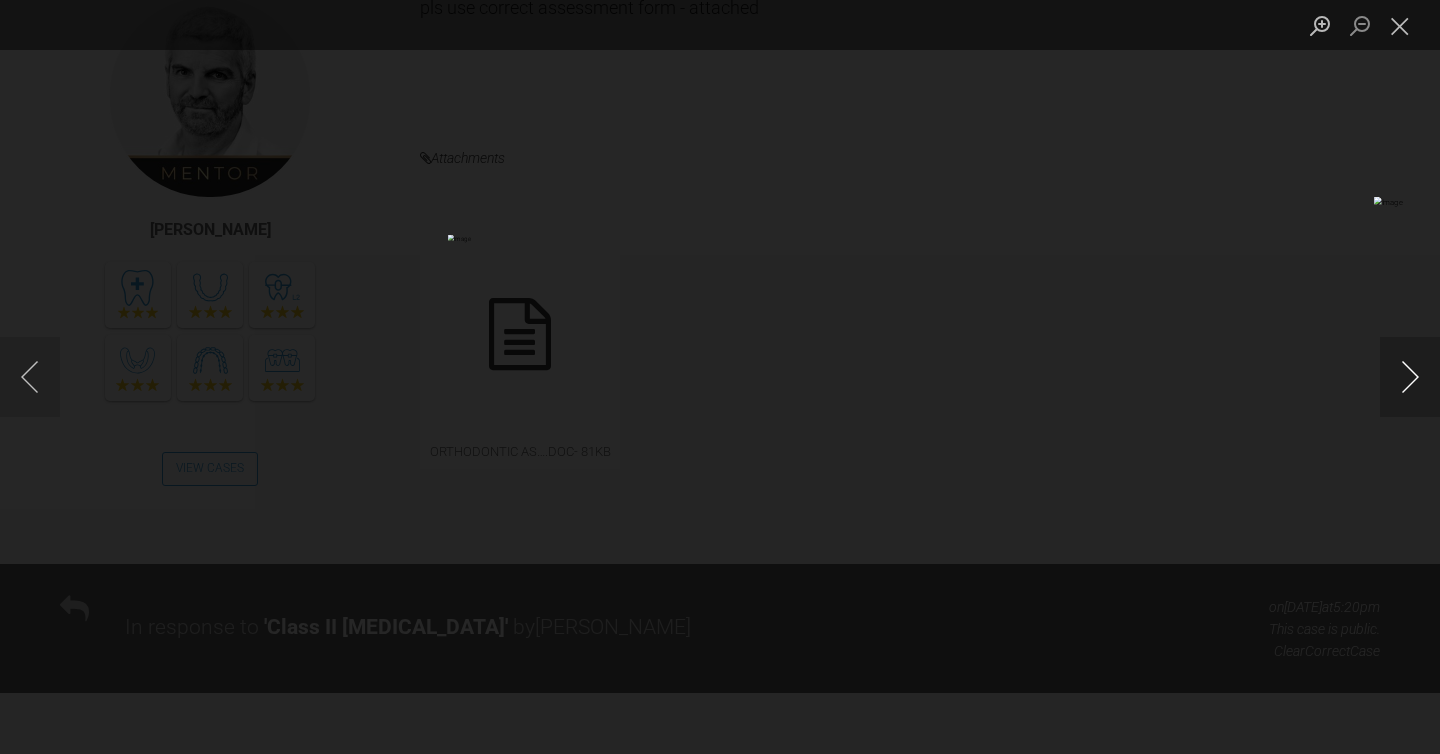 click at bounding box center [1410, 377] 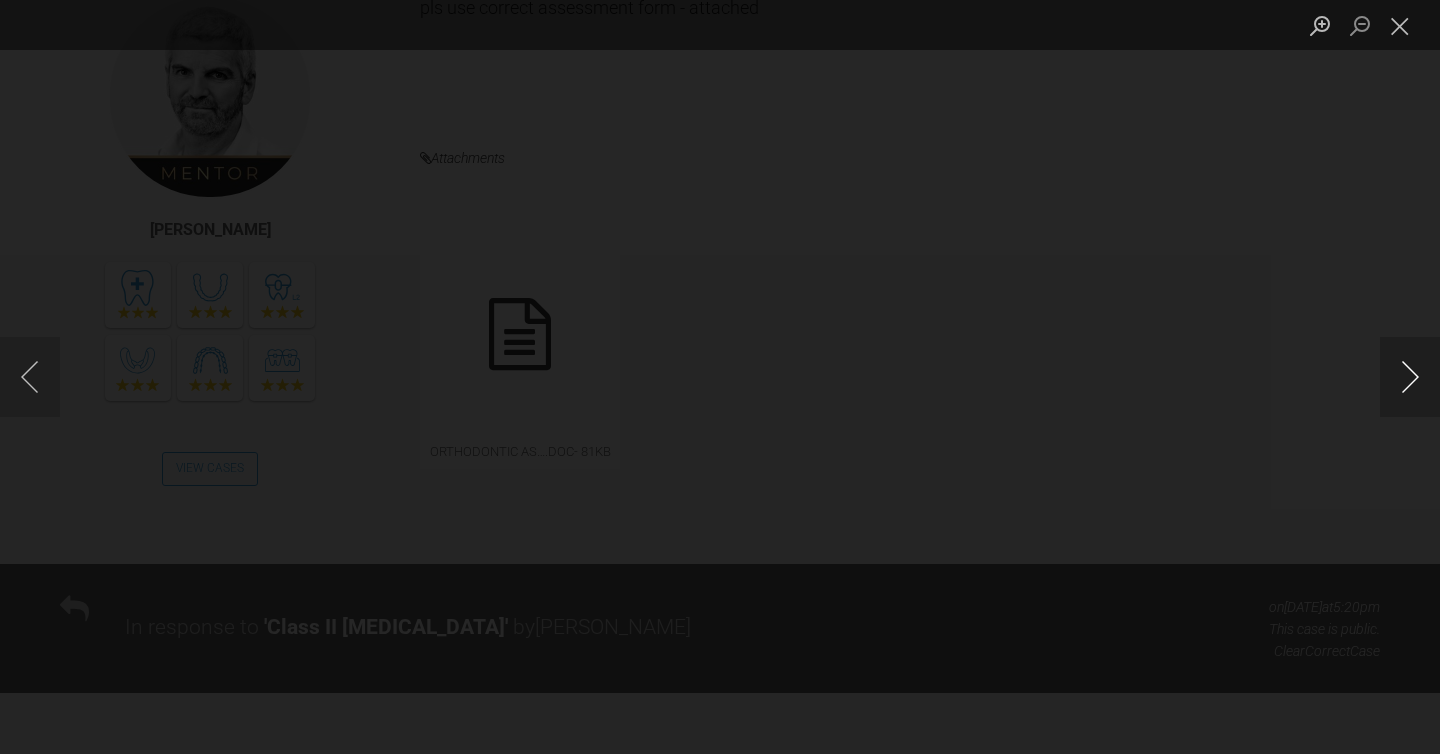 click at bounding box center (1410, 377) 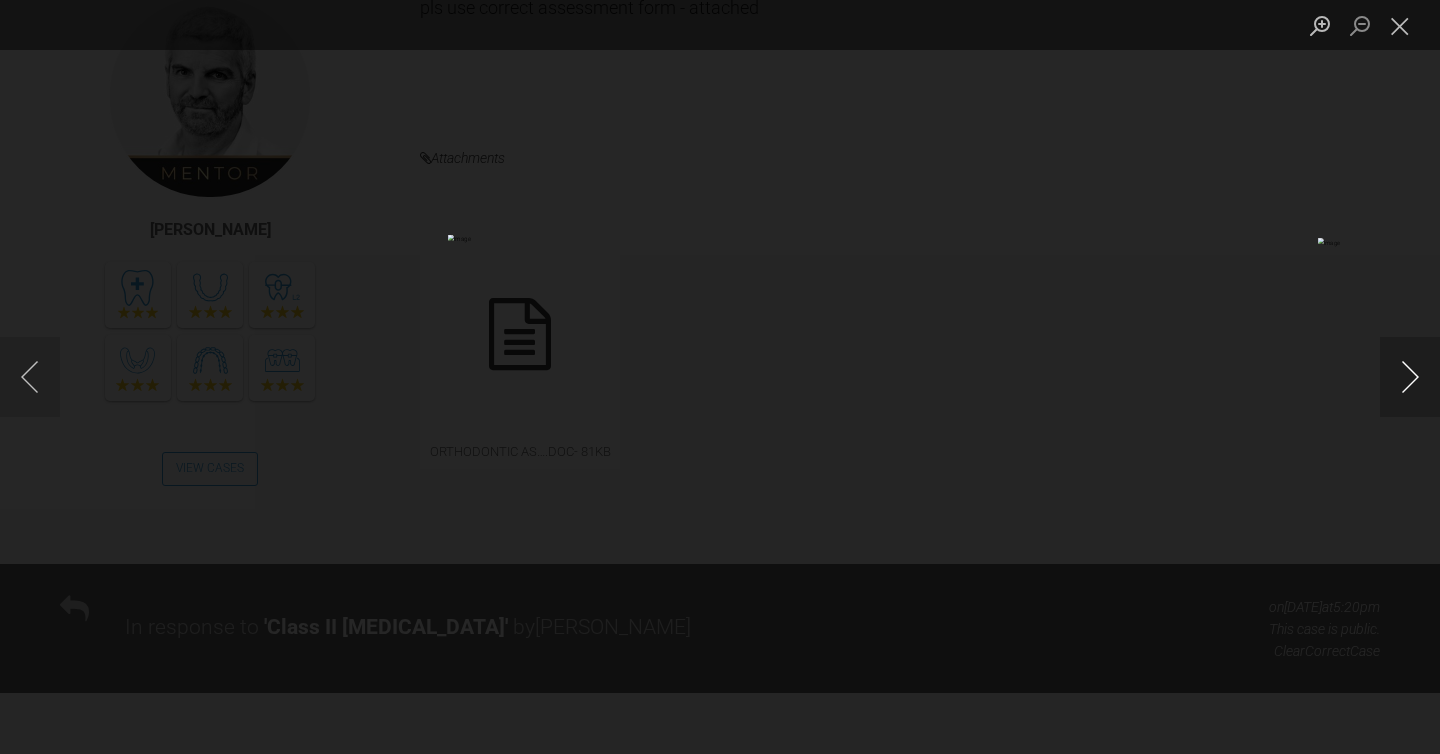 click at bounding box center (1410, 377) 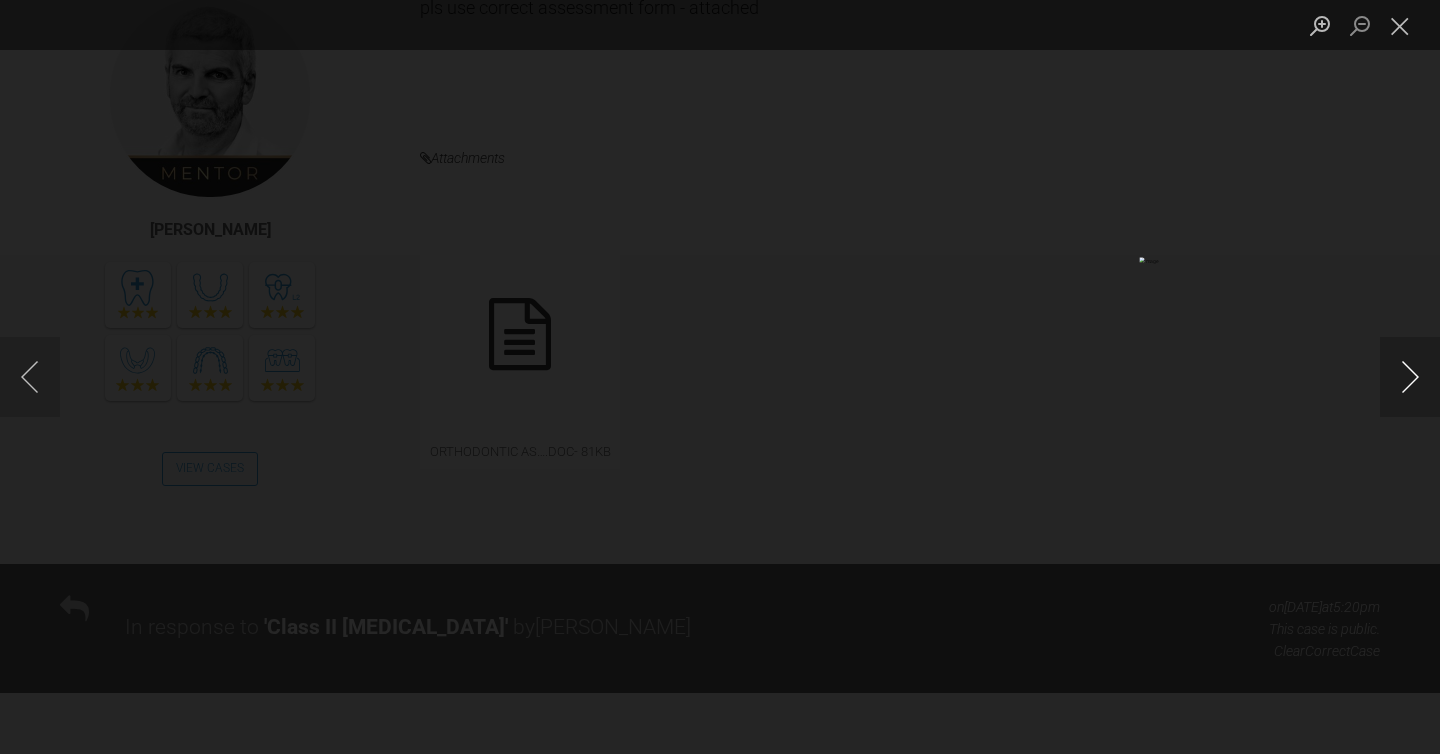 click at bounding box center [1410, 377] 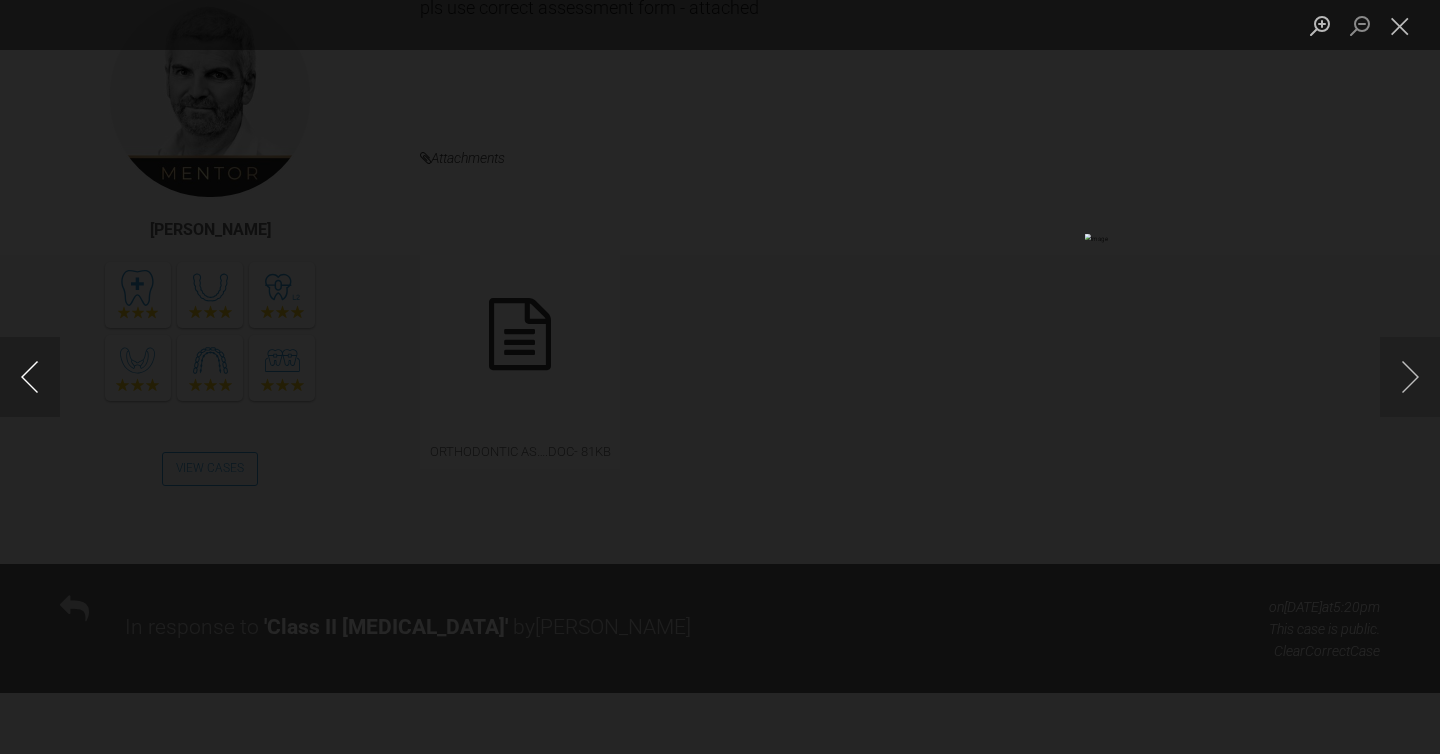 click at bounding box center (30, 377) 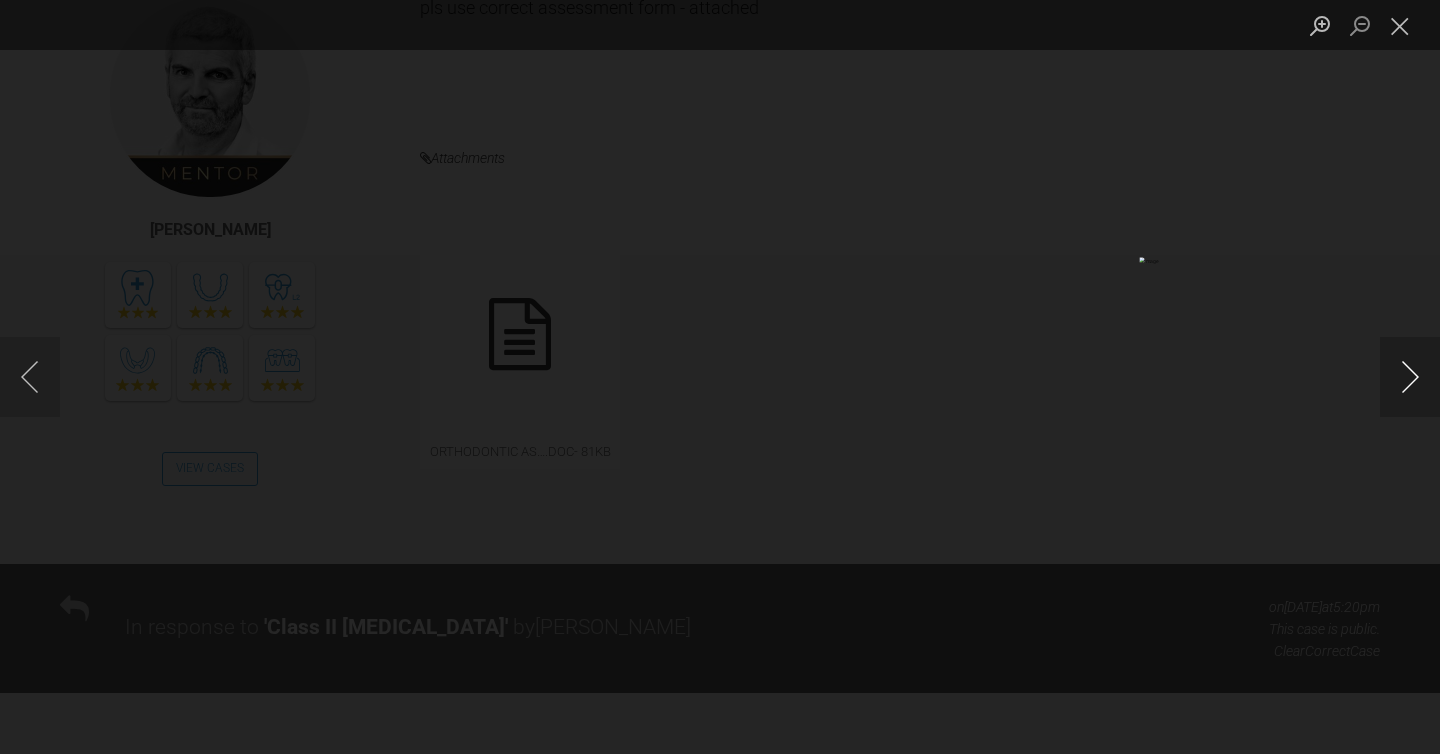 click at bounding box center (1410, 377) 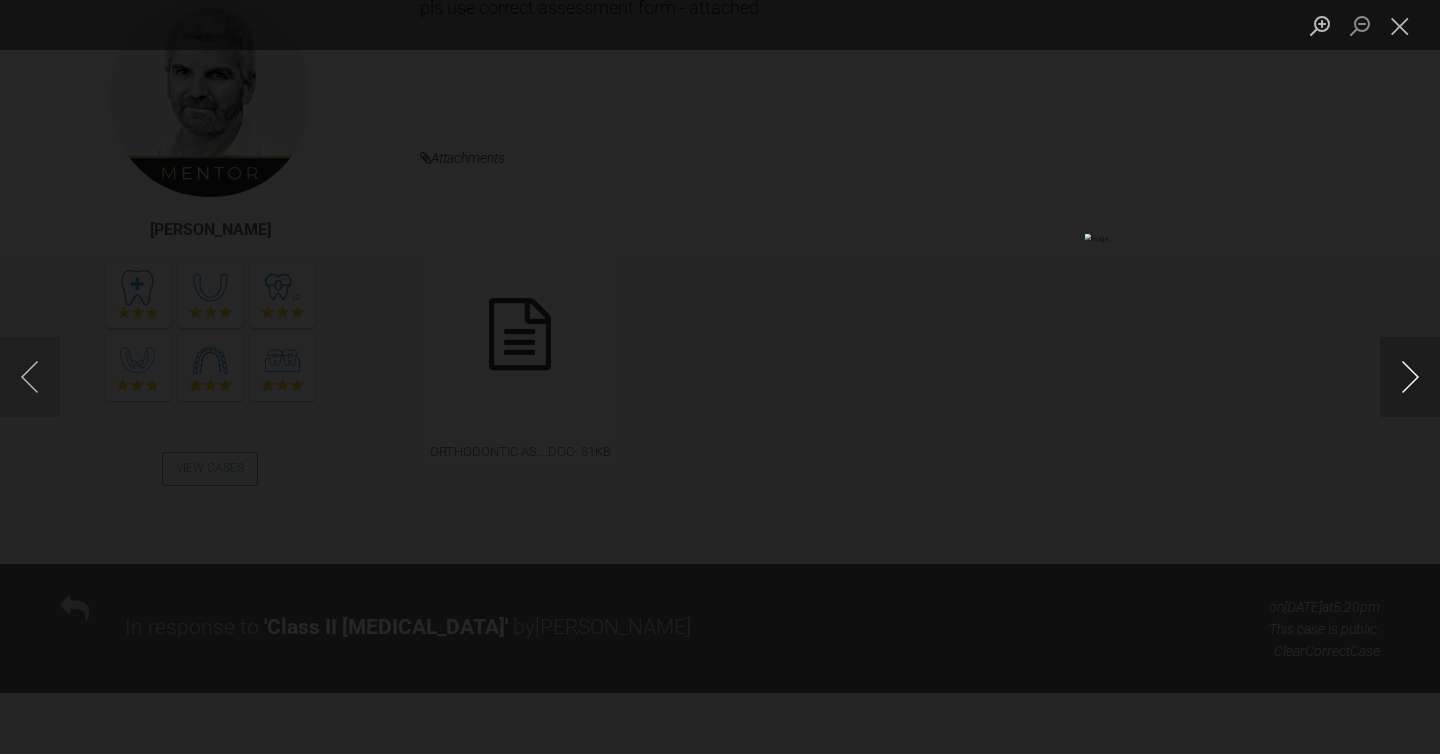 click at bounding box center (1410, 377) 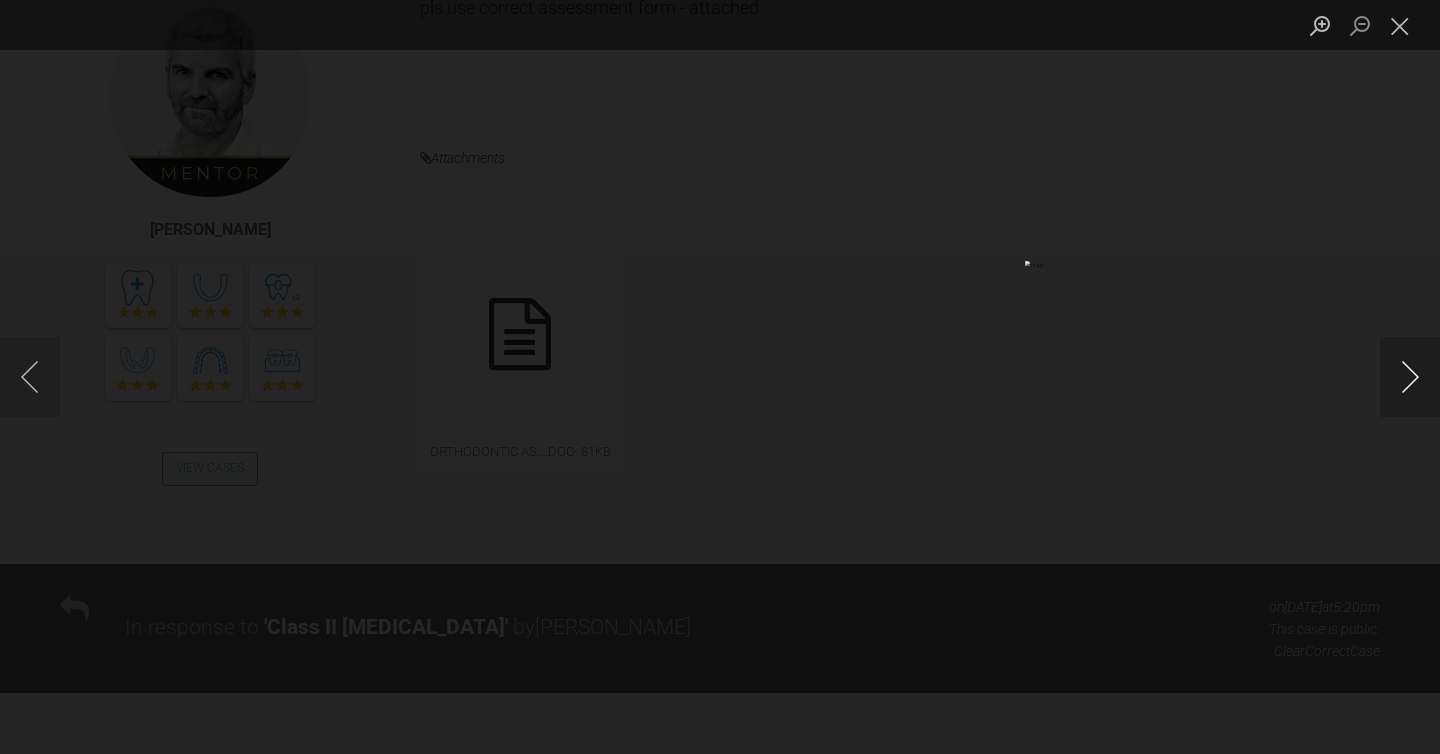 click at bounding box center (1410, 377) 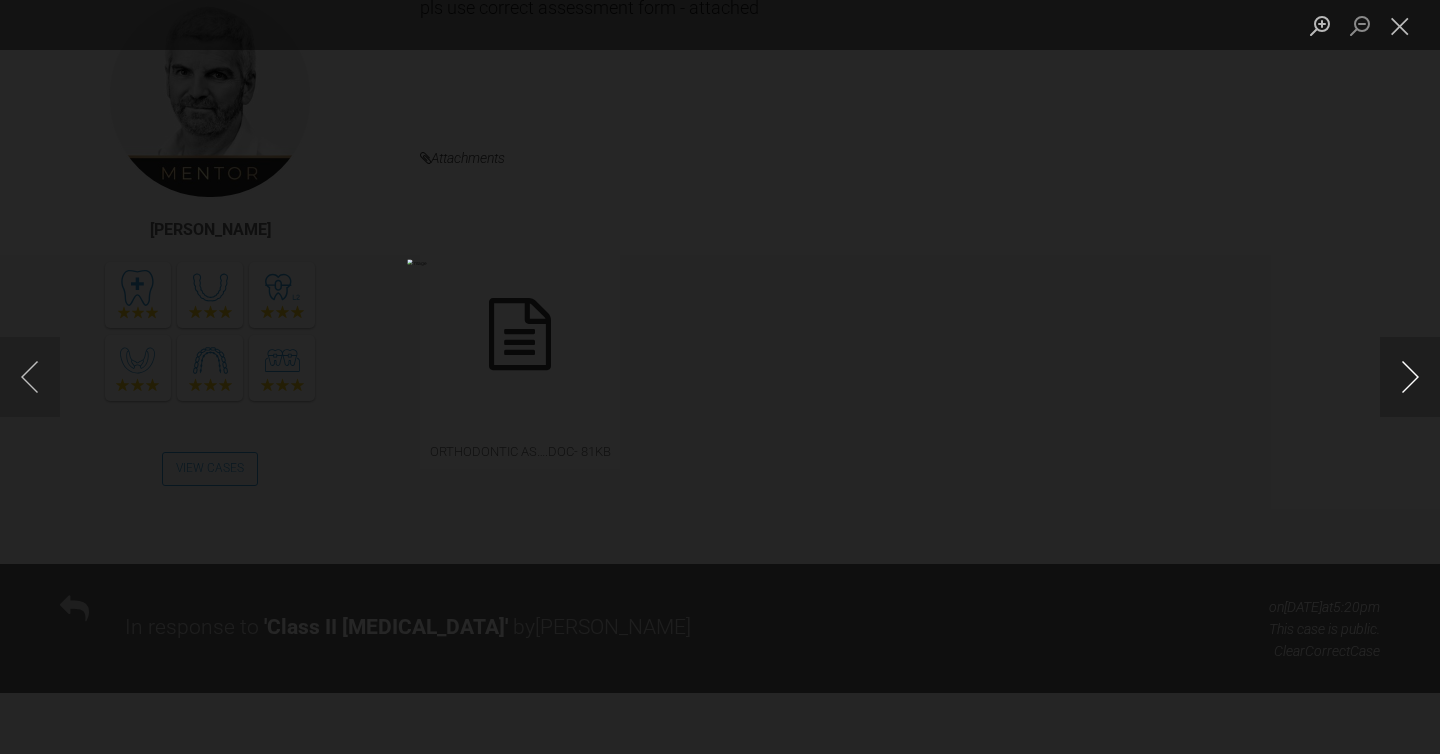 click at bounding box center [1410, 377] 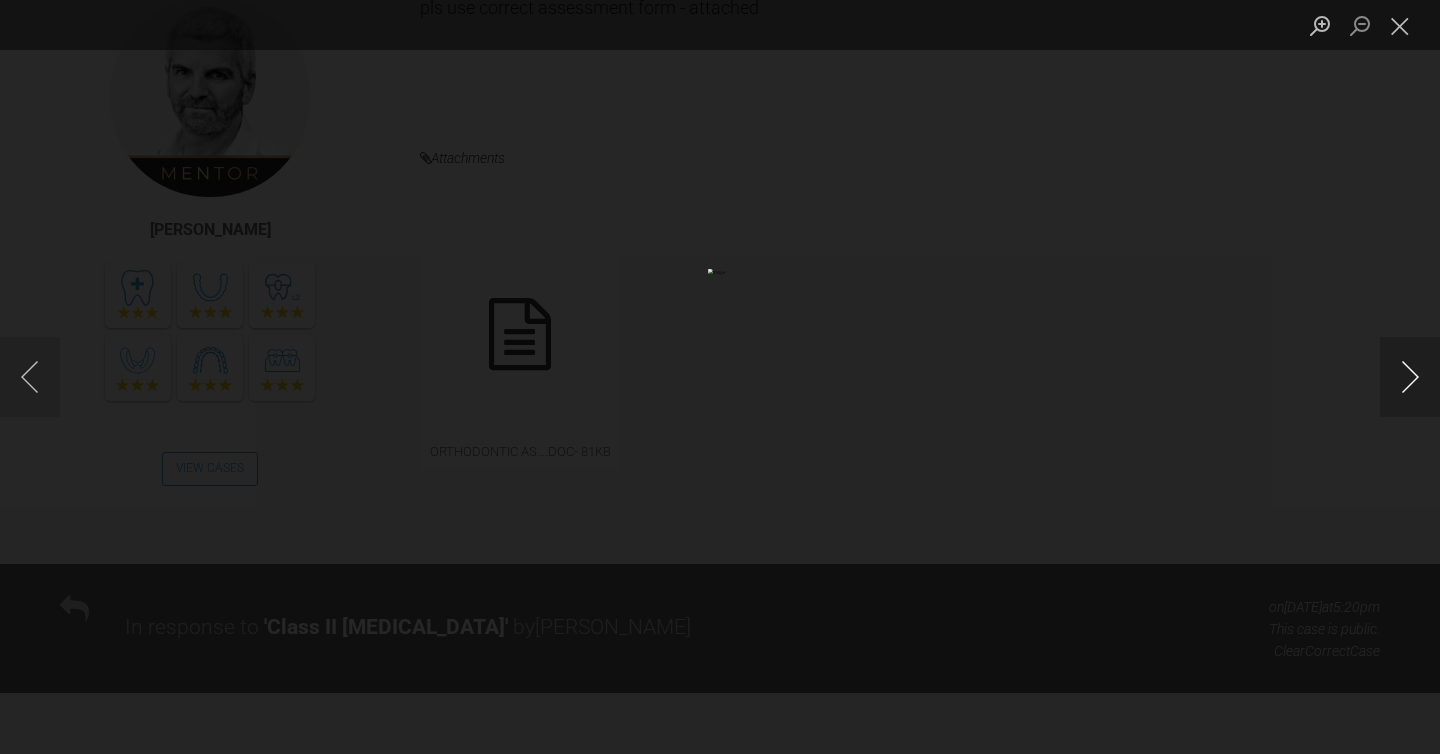 click at bounding box center [1410, 377] 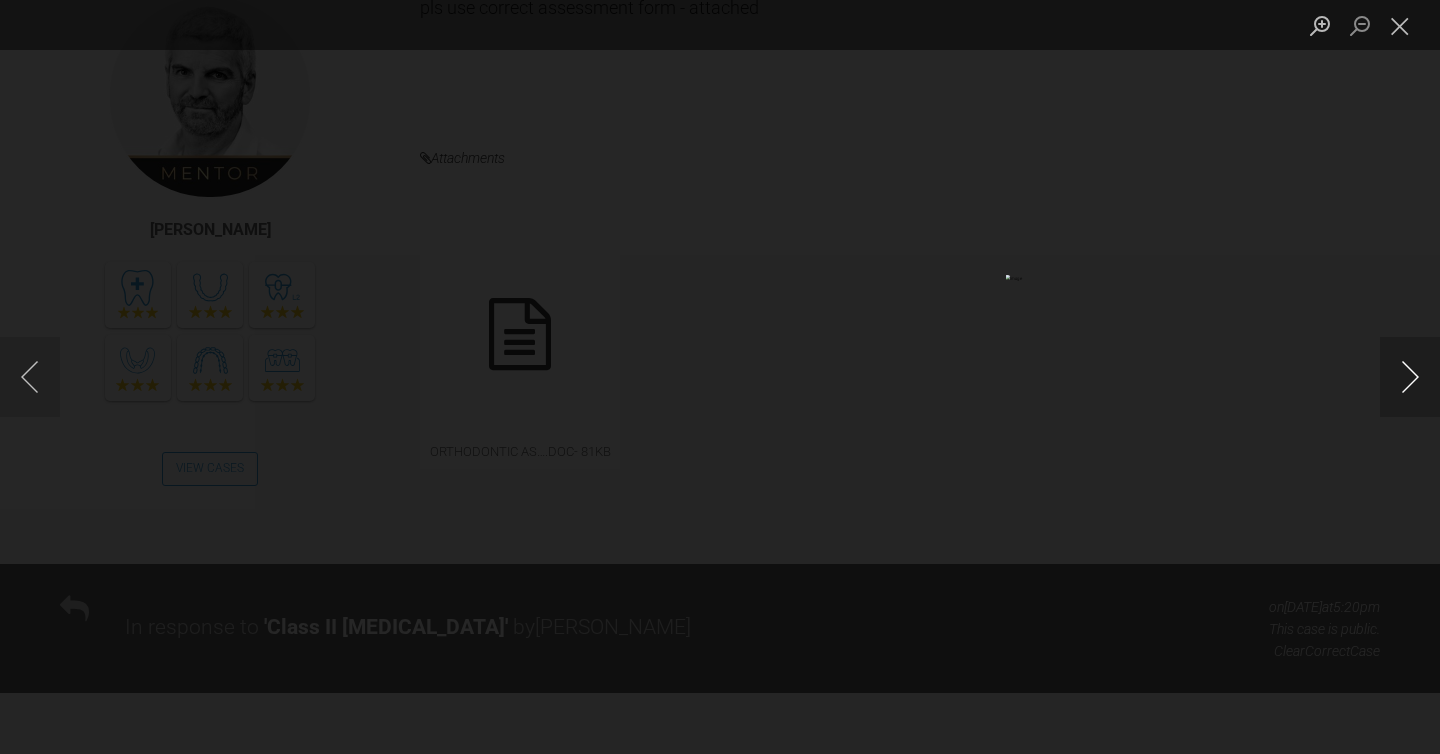 click at bounding box center (1410, 377) 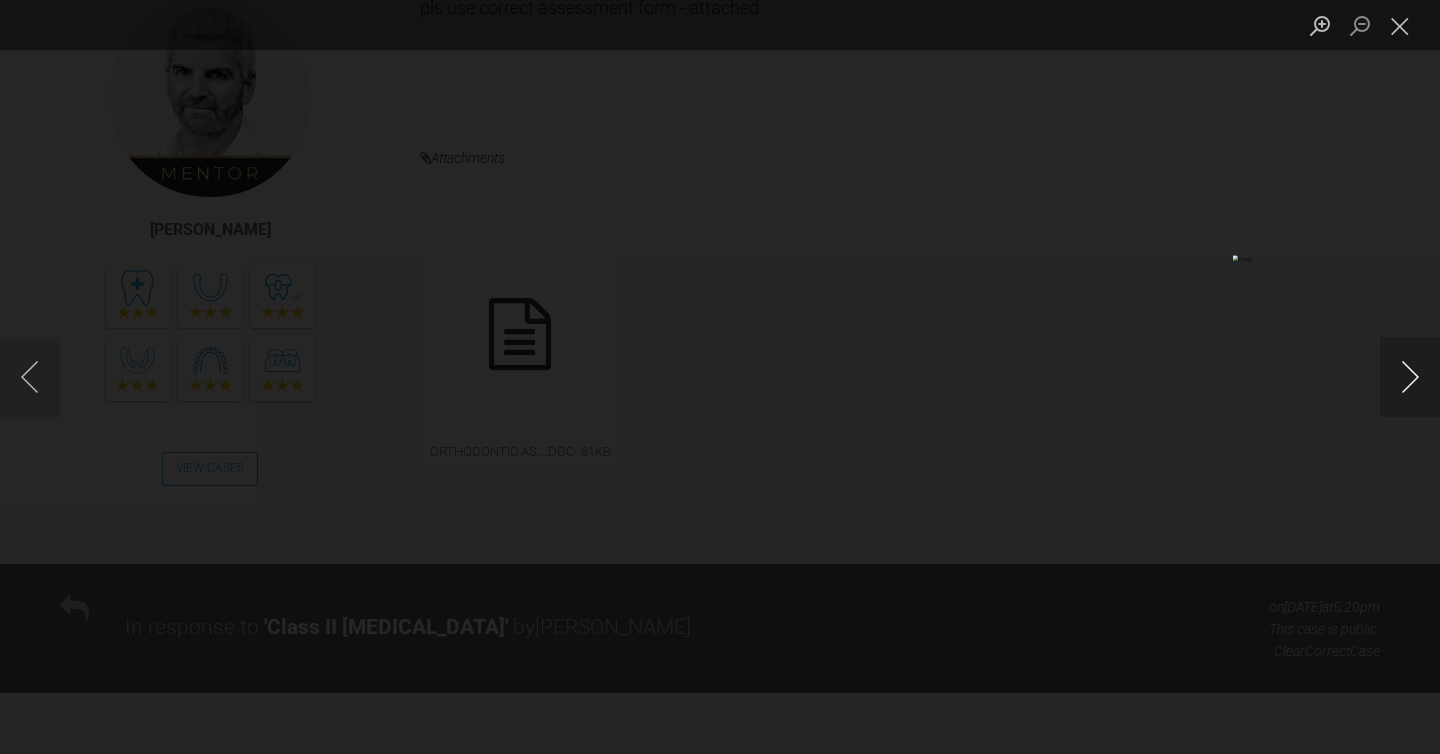 click at bounding box center [1410, 377] 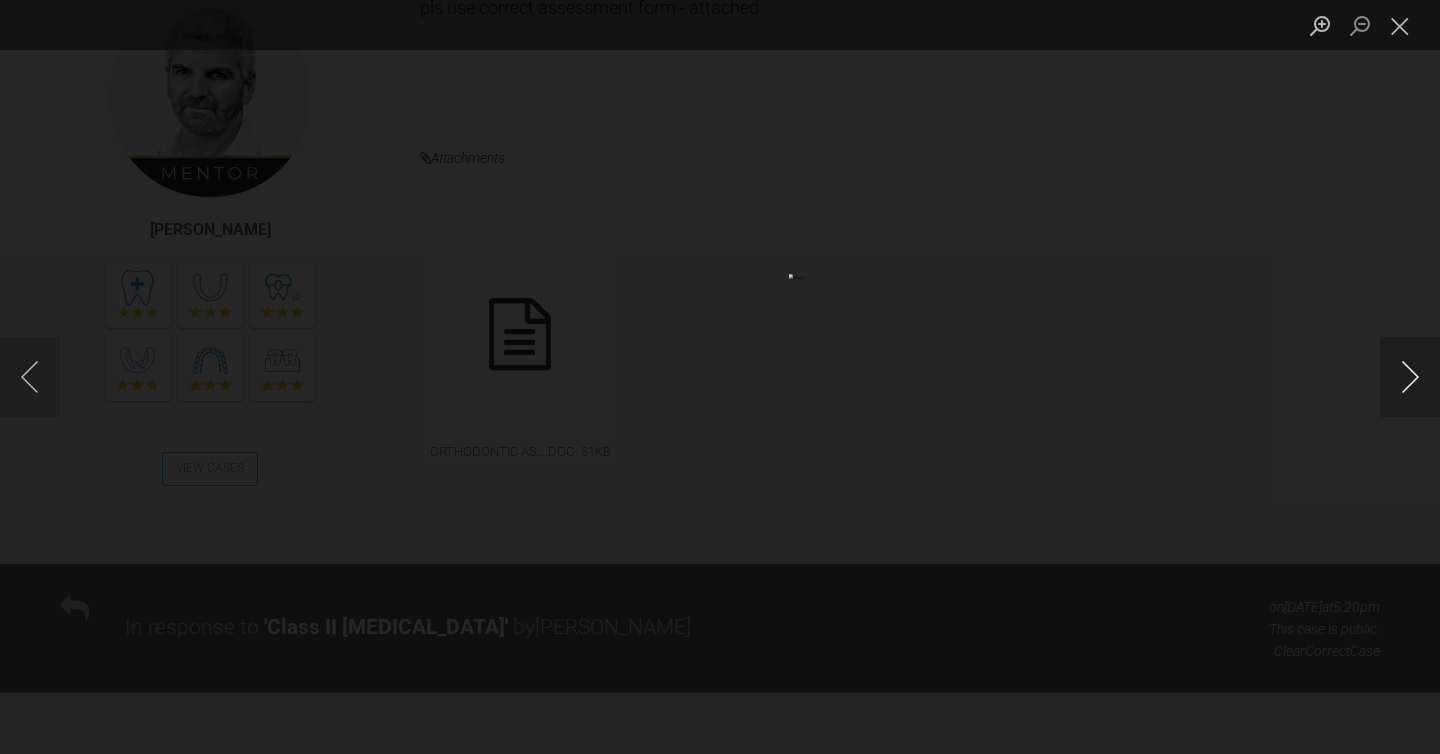 click at bounding box center [1410, 377] 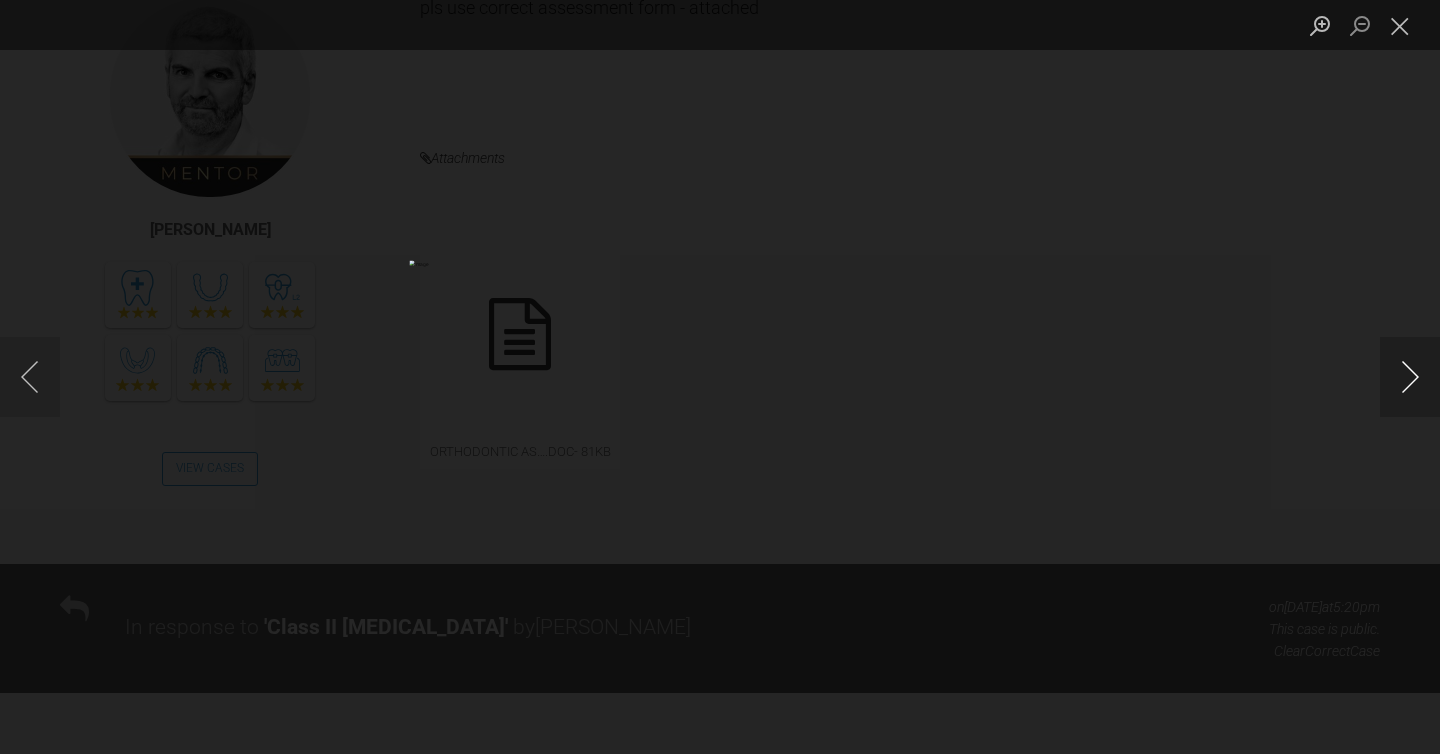 click at bounding box center (1410, 377) 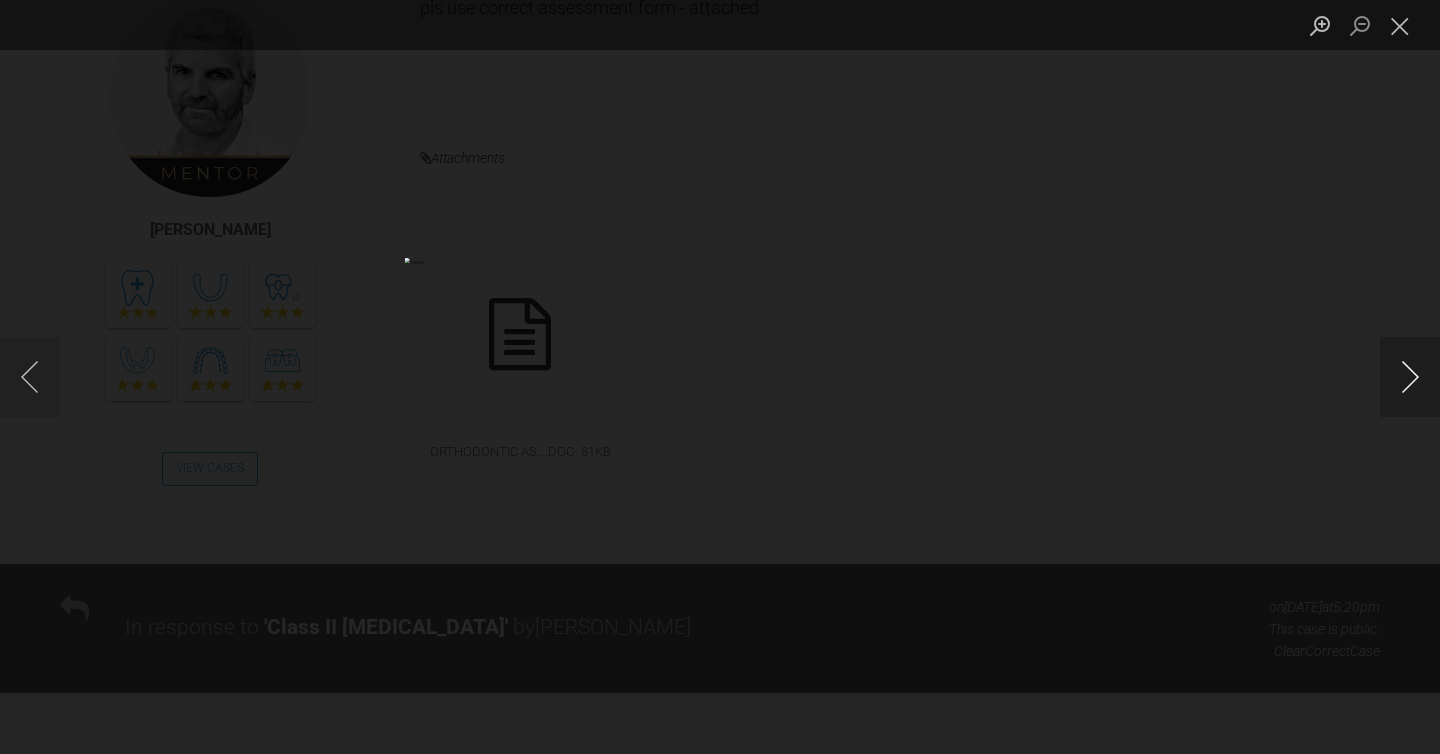 click at bounding box center [1410, 377] 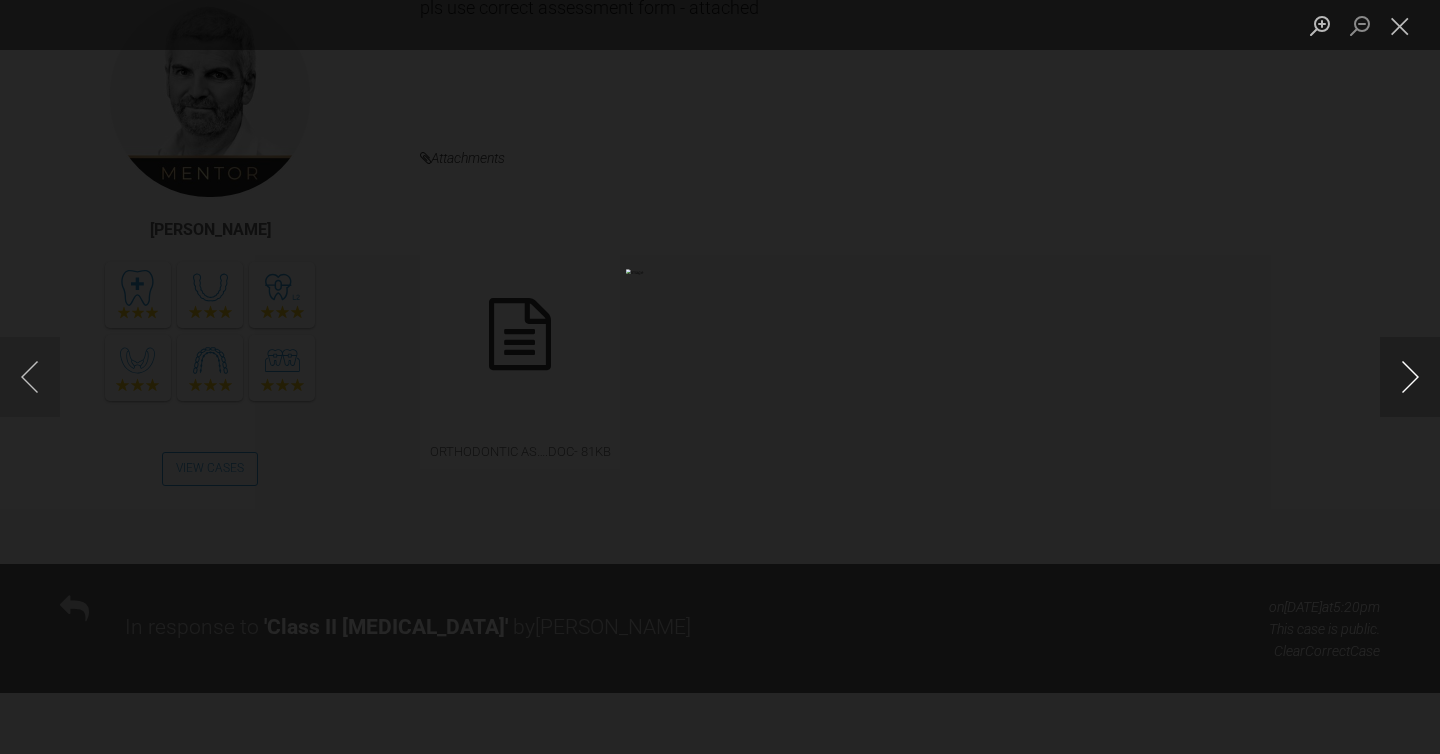 click at bounding box center (1410, 377) 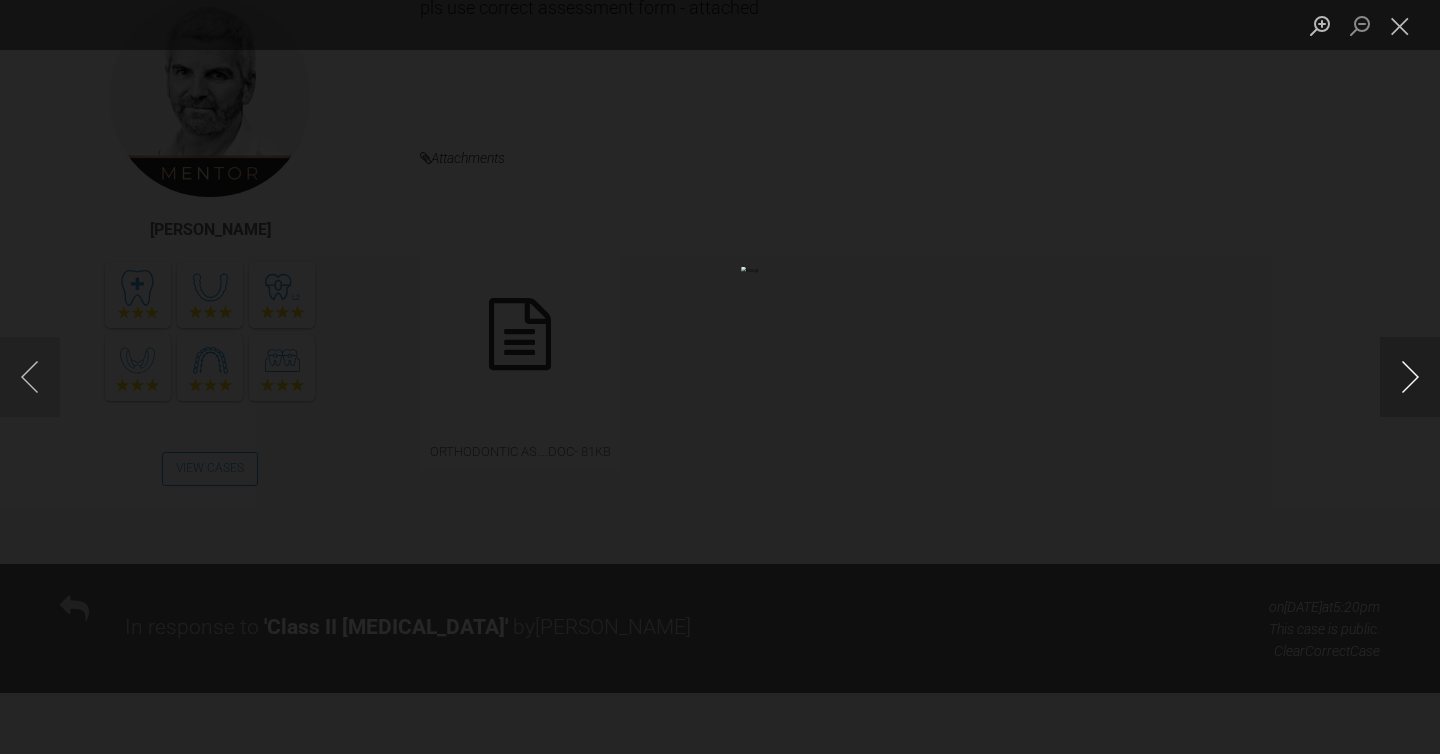 click at bounding box center (1410, 377) 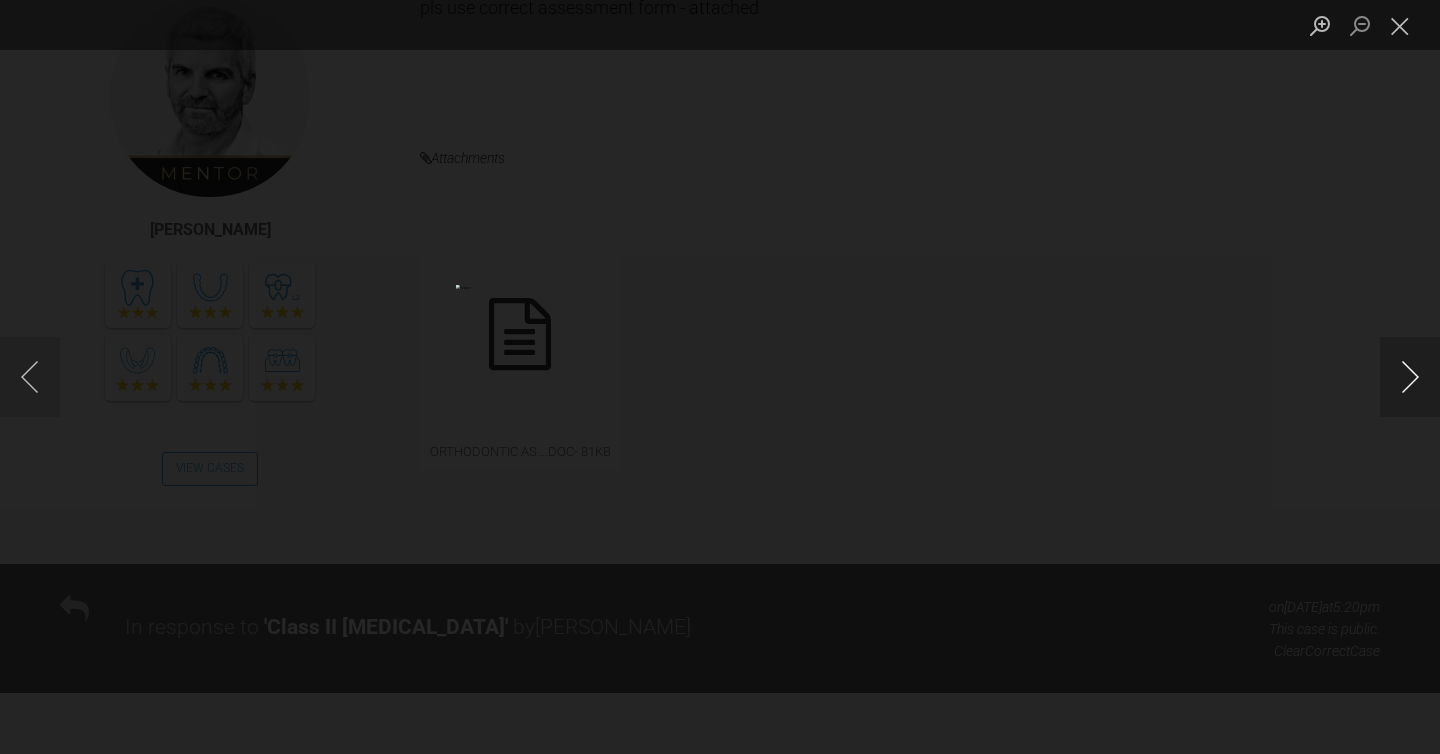 click at bounding box center [1410, 377] 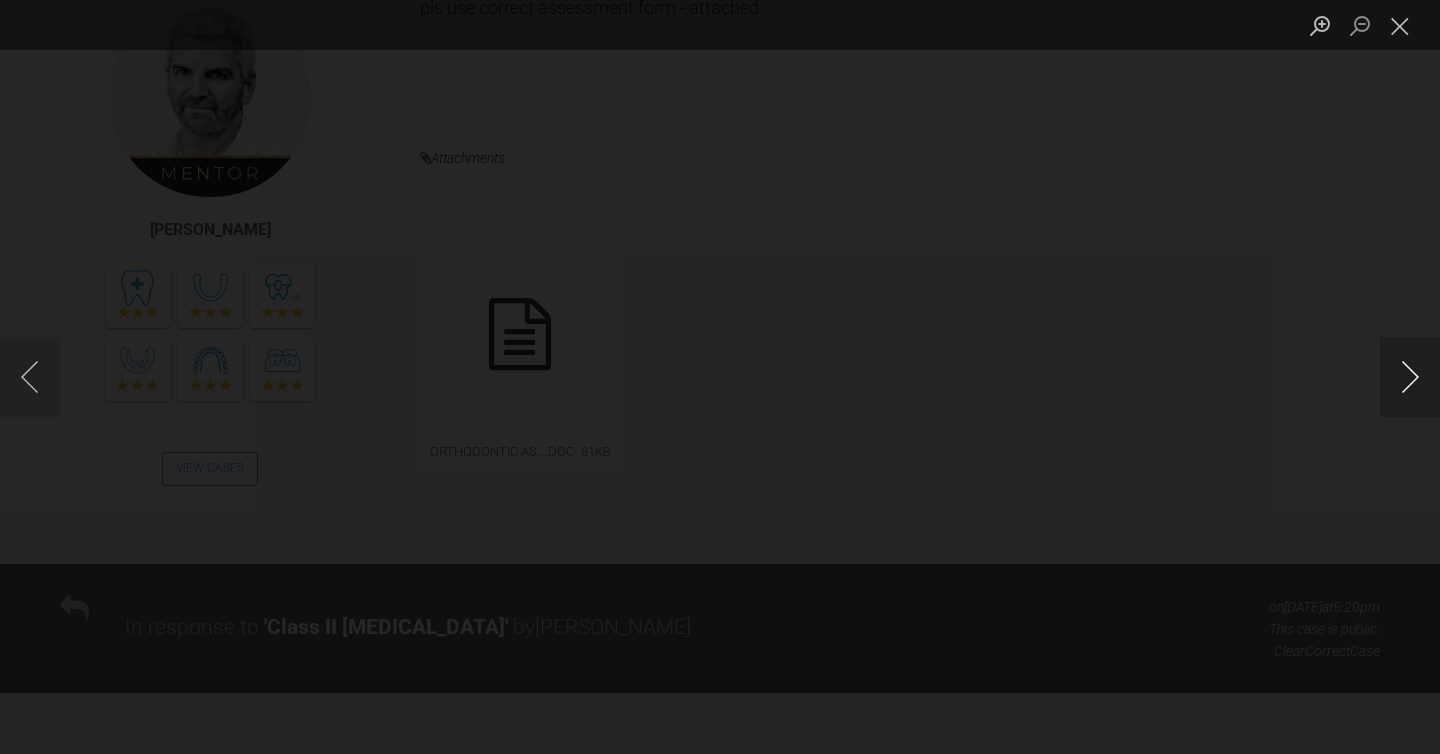 click at bounding box center [1410, 377] 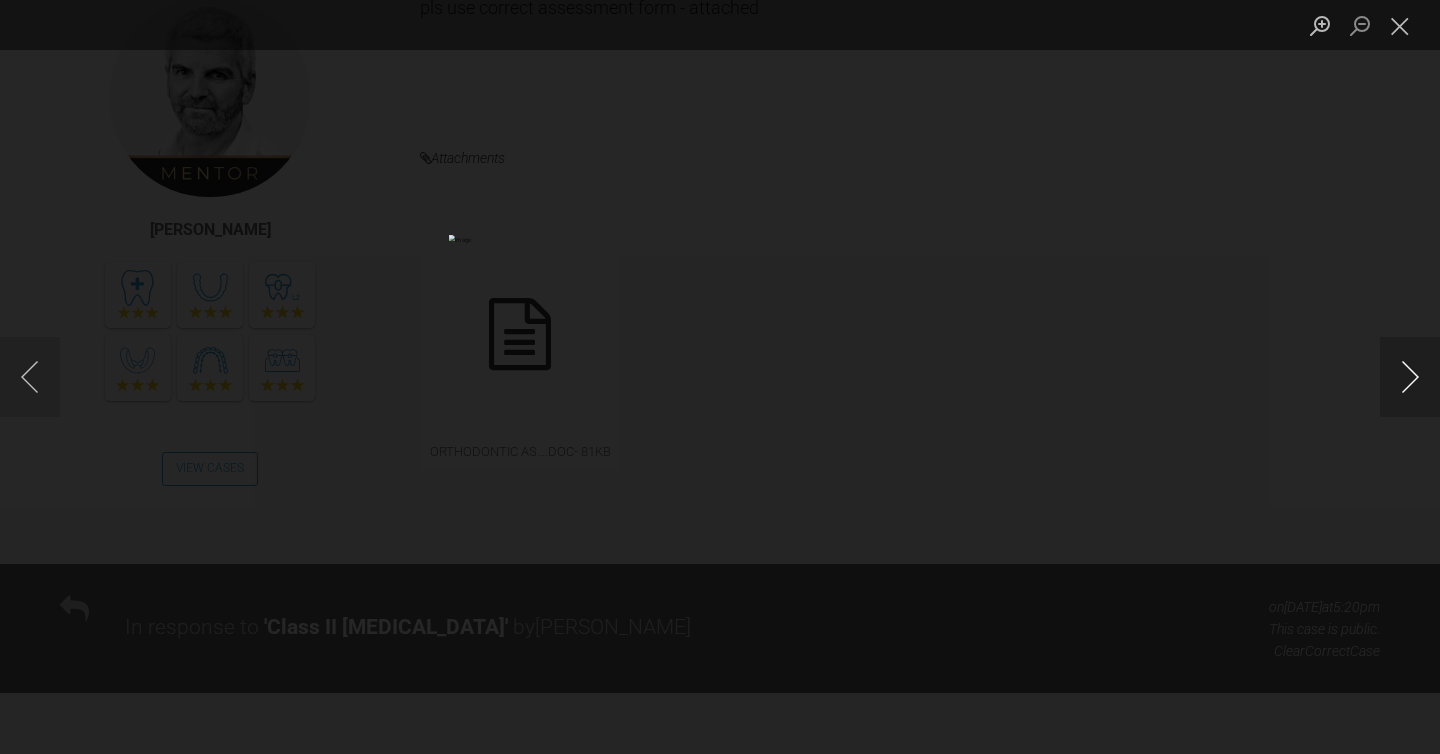 click at bounding box center (1410, 377) 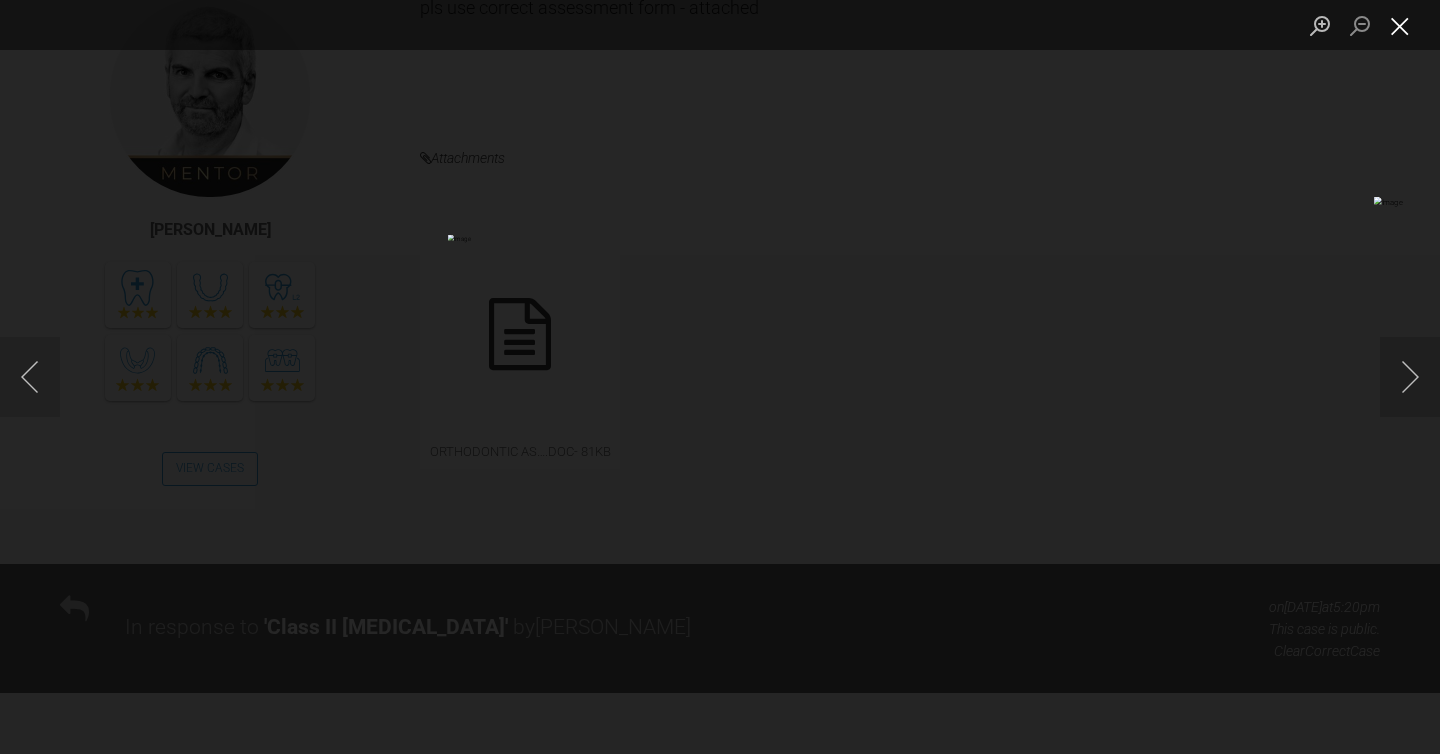 click at bounding box center [1400, 25] 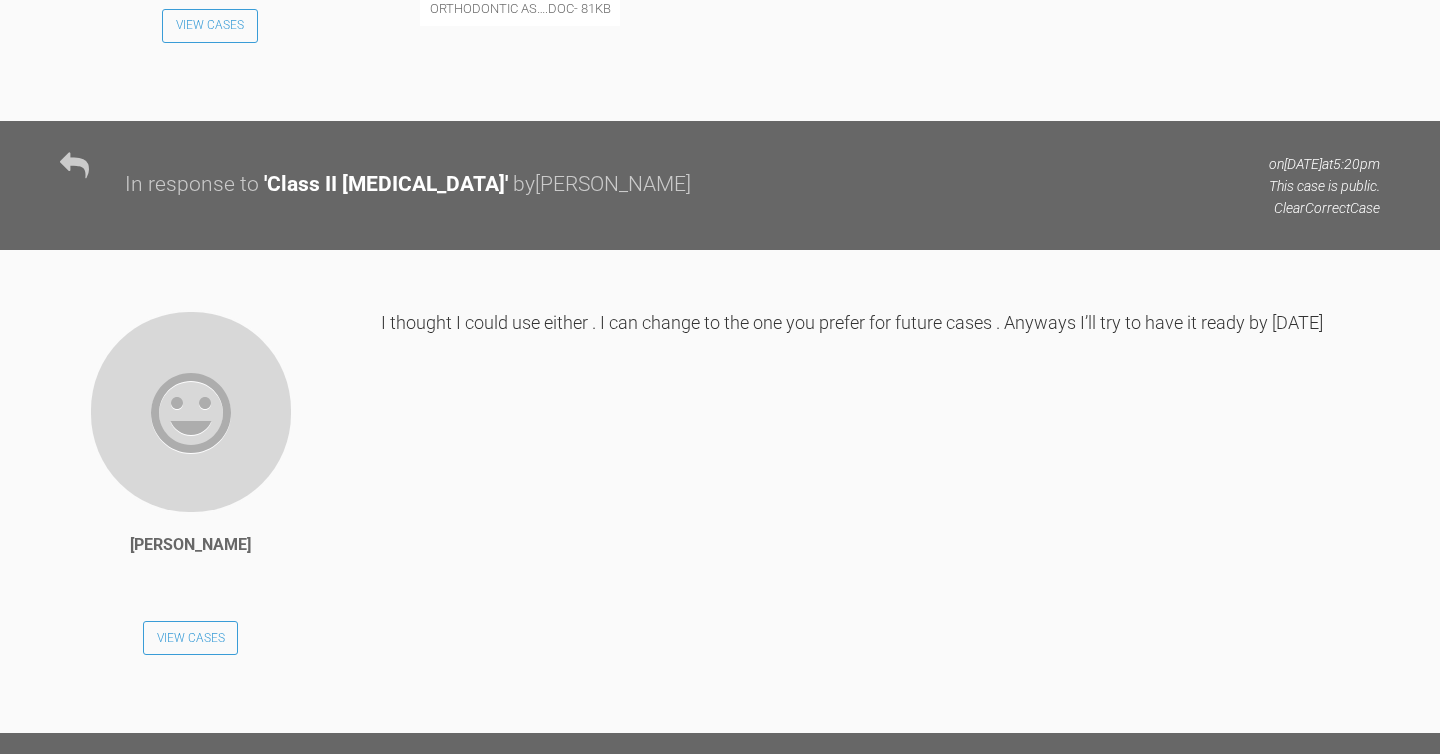 scroll, scrollTop: 1845, scrollLeft: 0, axis: vertical 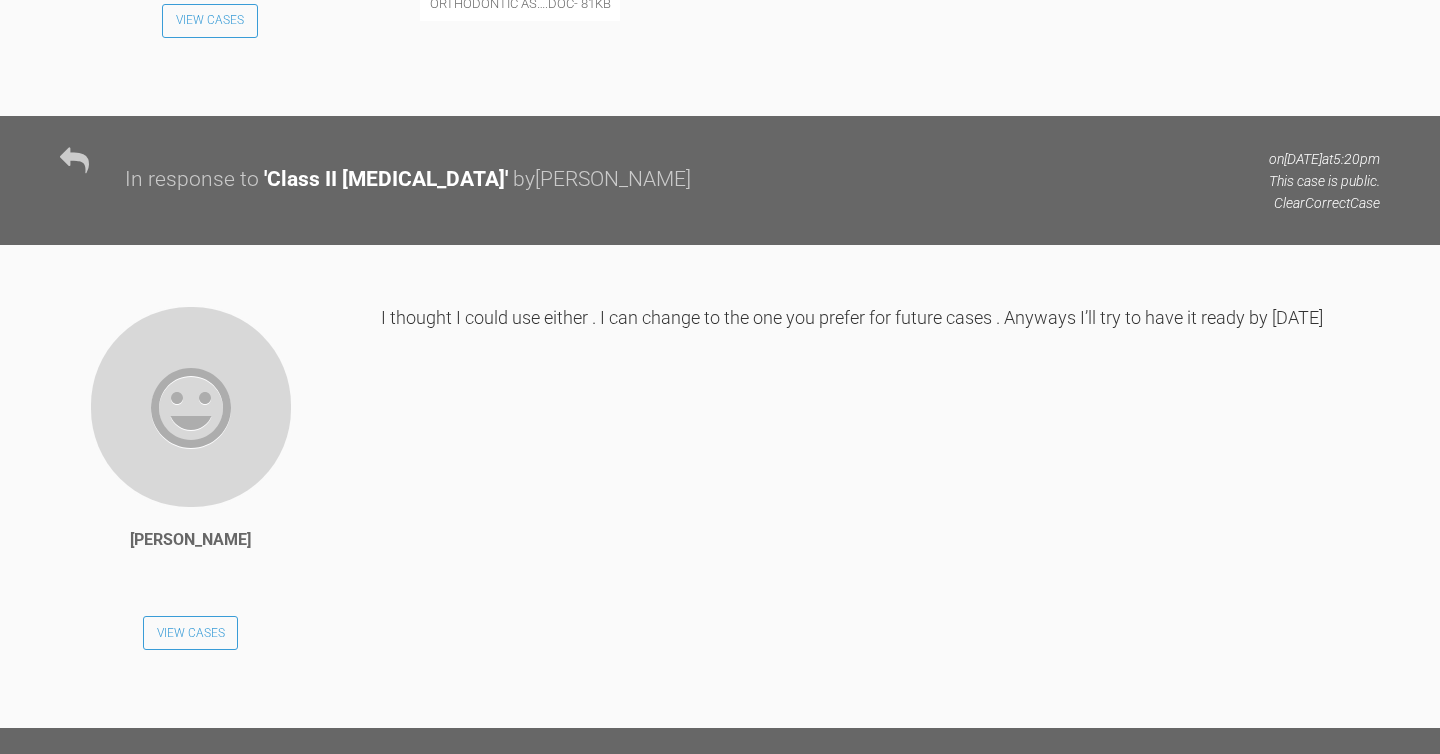 click at bounding box center (1028, -824) 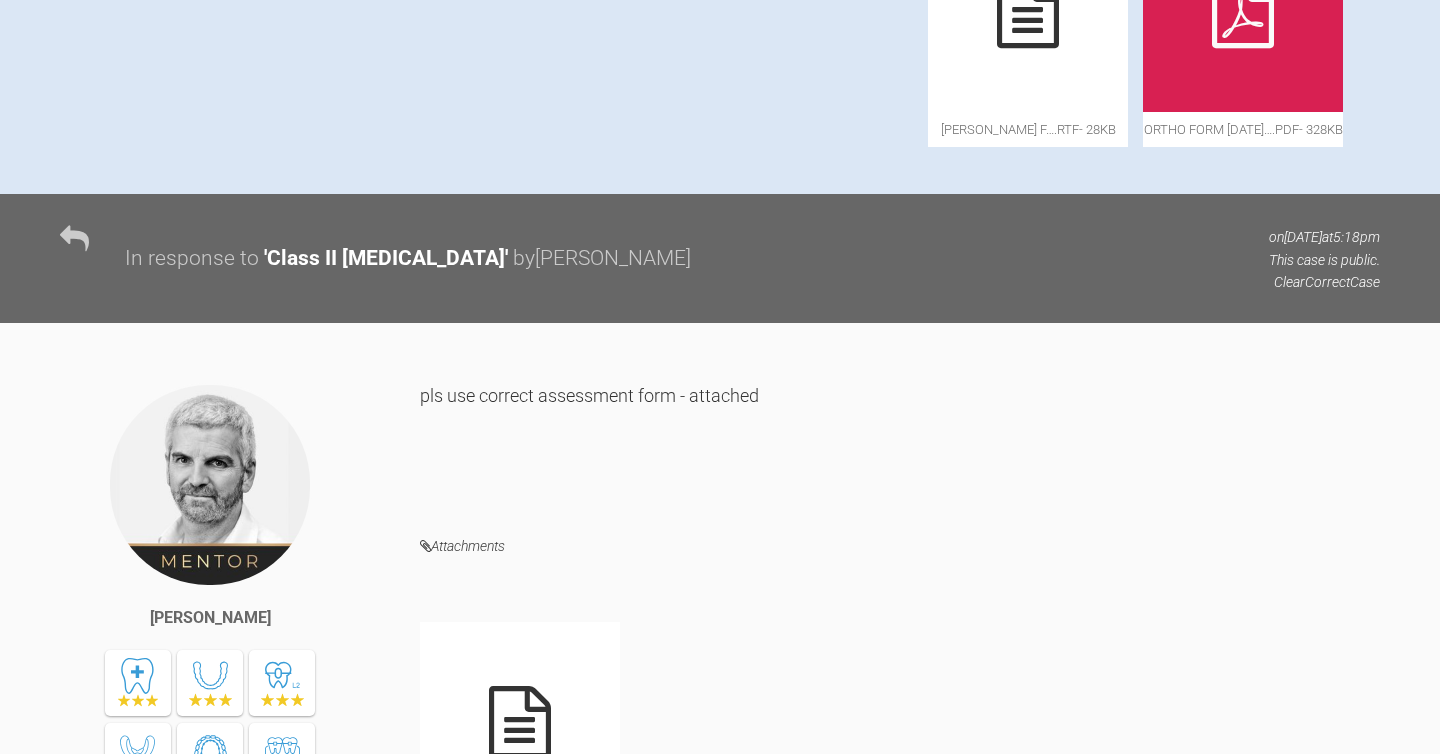 scroll, scrollTop: 974, scrollLeft: 0, axis: vertical 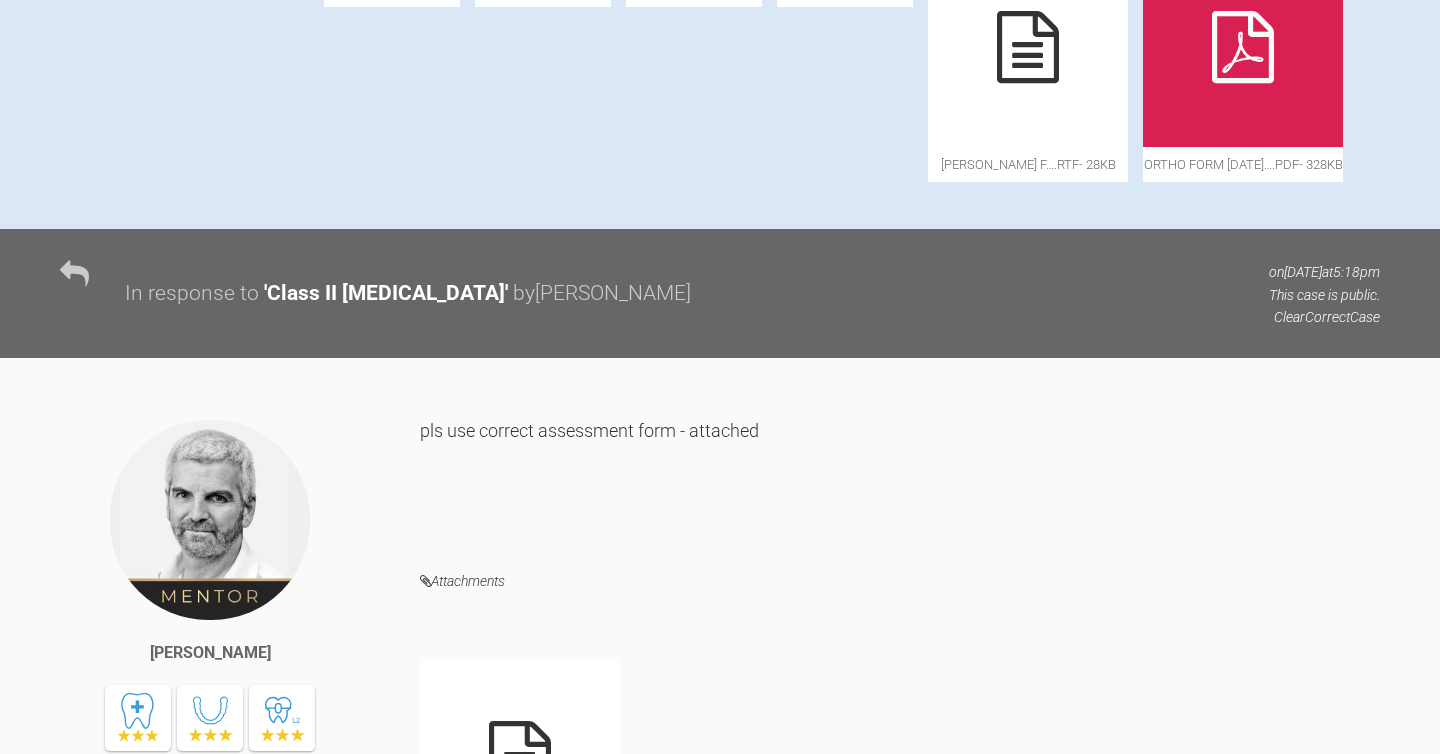 click at bounding box center [1060, -282] 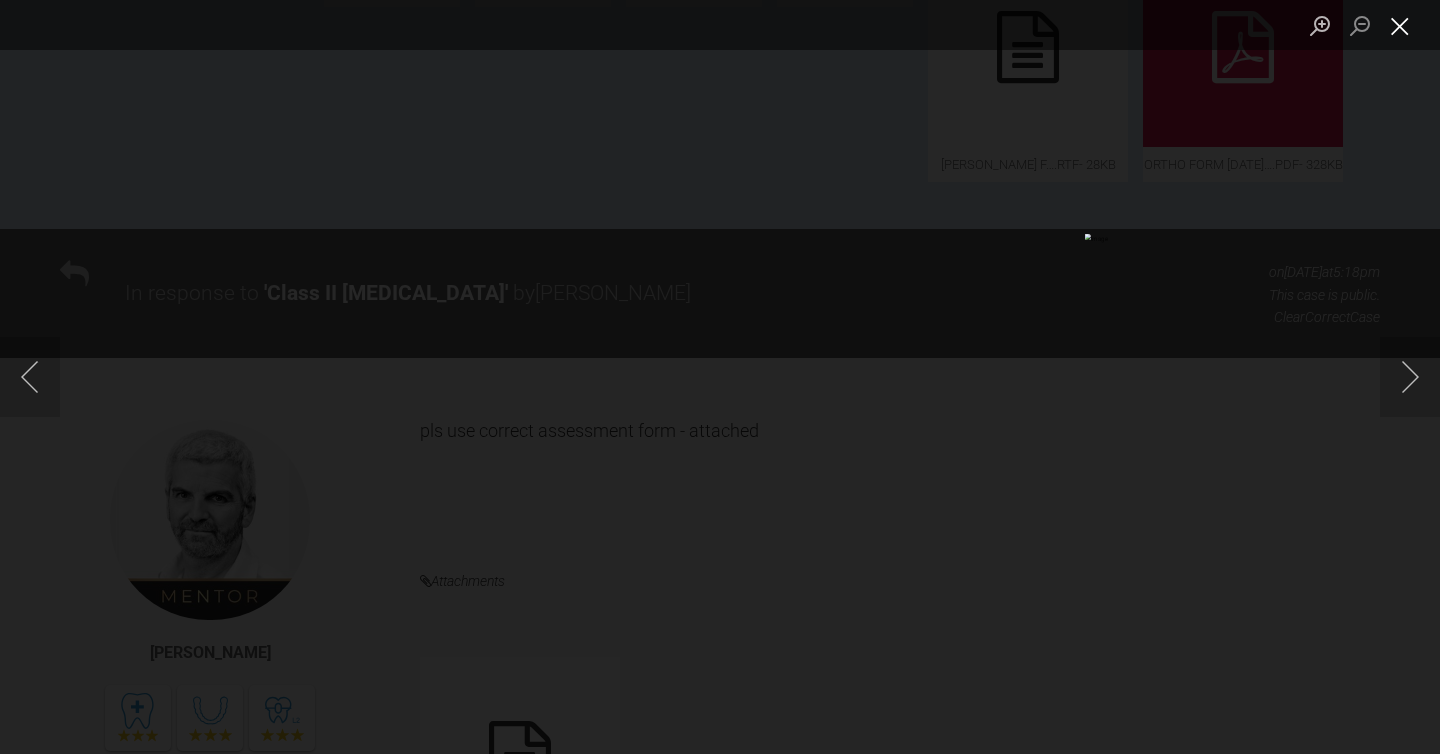click at bounding box center (1400, 25) 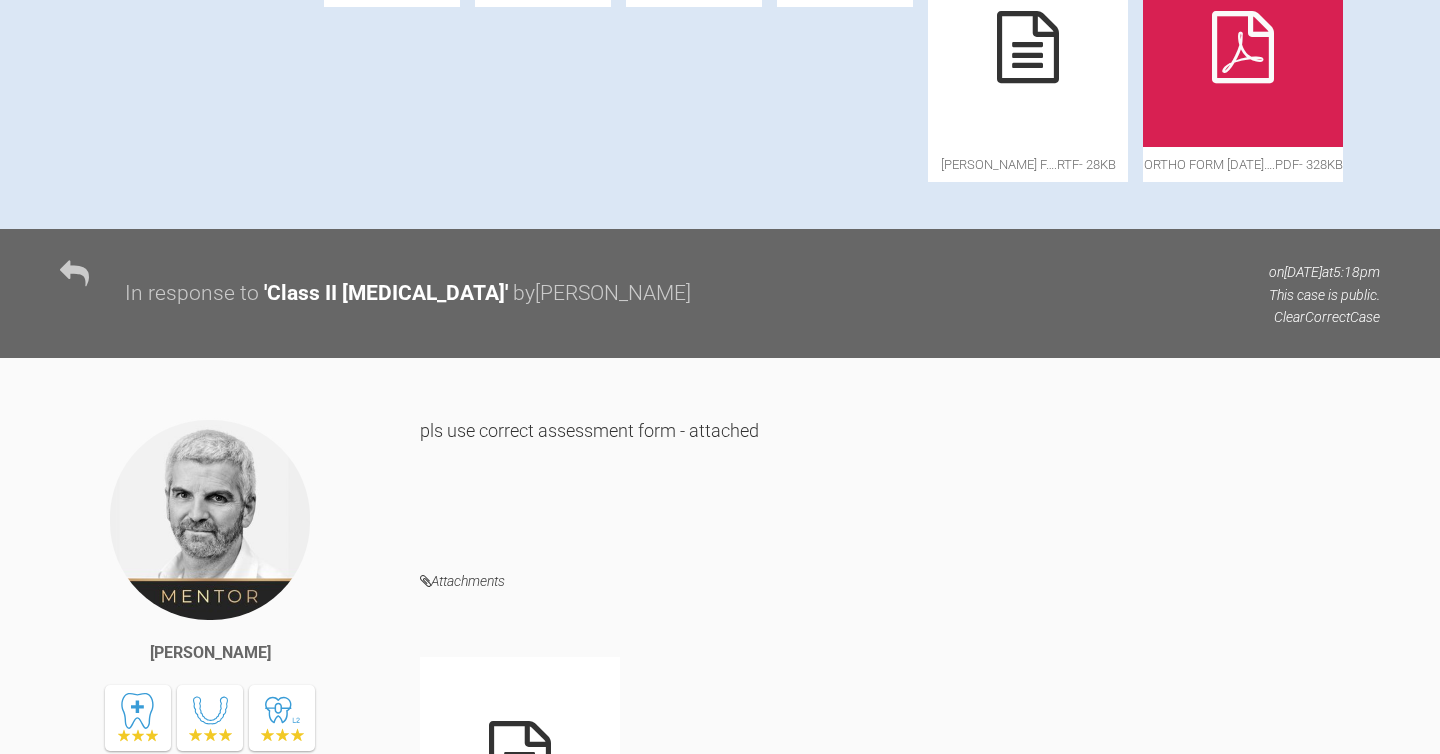 click at bounding box center (909, -282) 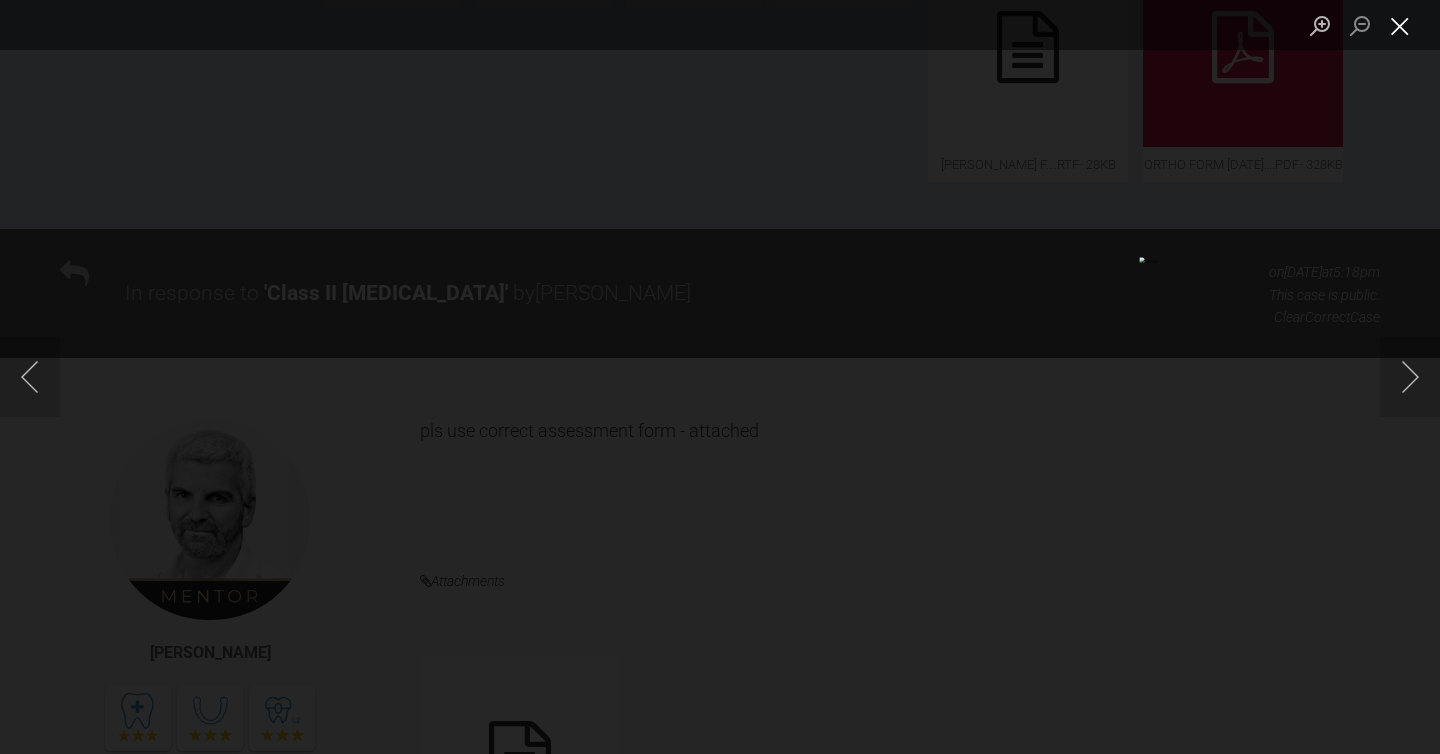 click at bounding box center [1400, 25] 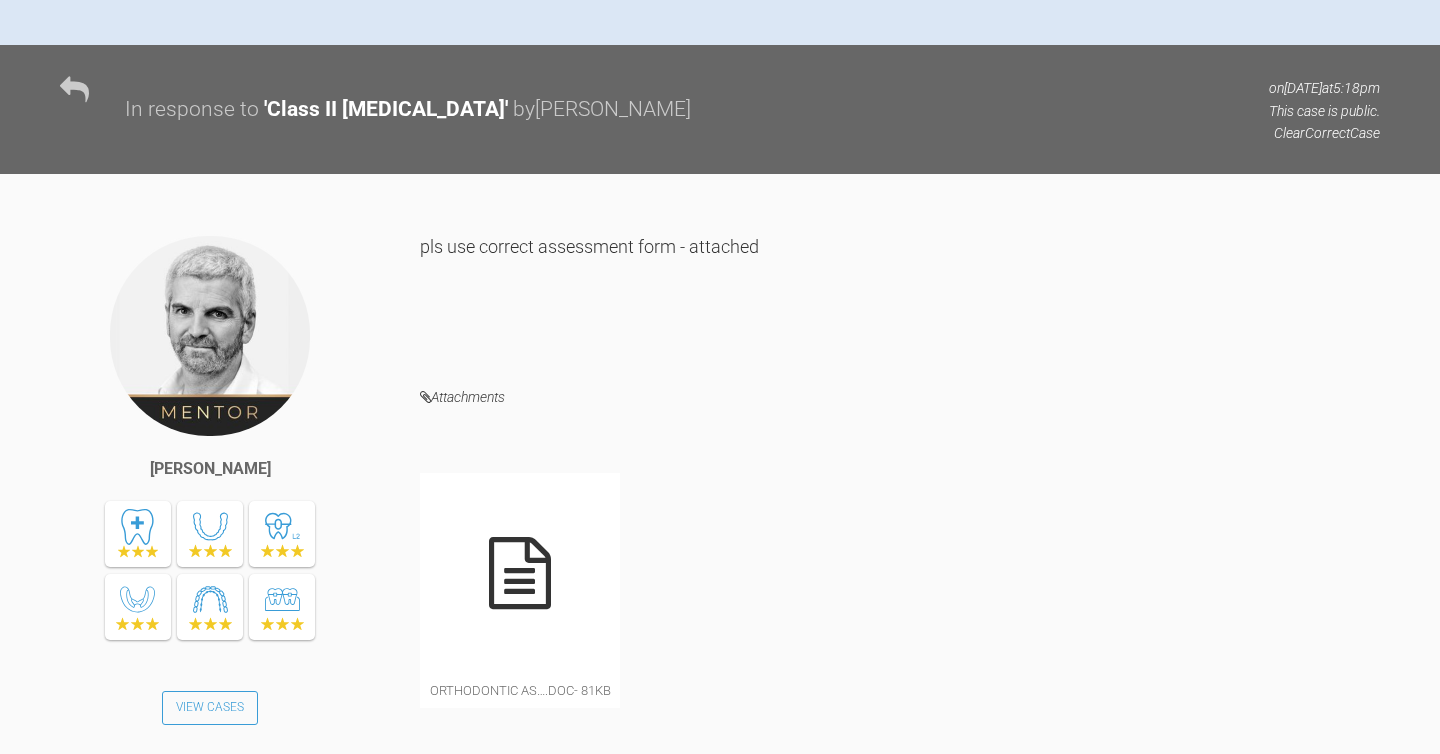 scroll, scrollTop: 1174, scrollLeft: 0, axis: vertical 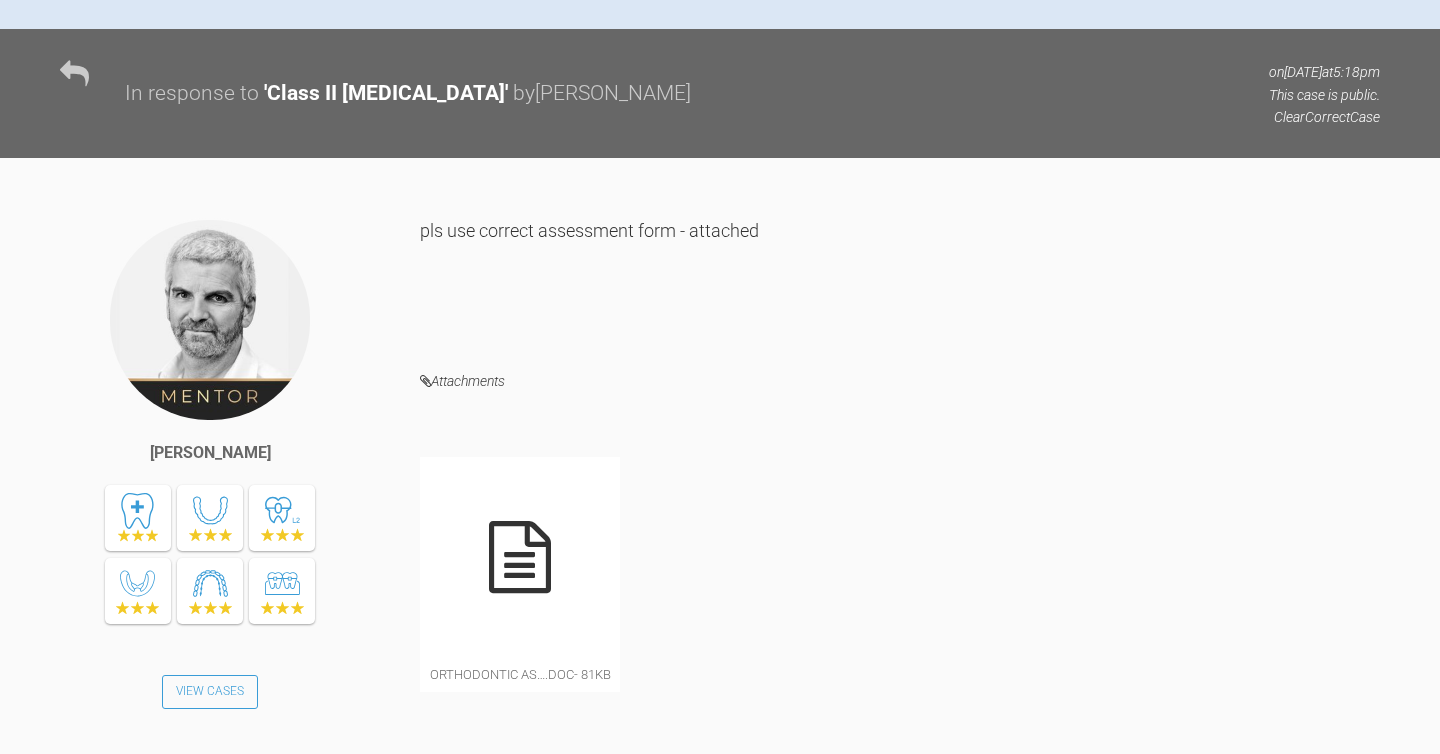 click at bounding box center (996, -321) 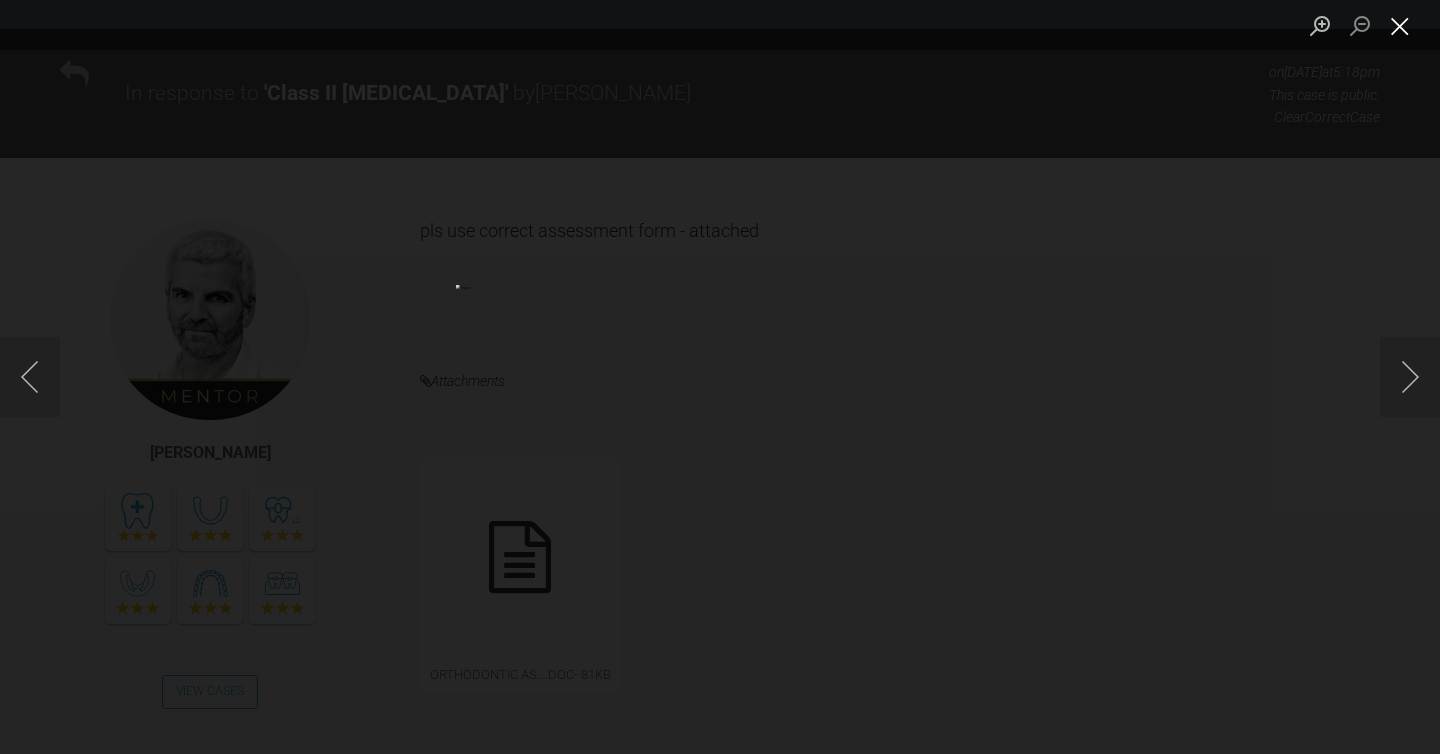 click at bounding box center (1400, 25) 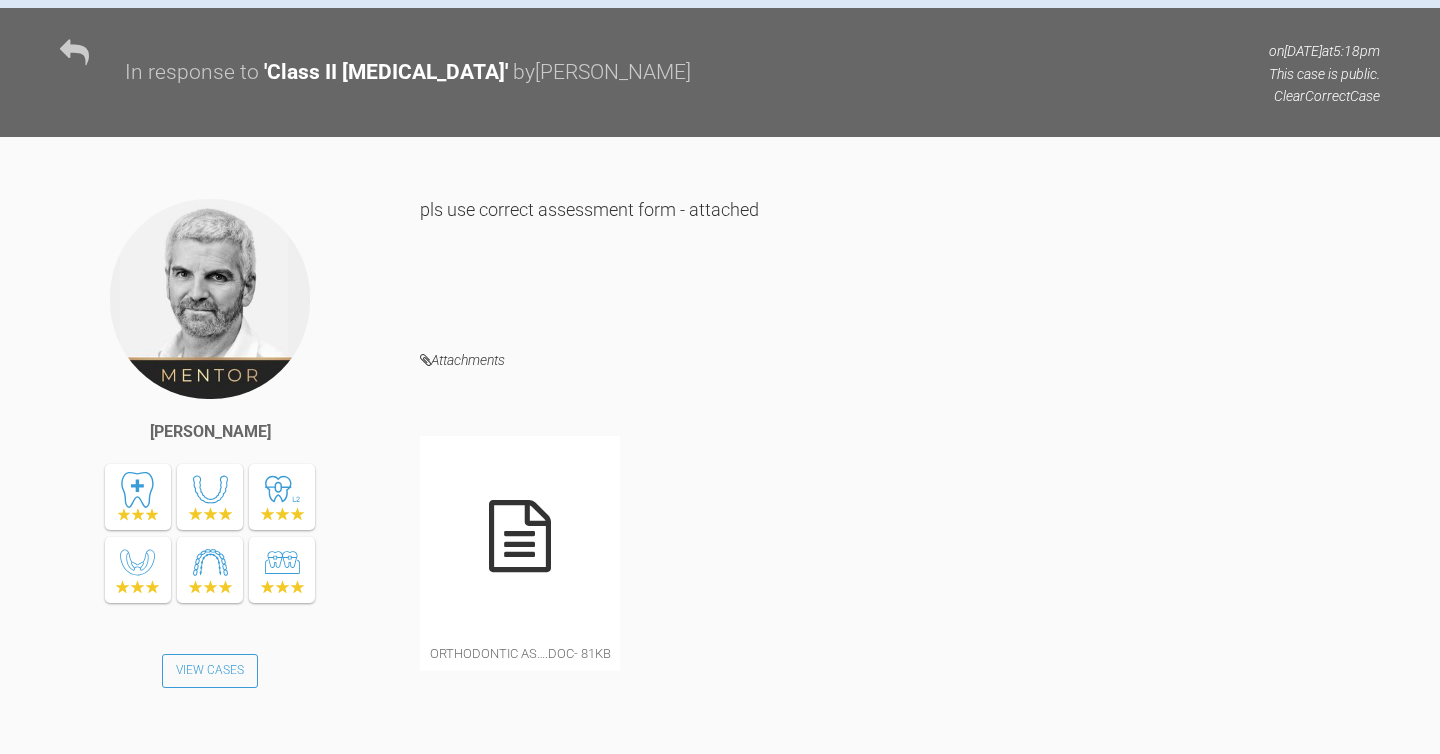 scroll, scrollTop: 1197, scrollLeft: 0, axis: vertical 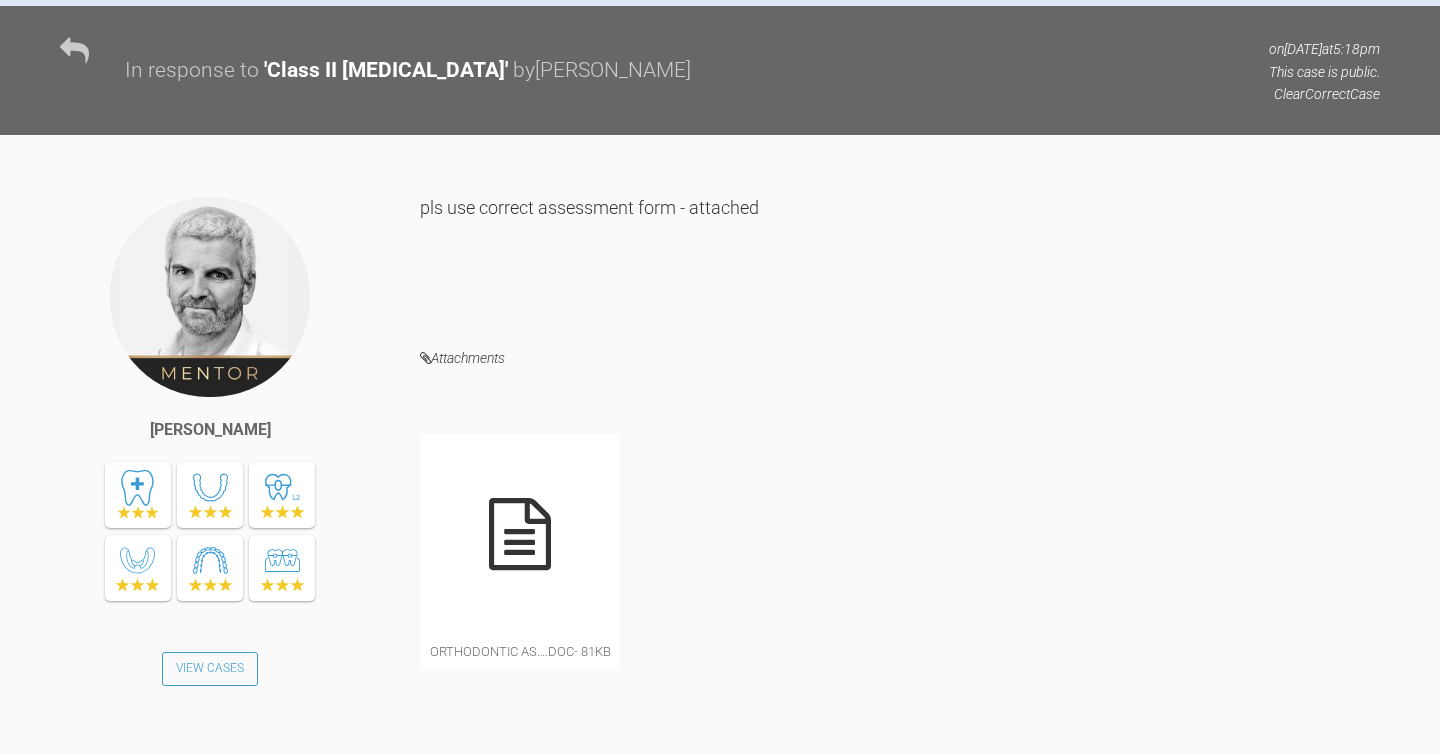 click at bounding box center [392, -344] 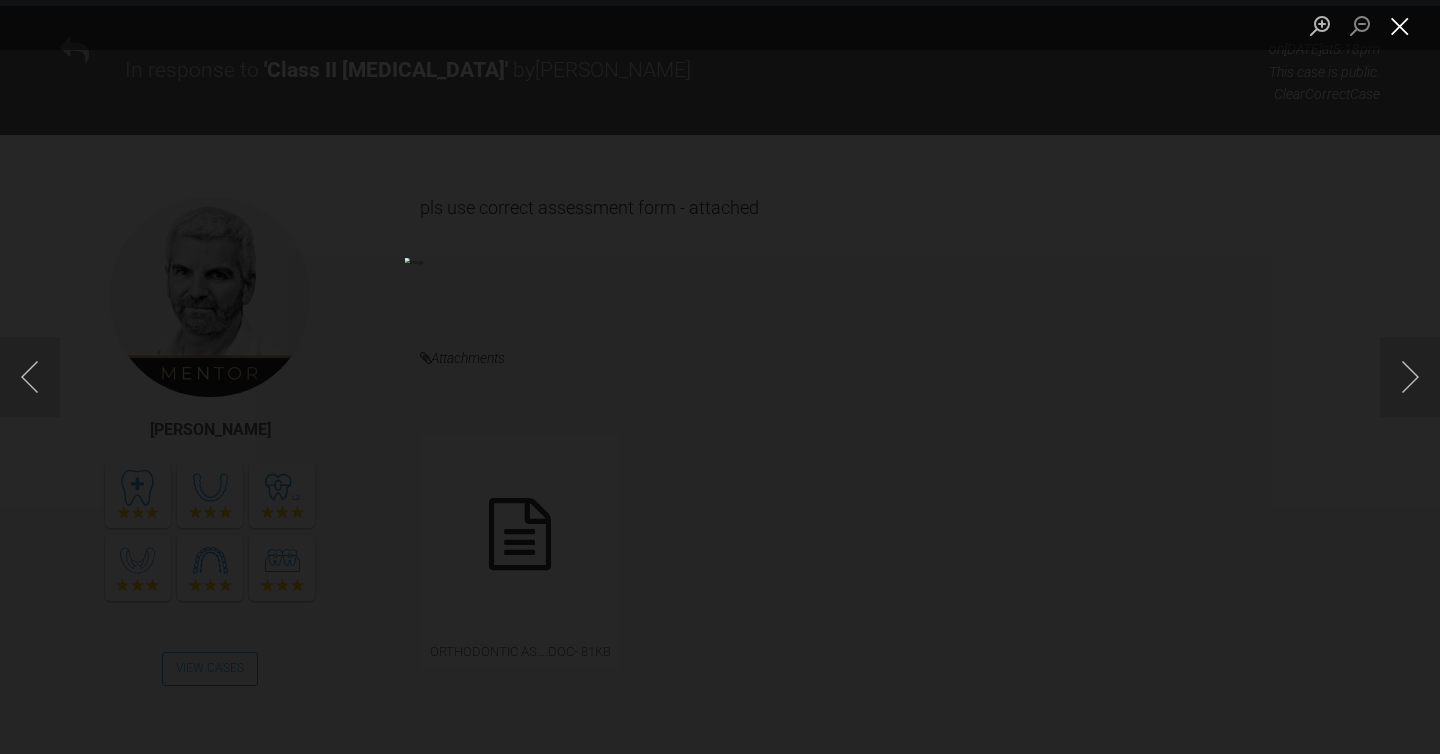 click at bounding box center [1400, 25] 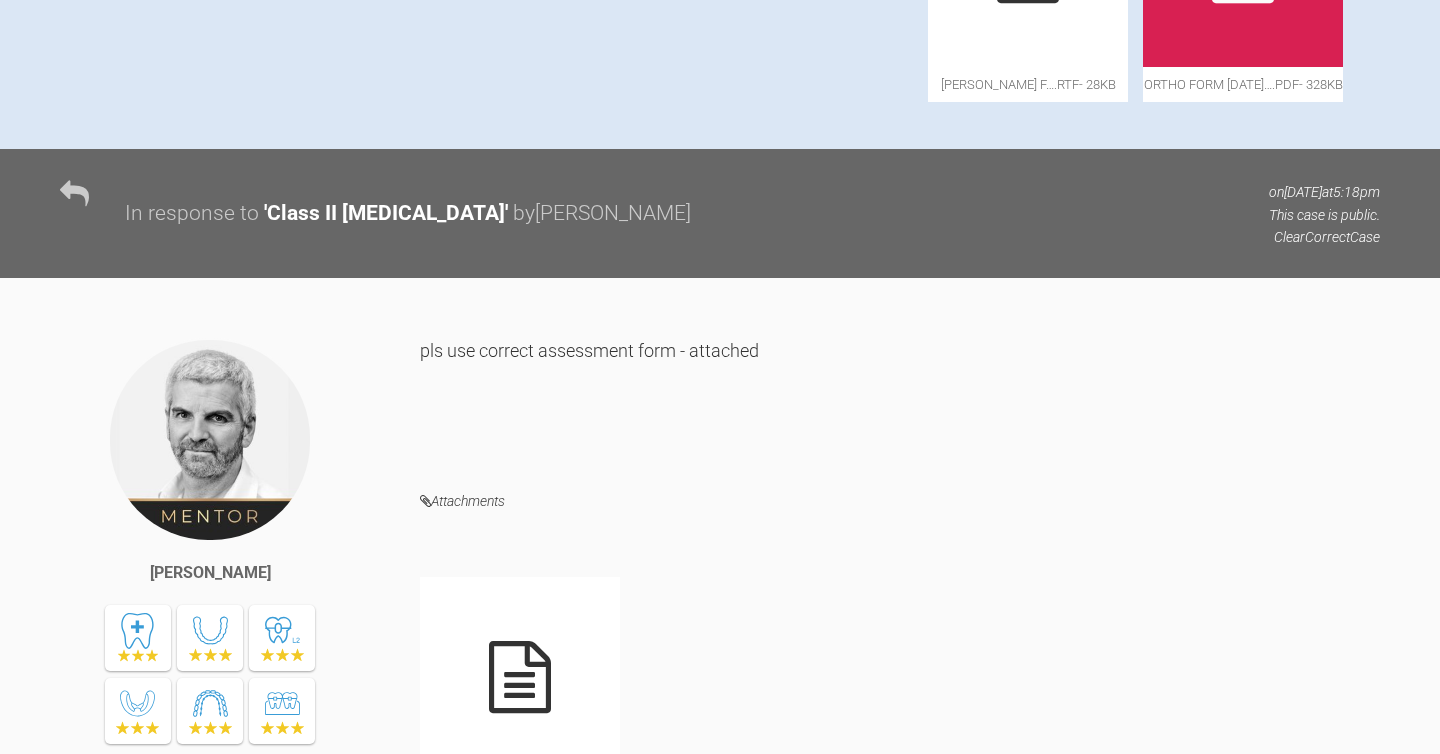 scroll, scrollTop: 1047, scrollLeft: 0, axis: vertical 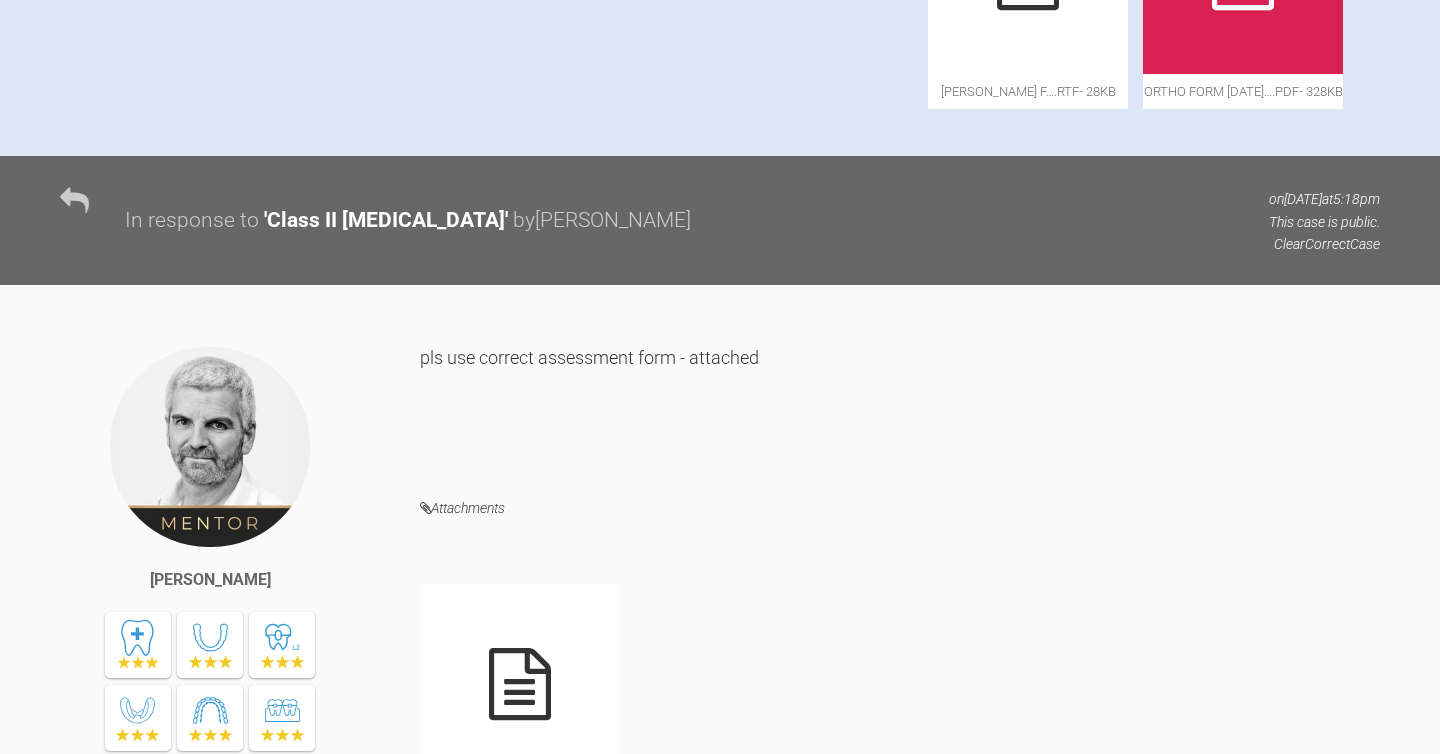 click at bounding box center [543, -275] 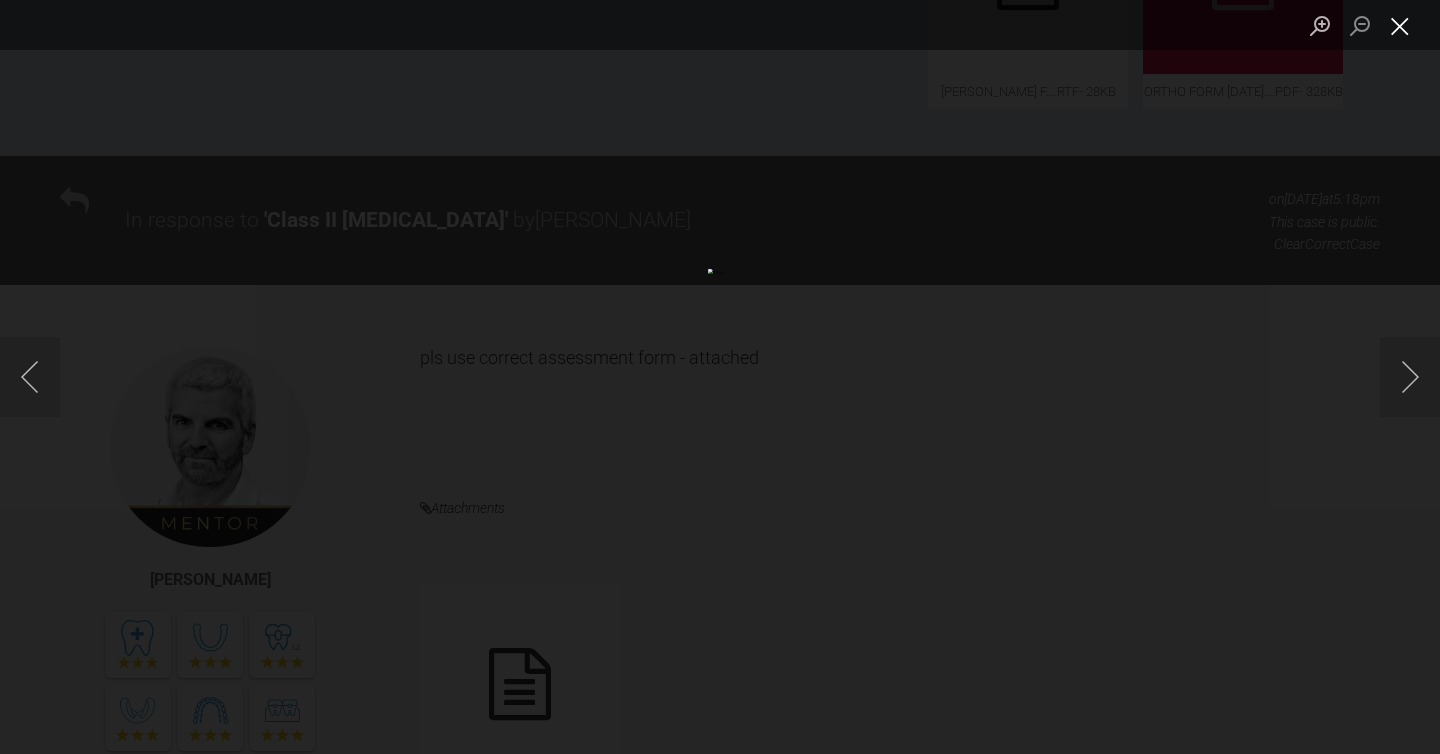 click at bounding box center (1400, 25) 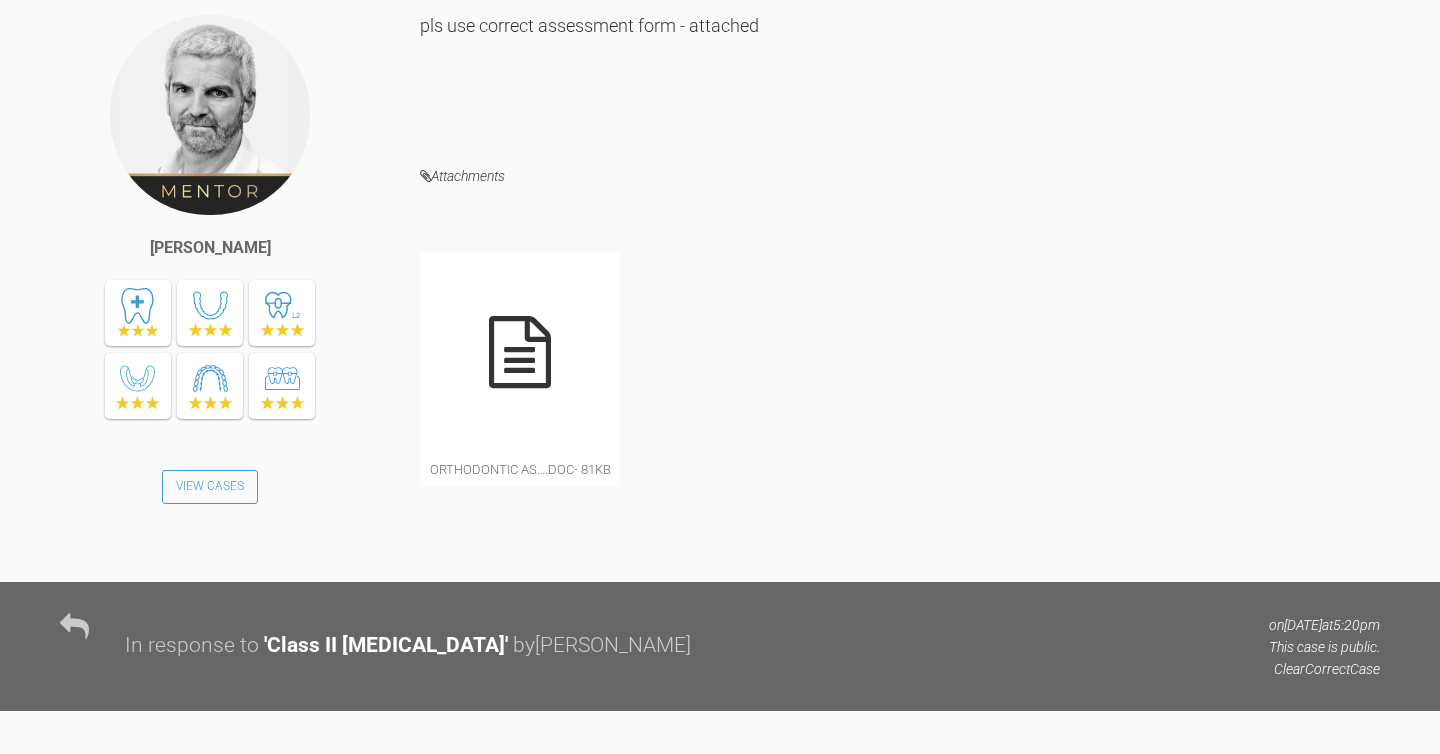 scroll, scrollTop: 1382, scrollLeft: 0, axis: vertical 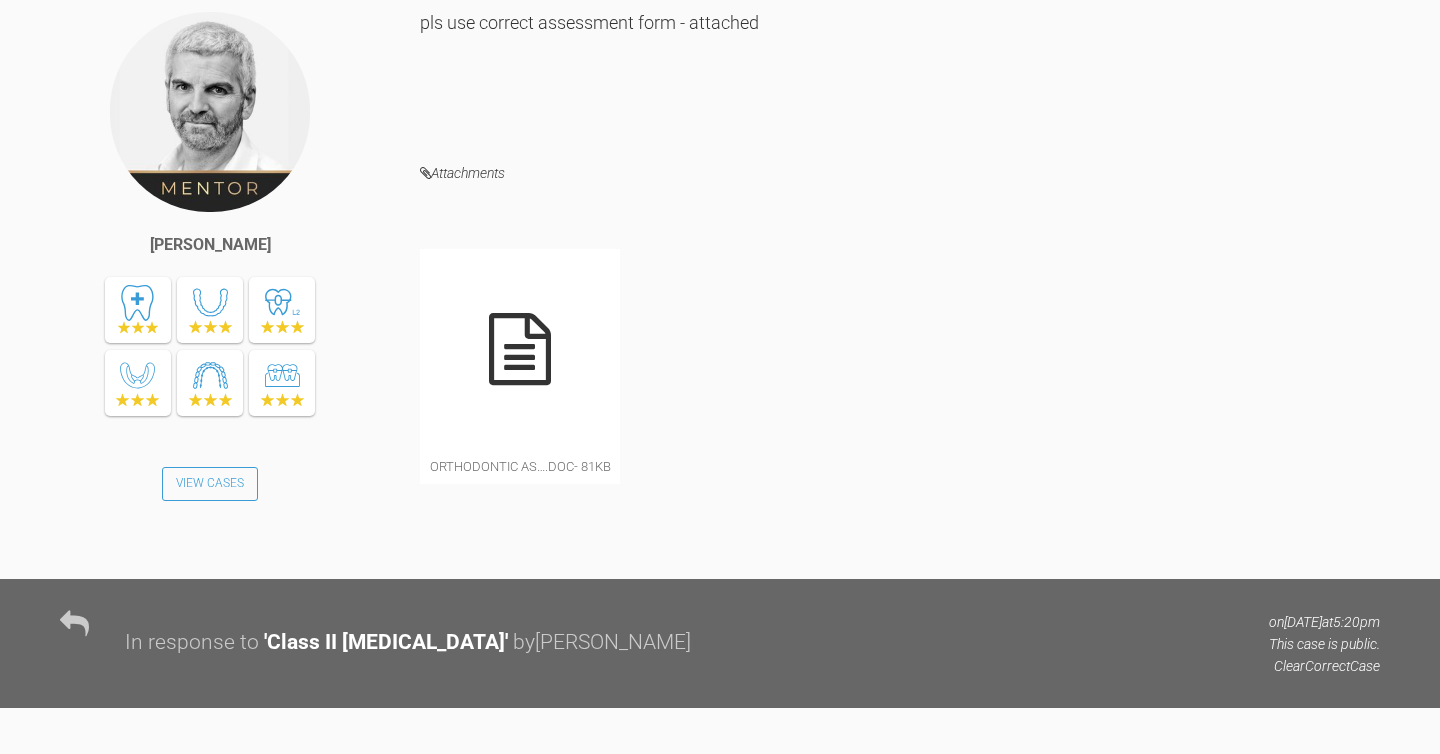 click at bounding box center (996, -529) 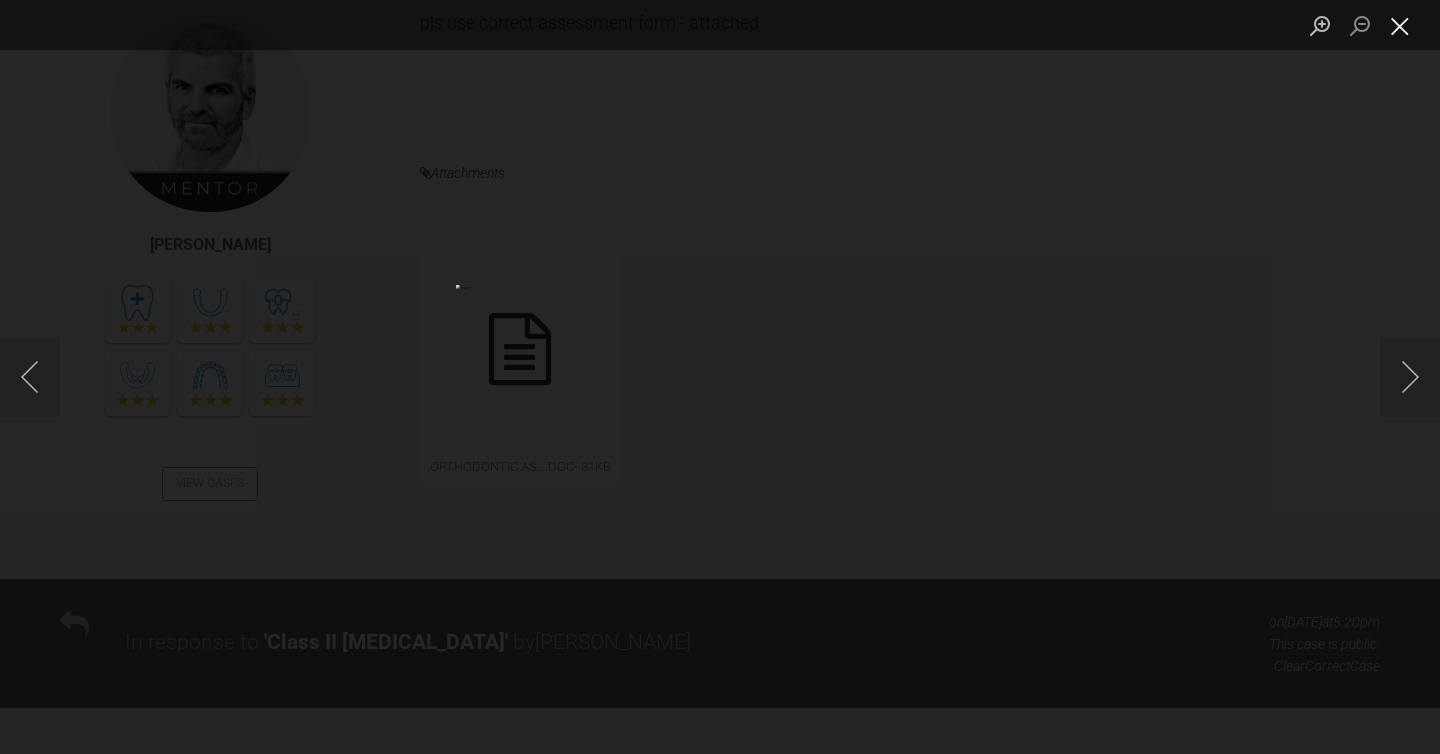 click at bounding box center [1400, 25] 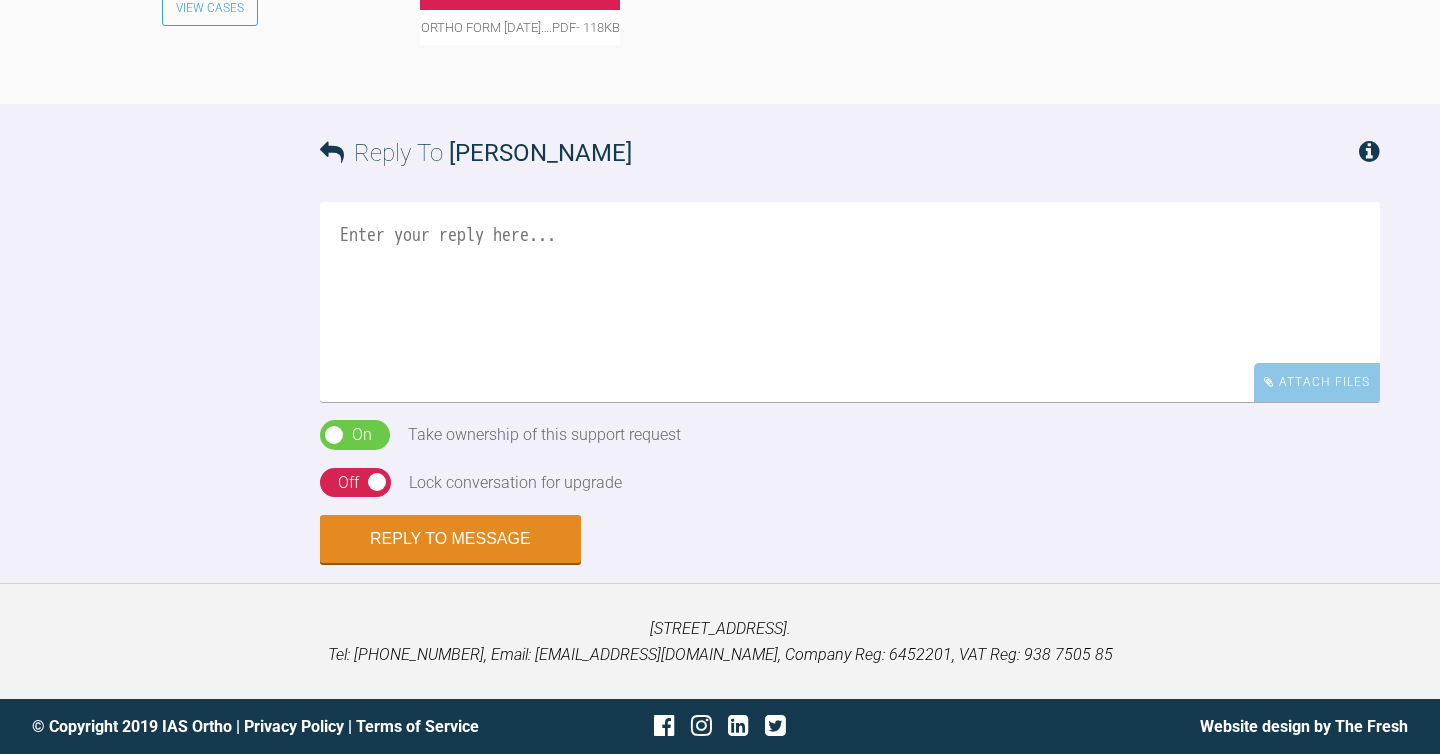 scroll, scrollTop: 4699, scrollLeft: 0, axis: vertical 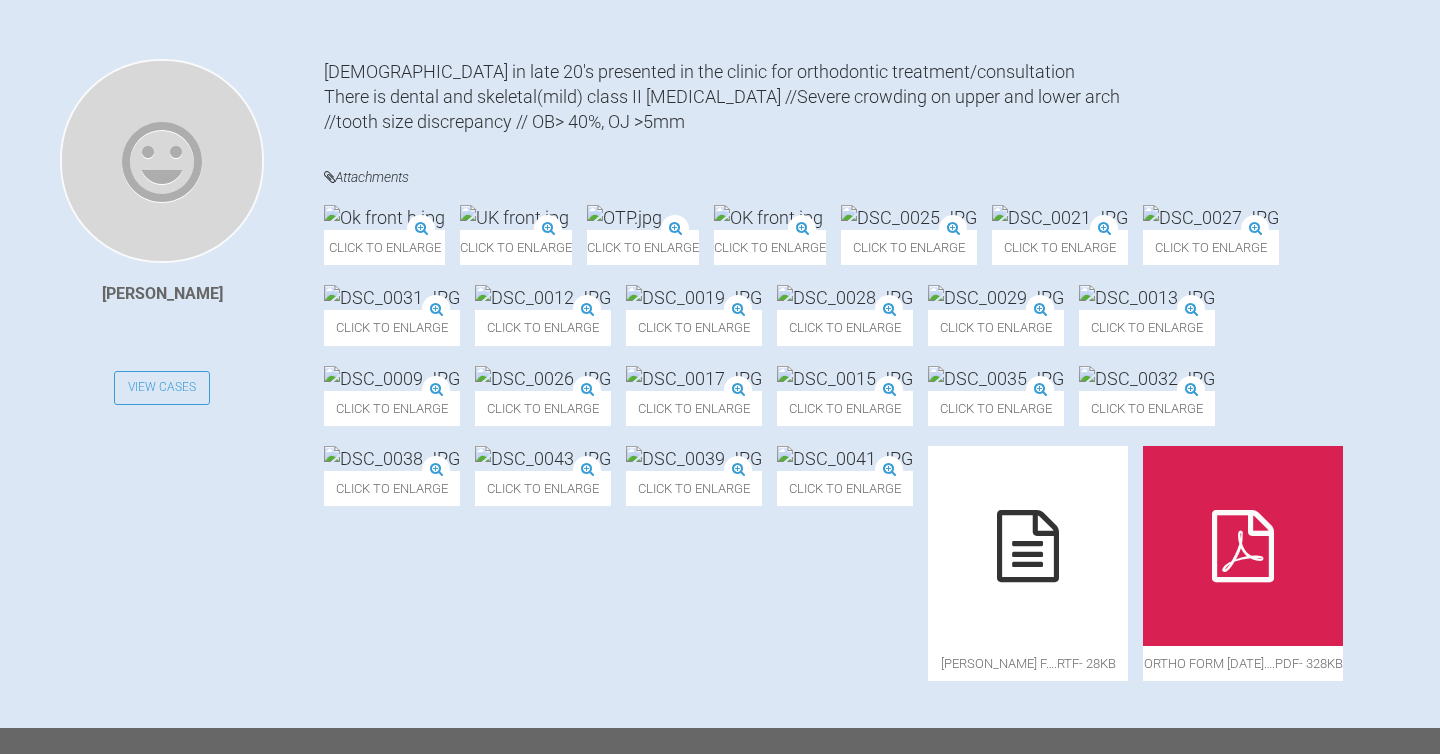 click at bounding box center (624, 217) 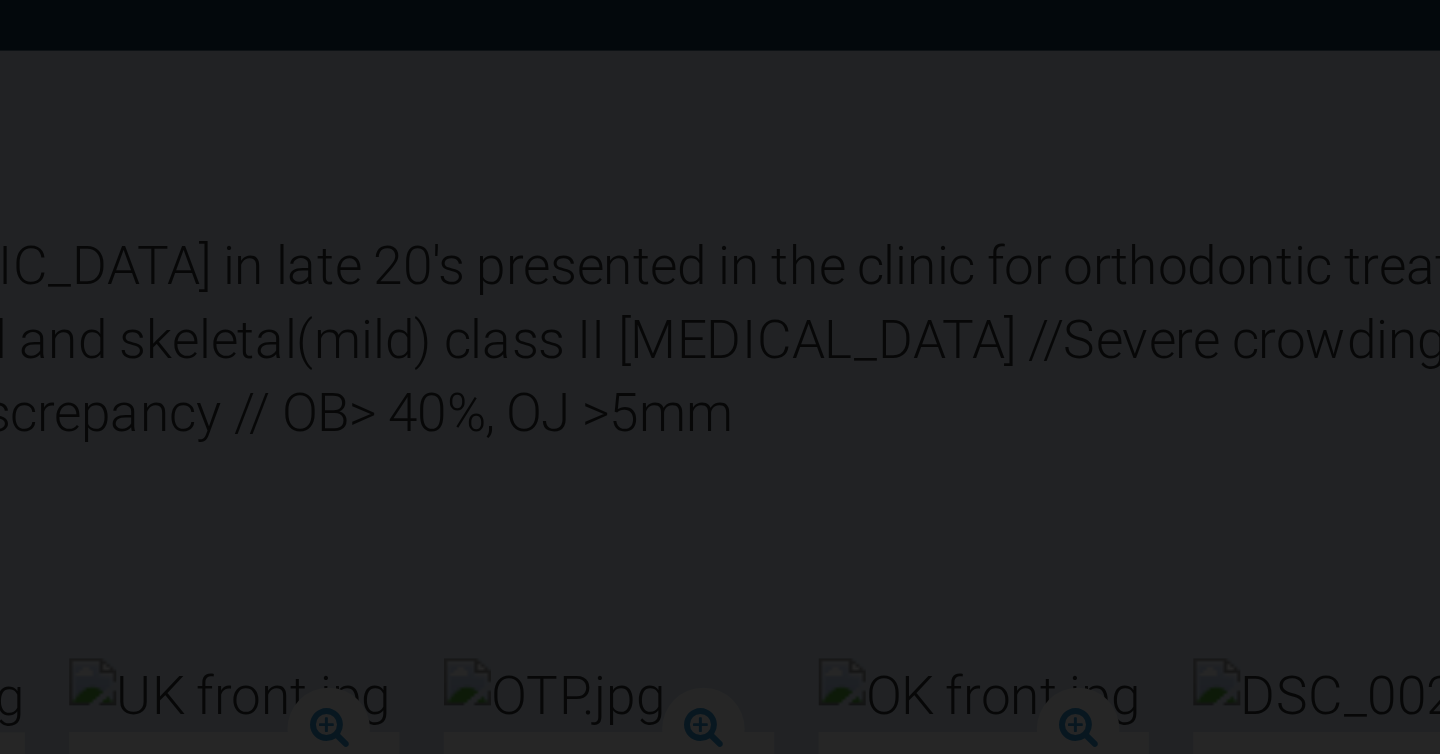 scroll, scrollTop: 279, scrollLeft: 0, axis: vertical 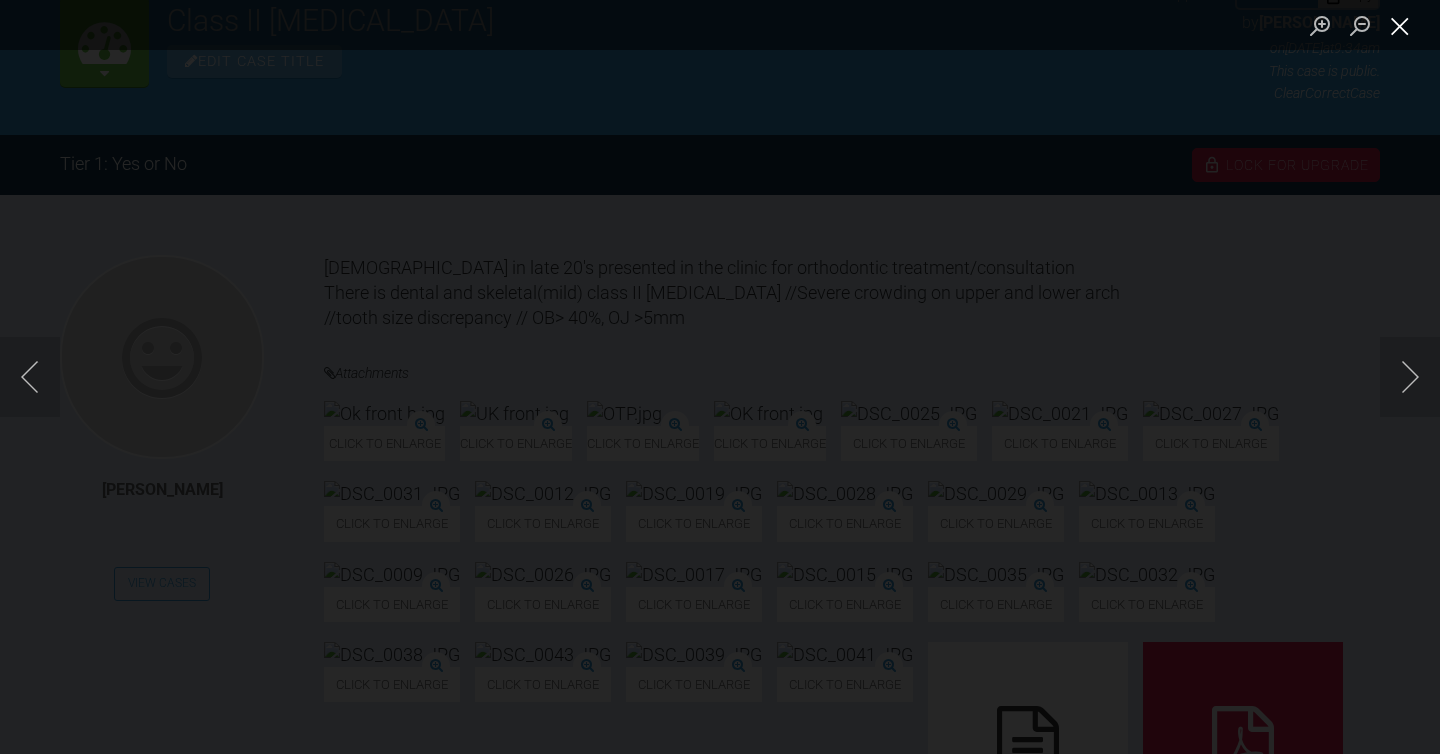 click at bounding box center (1400, 25) 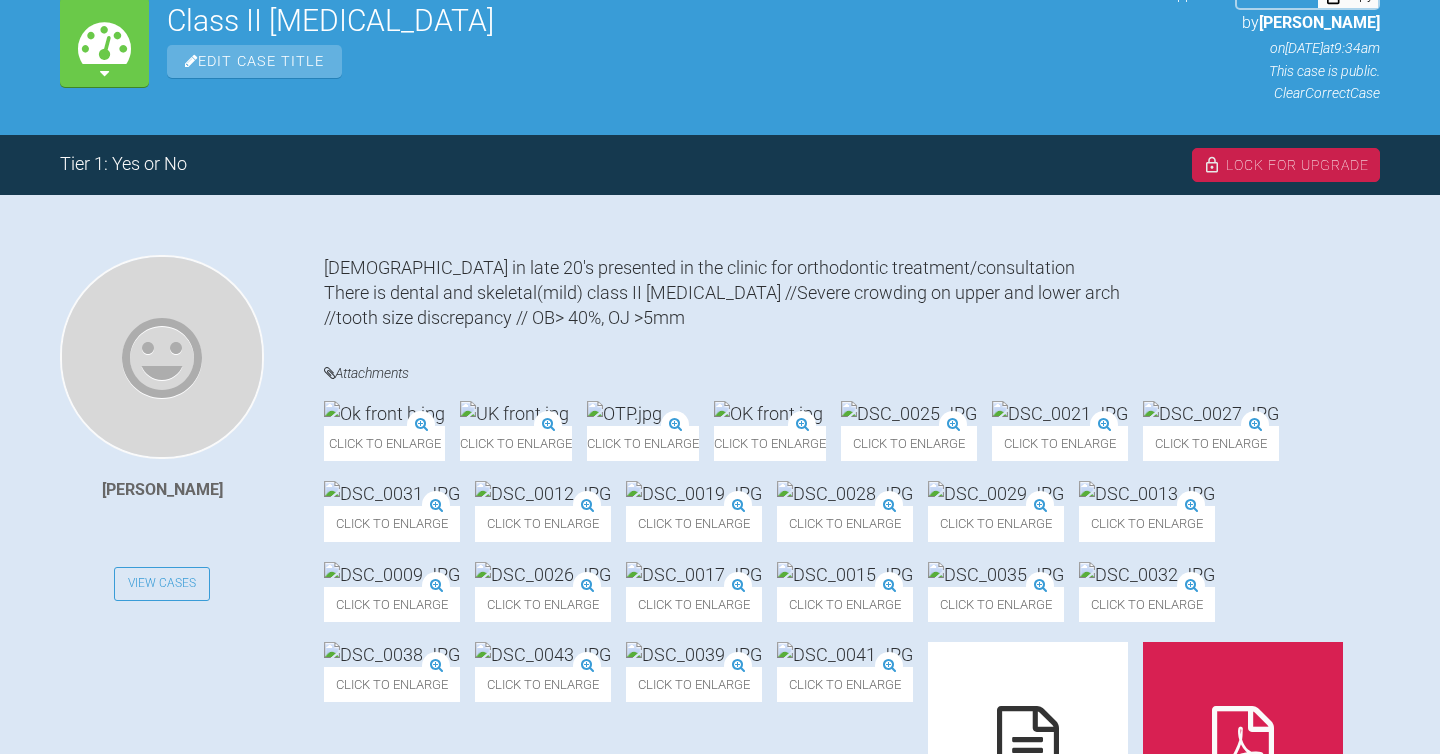 scroll, scrollTop: 421, scrollLeft: 0, axis: vertical 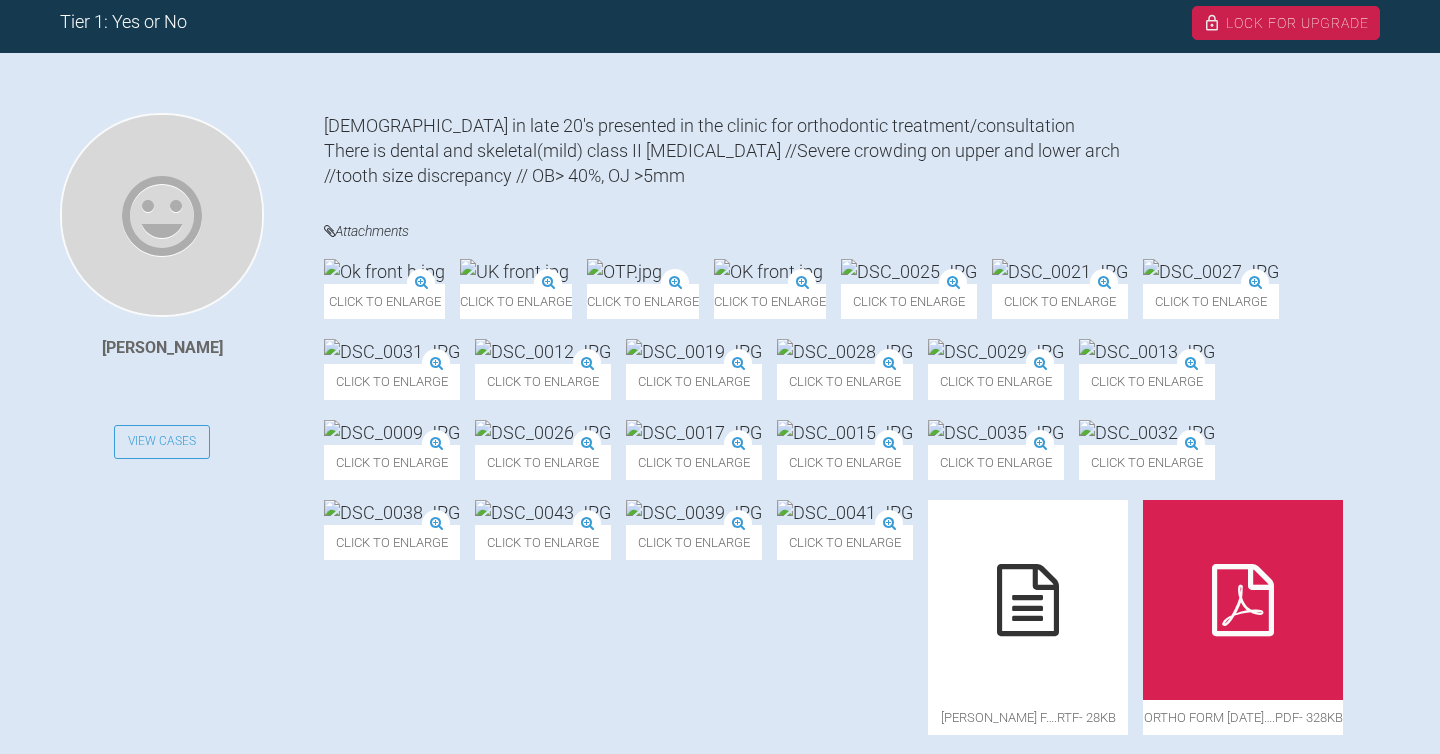 click at bounding box center (624, 271) 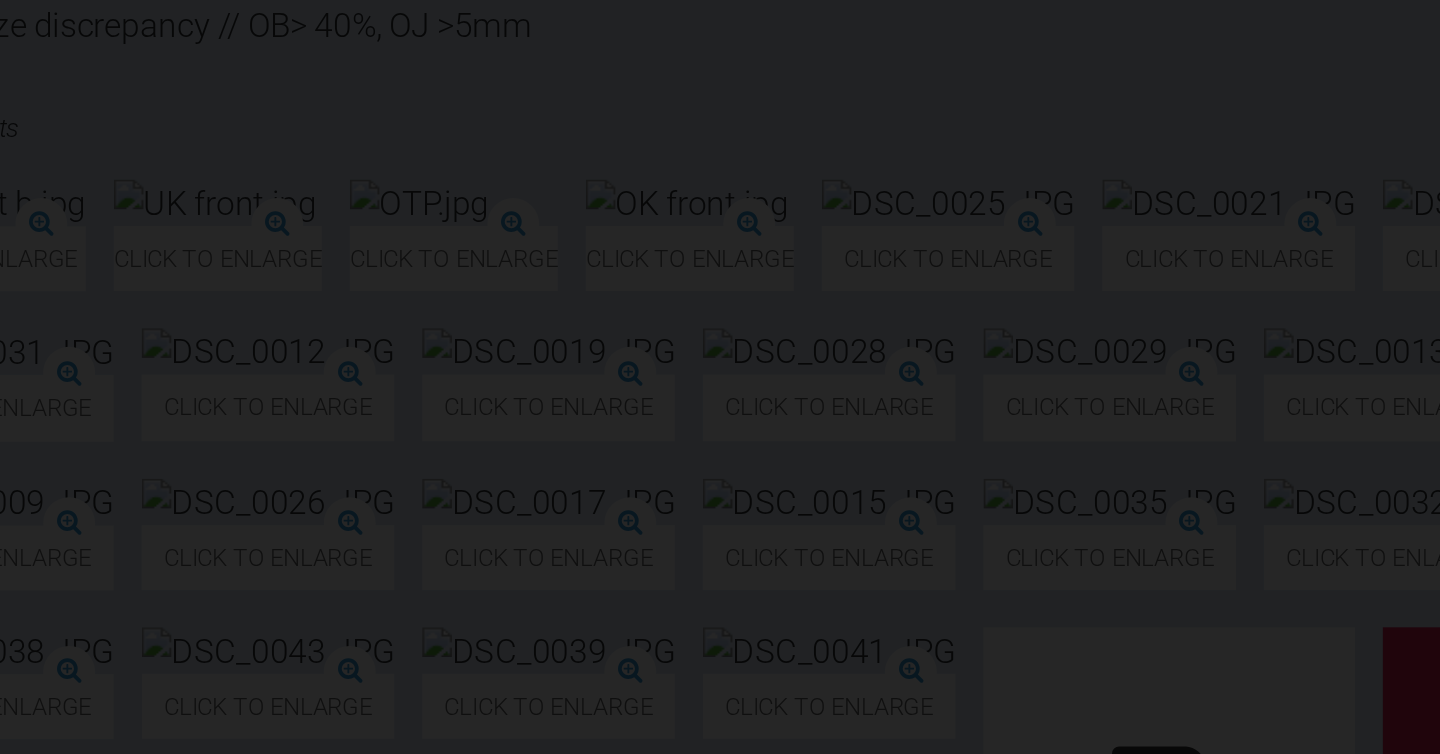 scroll, scrollTop: 241, scrollLeft: 0, axis: vertical 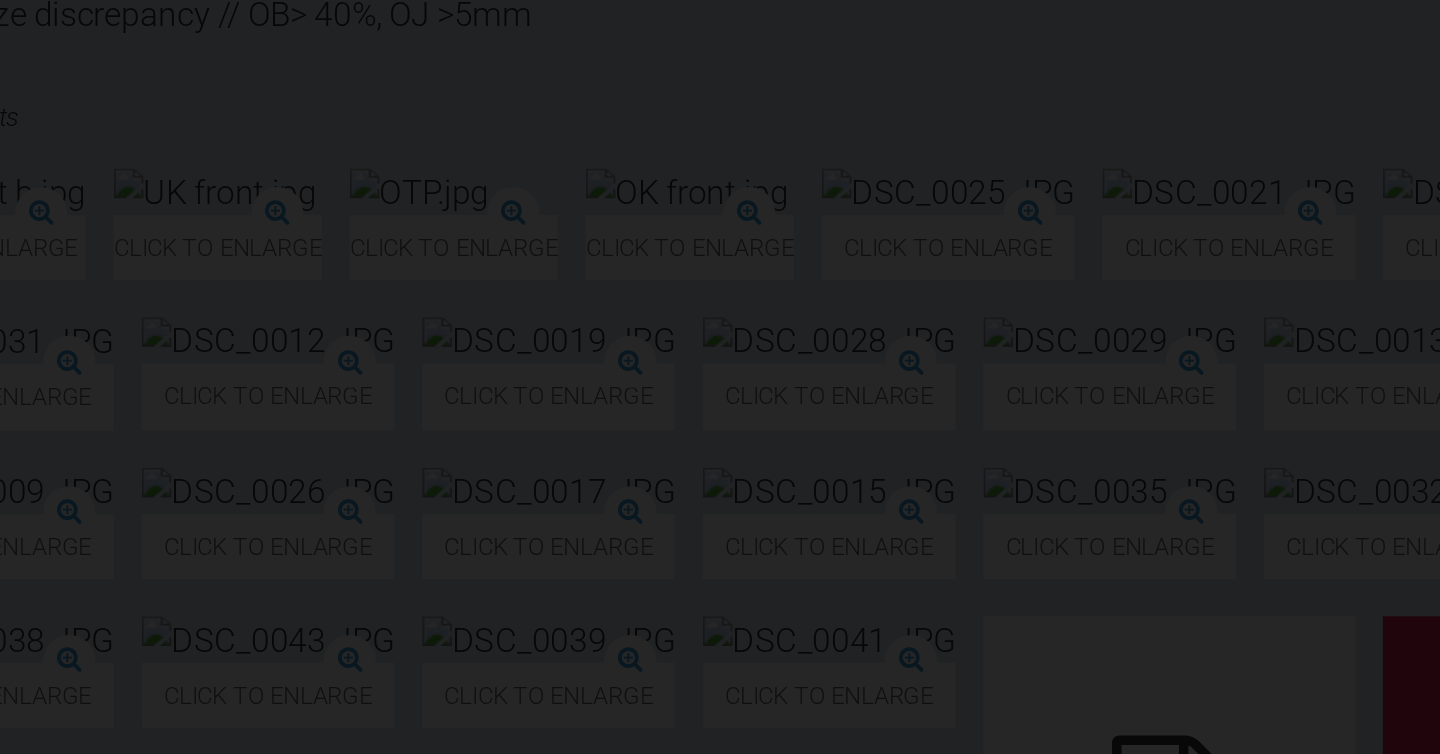 click at bounding box center [-55, 377] 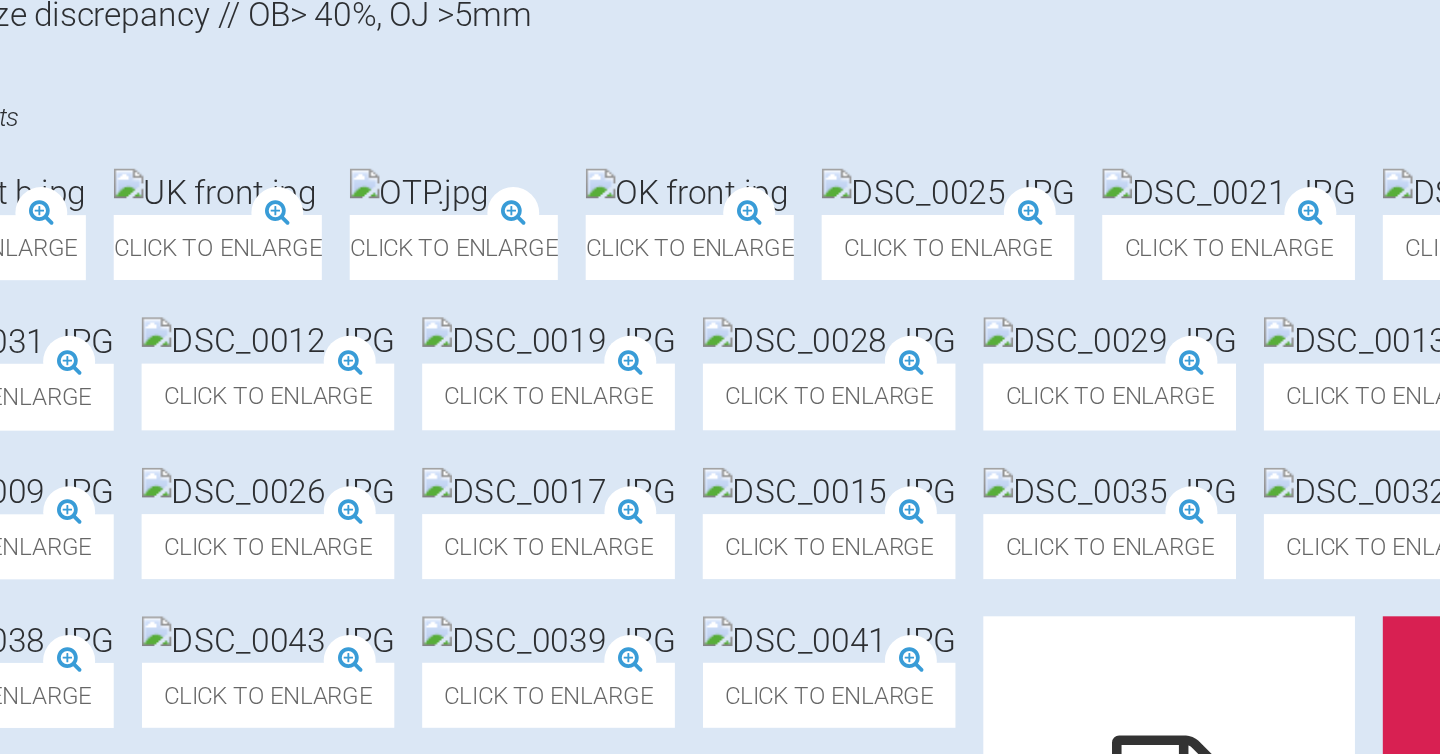 click at bounding box center (624, 451) 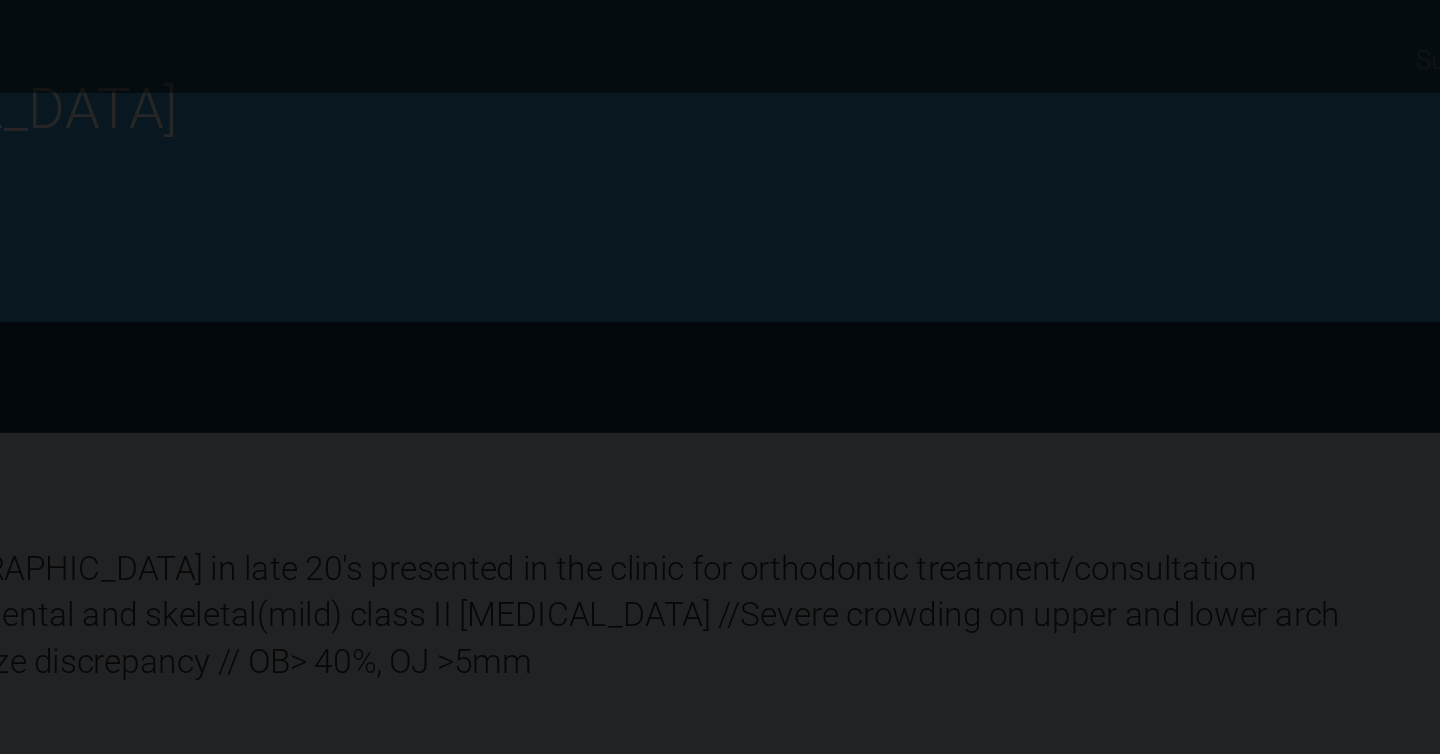 click at bounding box center [-55, 377] 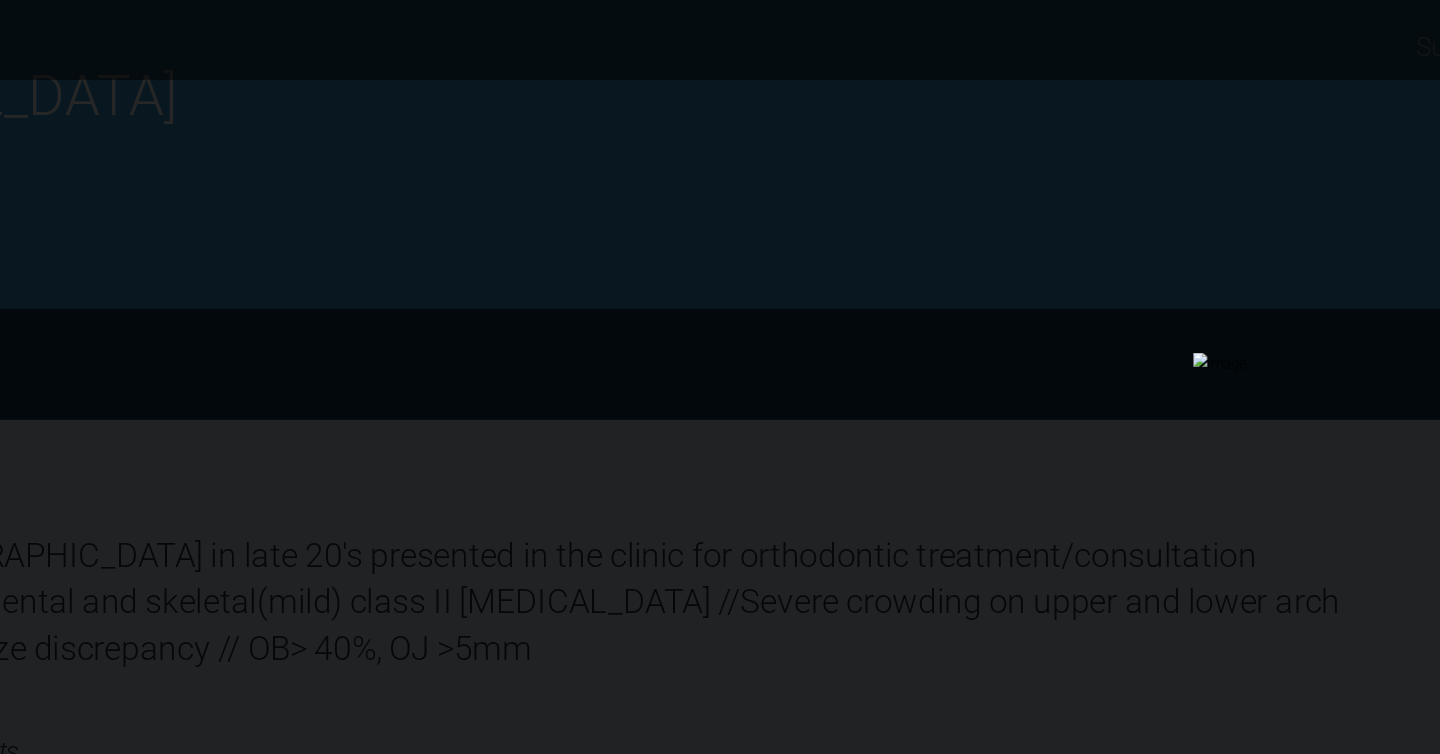 click at bounding box center (720, 377) 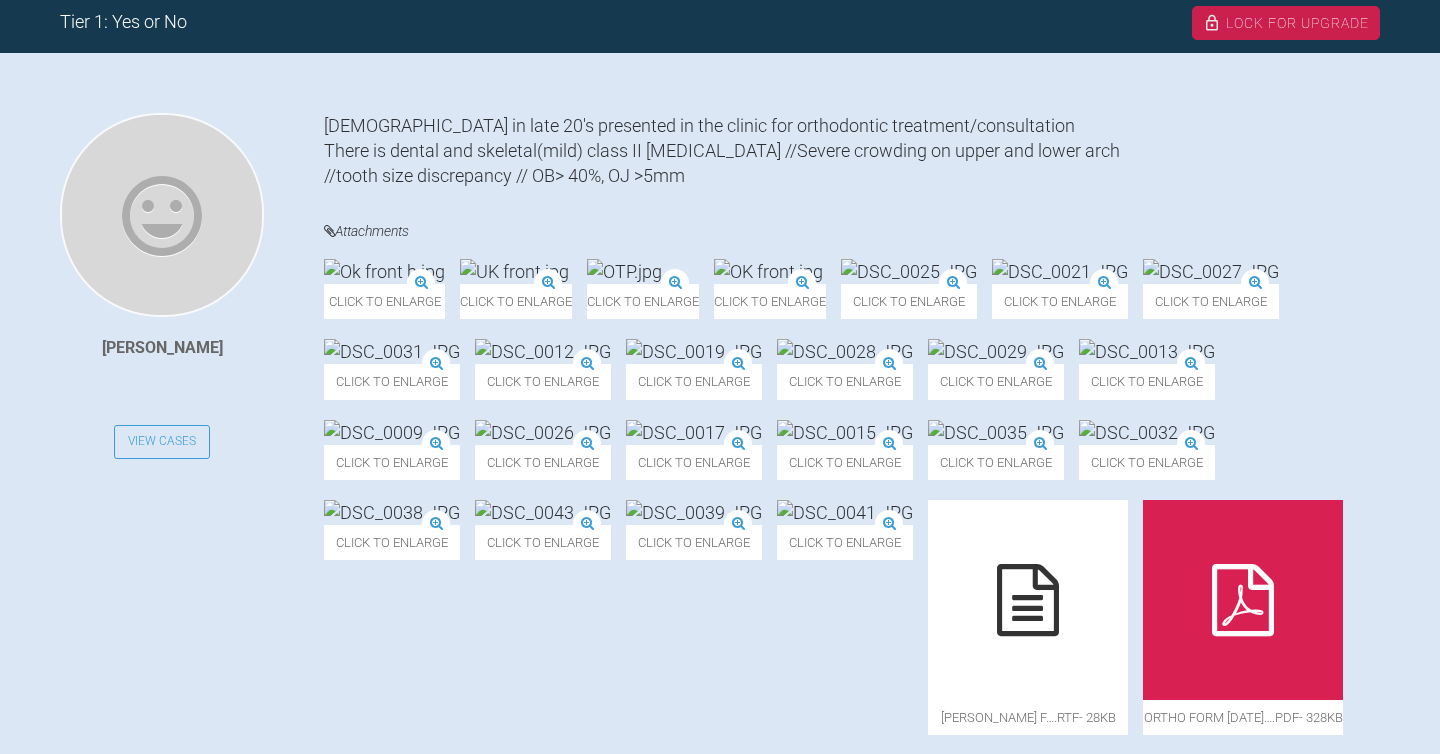 scroll, scrollTop: 433, scrollLeft: 0, axis: vertical 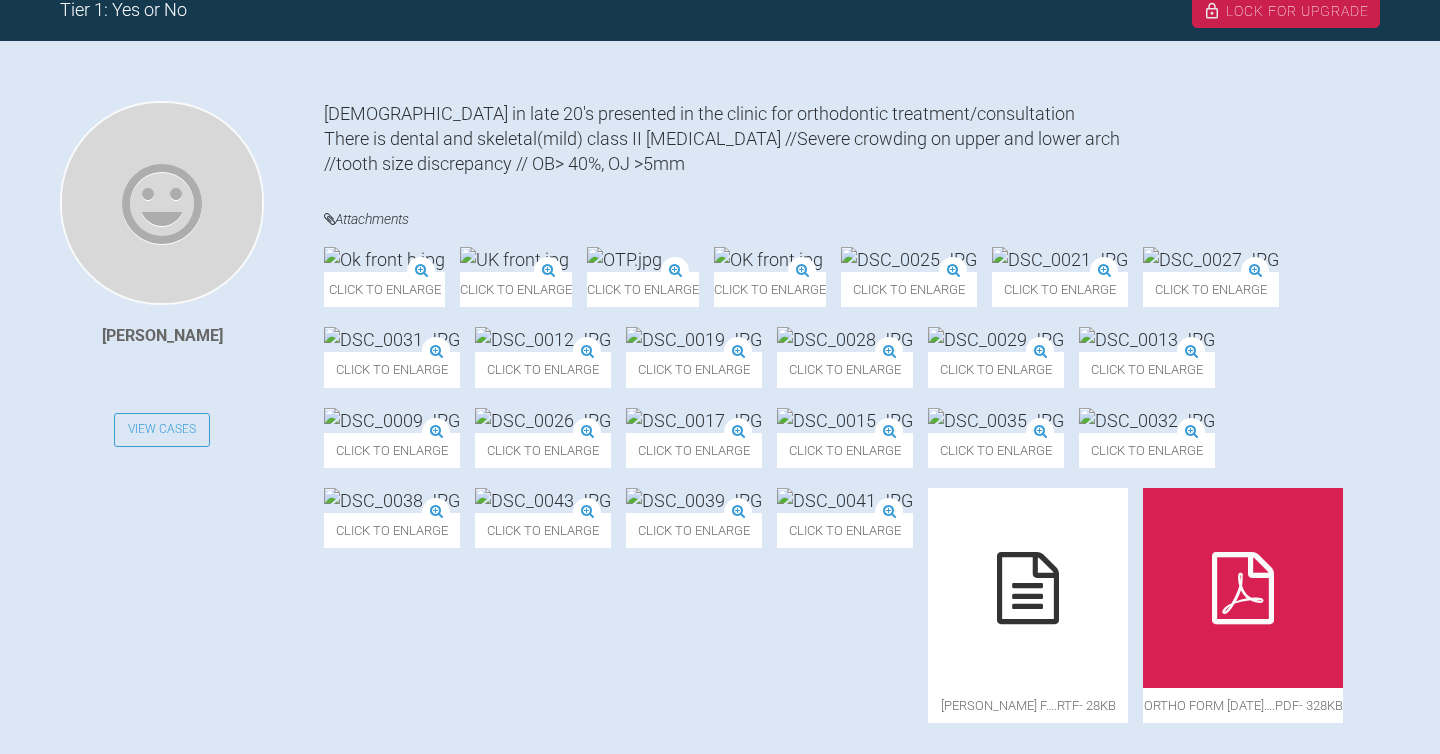 click at bounding box center (624, 259) 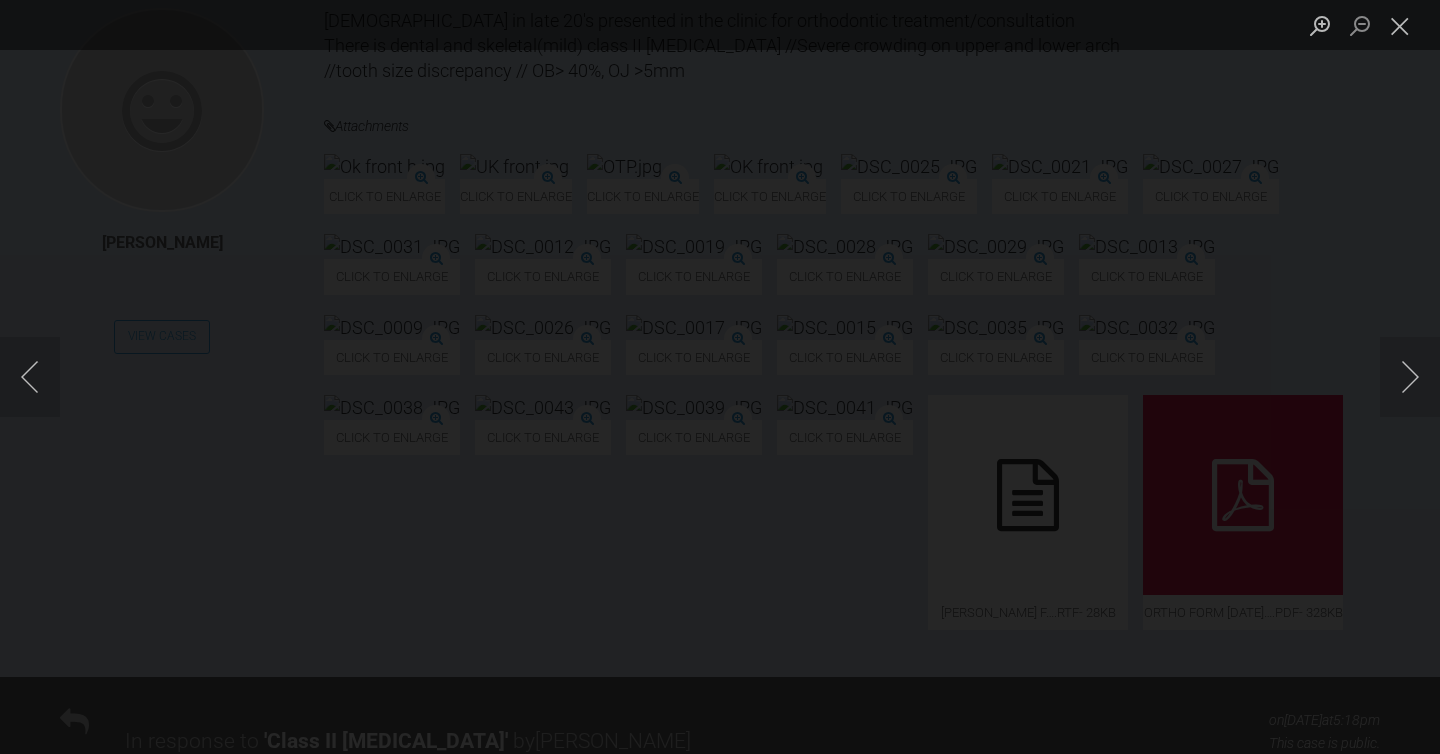 scroll, scrollTop: 564, scrollLeft: 0, axis: vertical 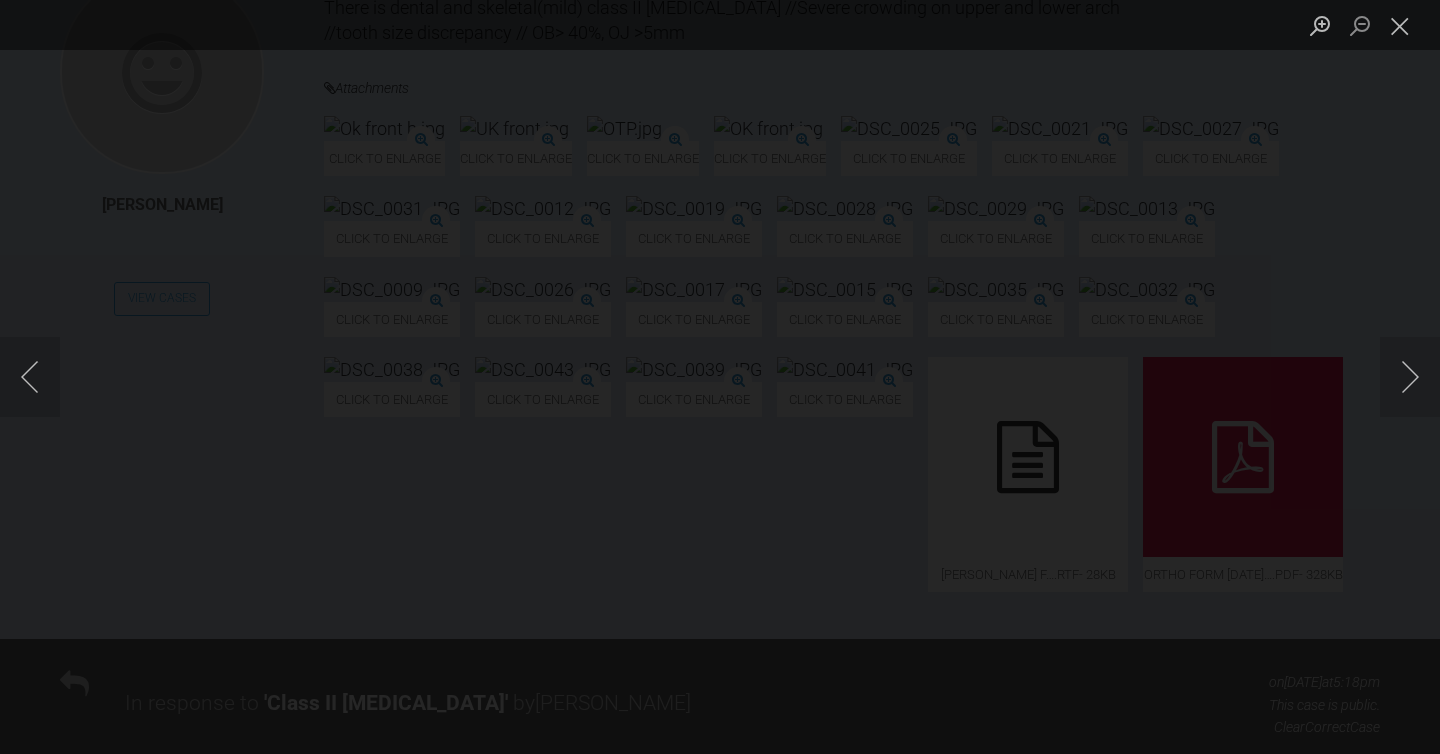 click at bounding box center (1400, 25) 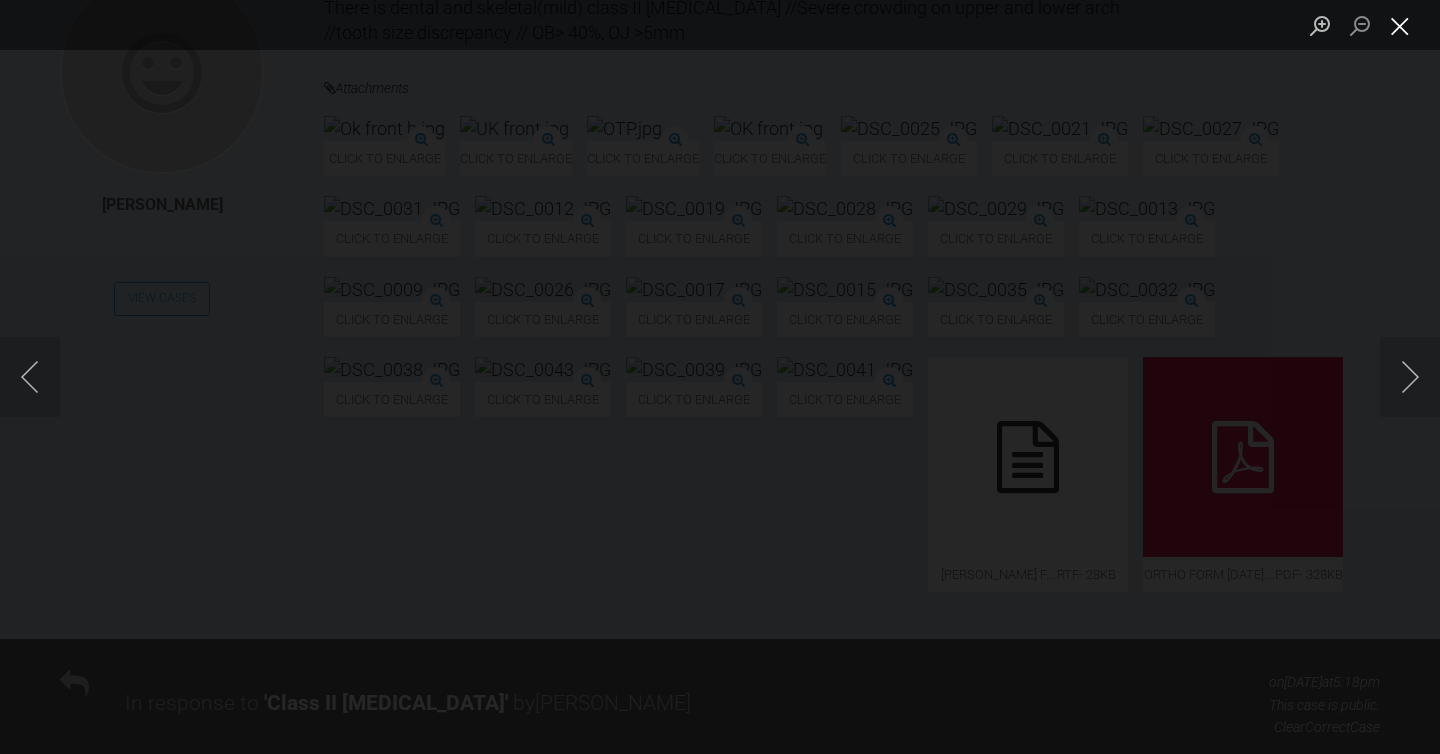 click at bounding box center (1400, 25) 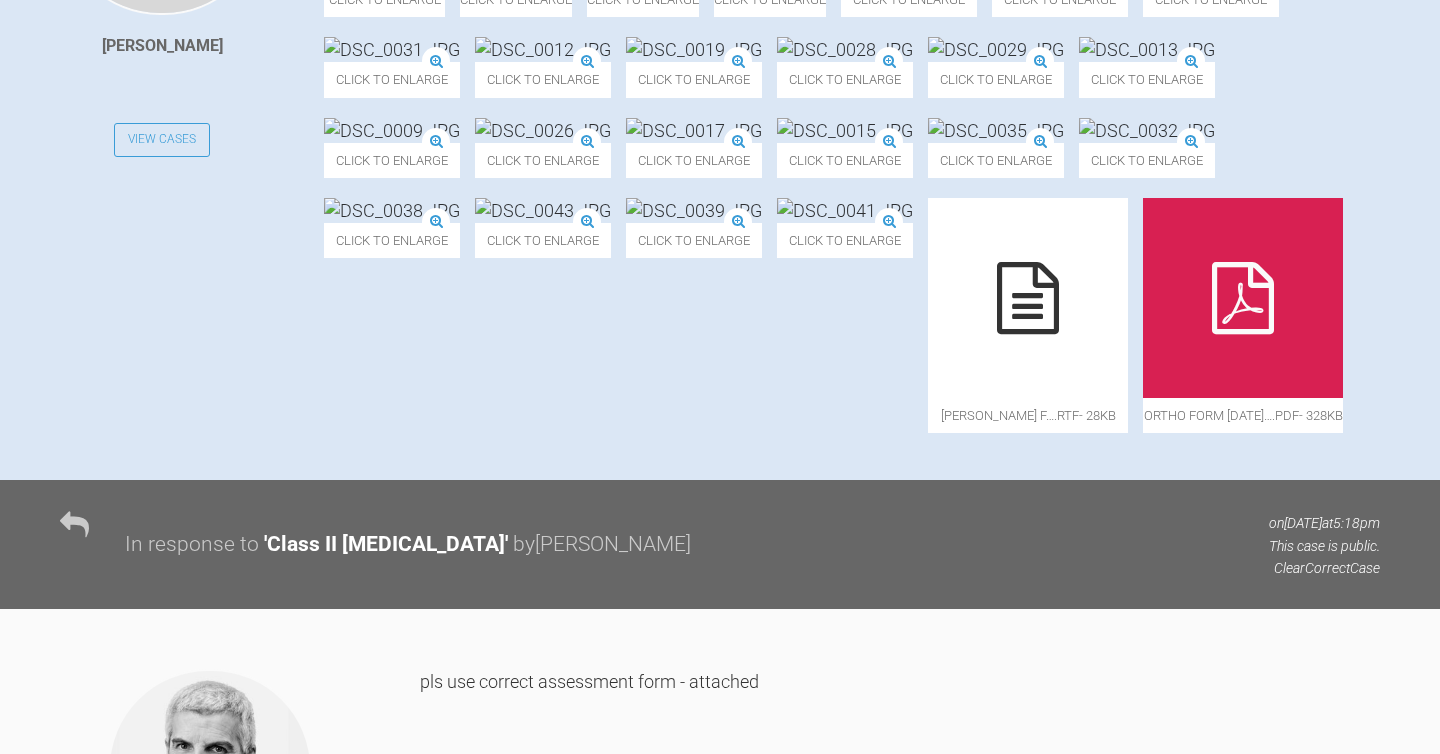 scroll, scrollTop: 726, scrollLeft: 0, axis: vertical 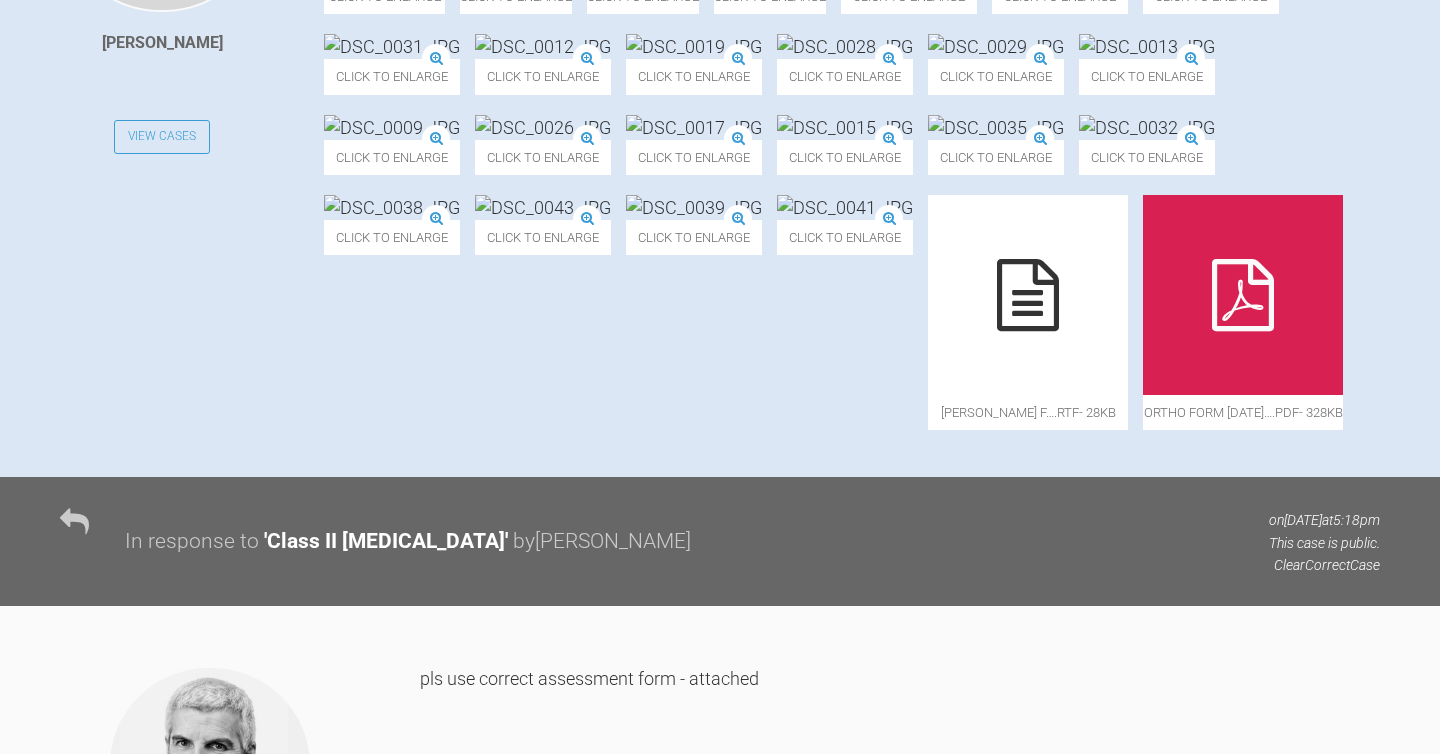 click at bounding box center [1060, -34] 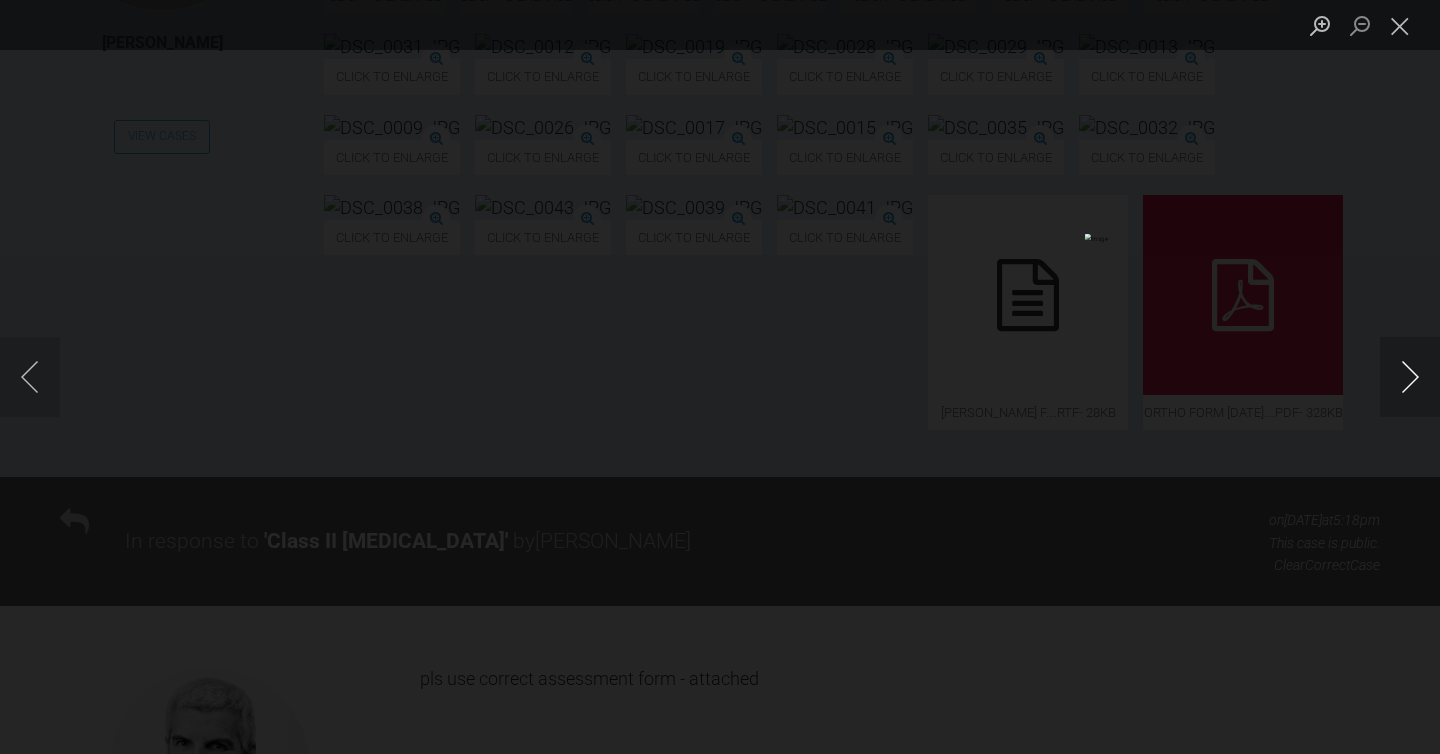 click at bounding box center (1410, 377) 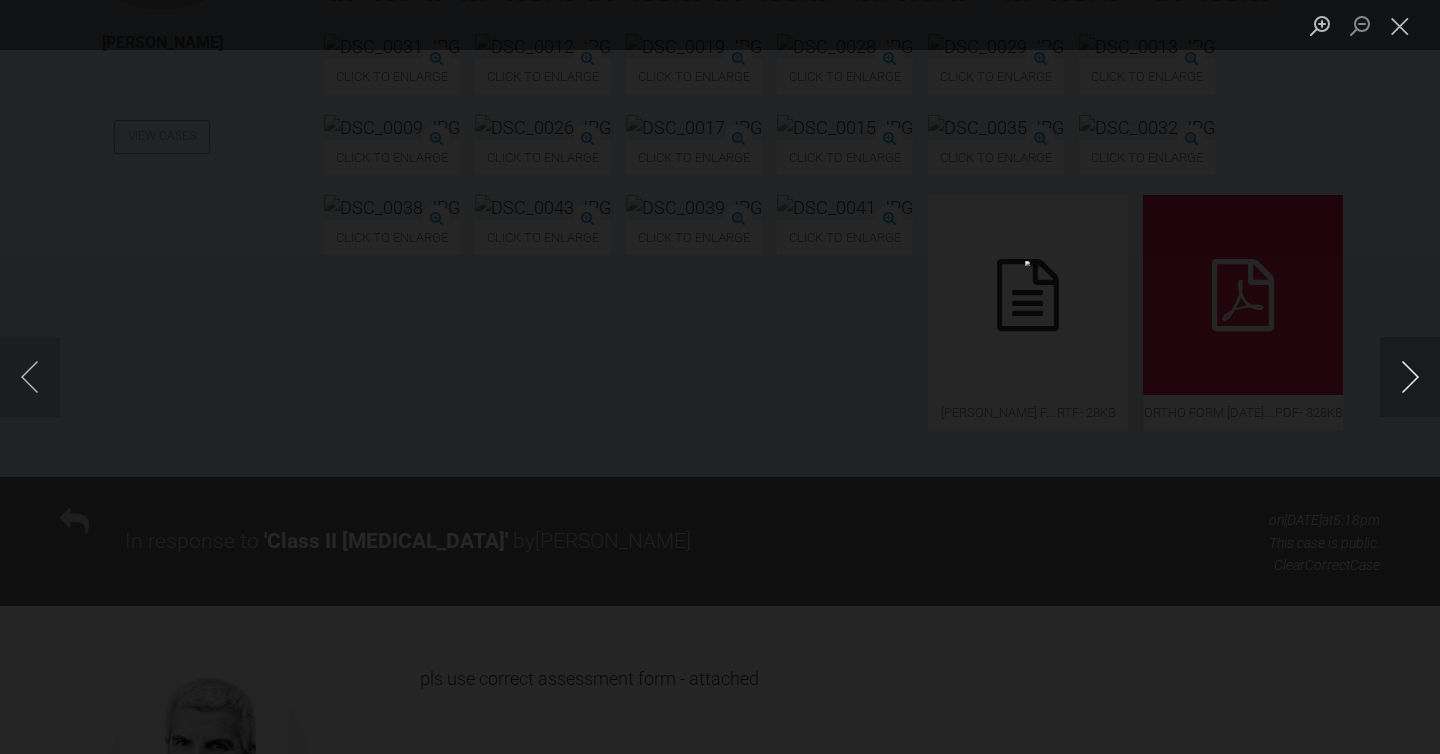 click at bounding box center (1410, 377) 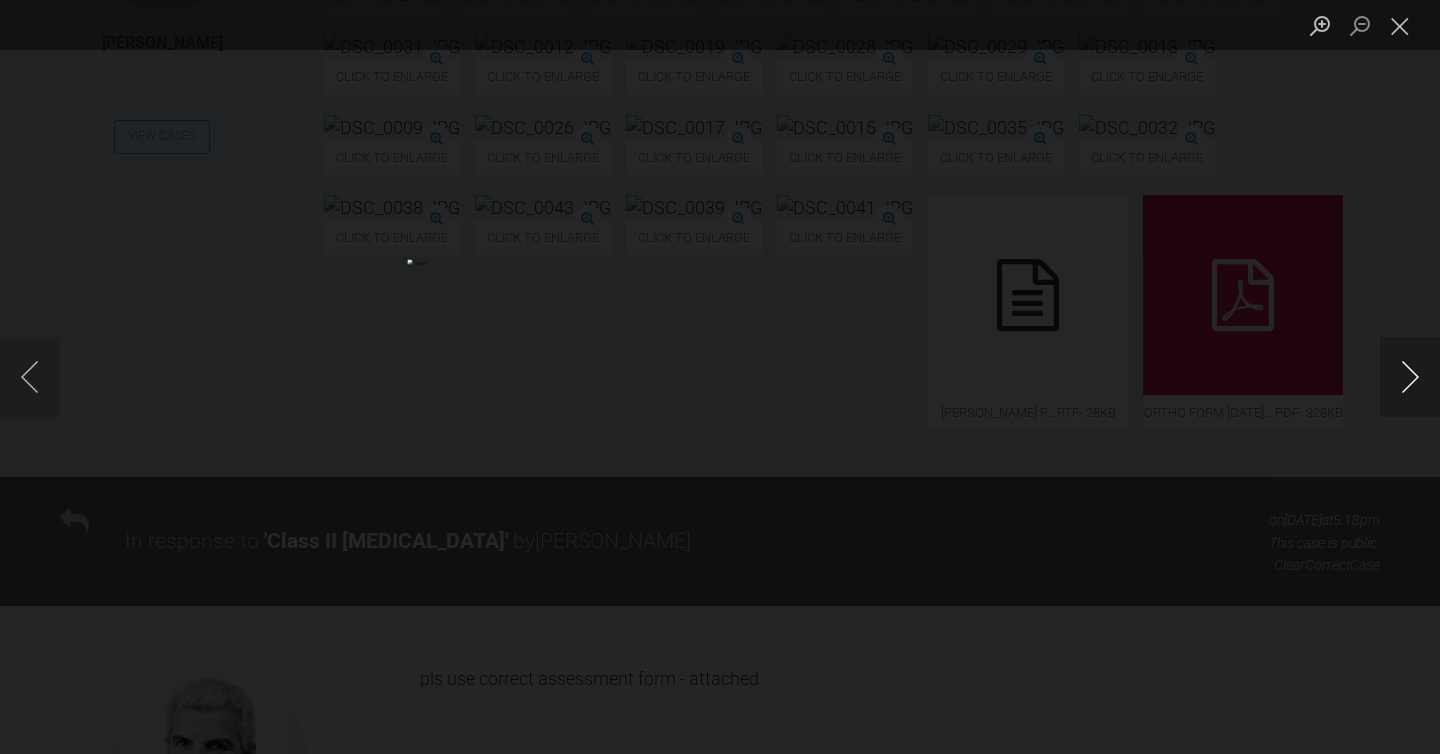 click at bounding box center (1410, 377) 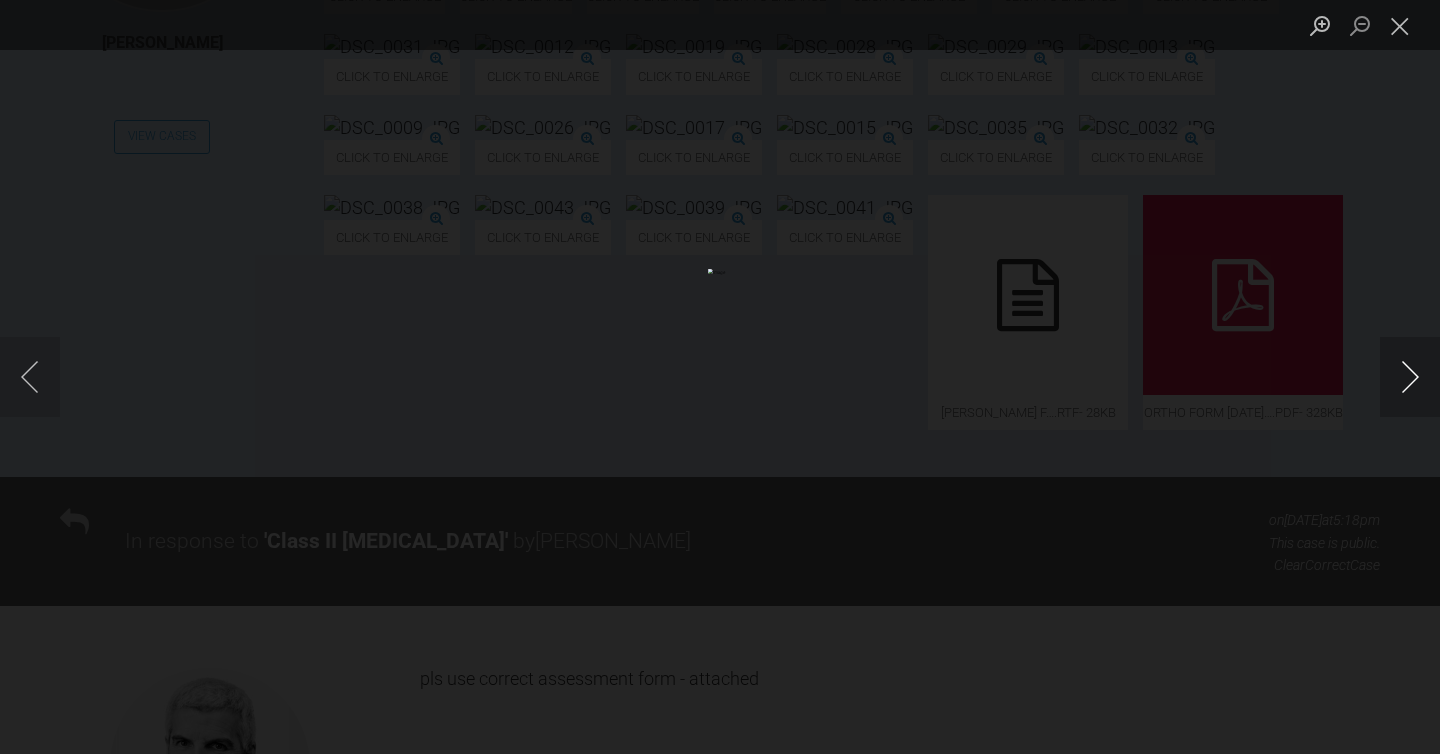 click at bounding box center [1410, 377] 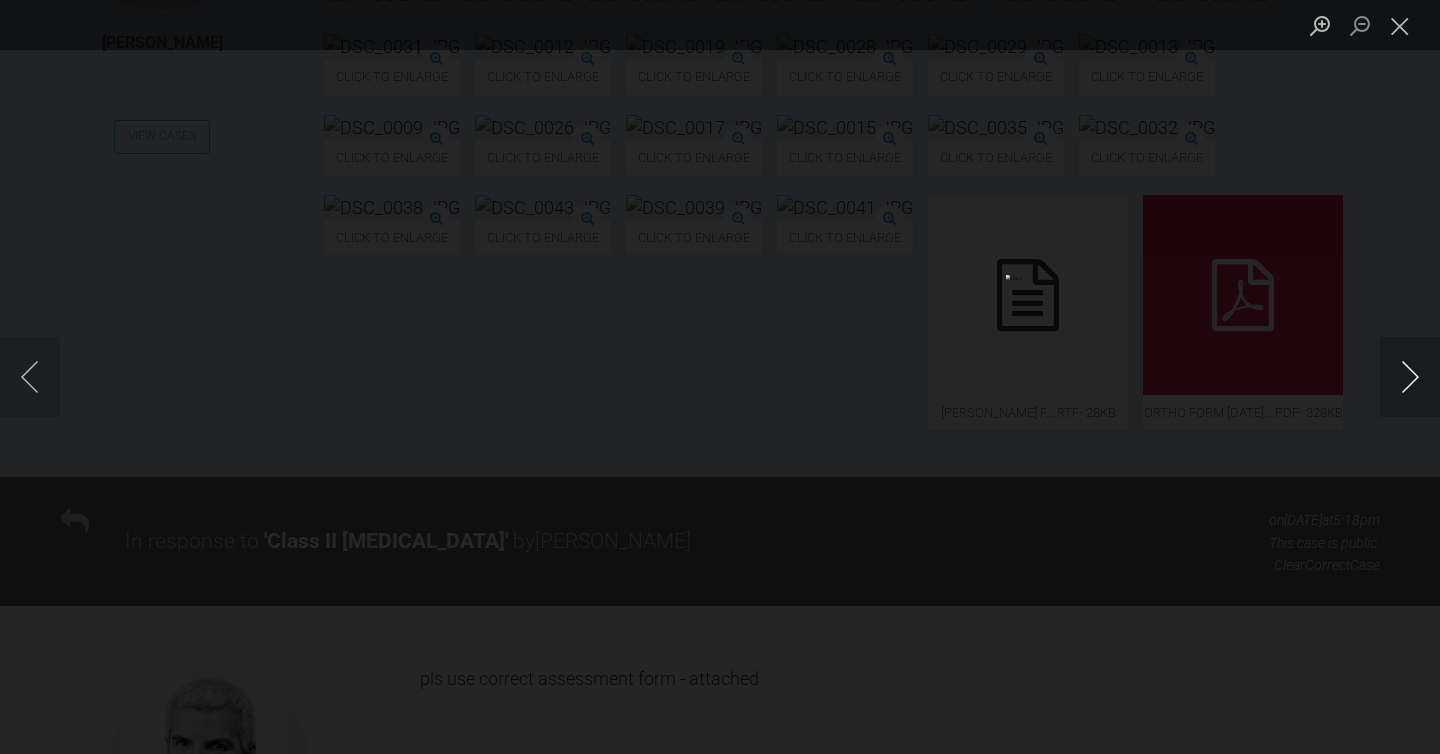 click at bounding box center [1410, 377] 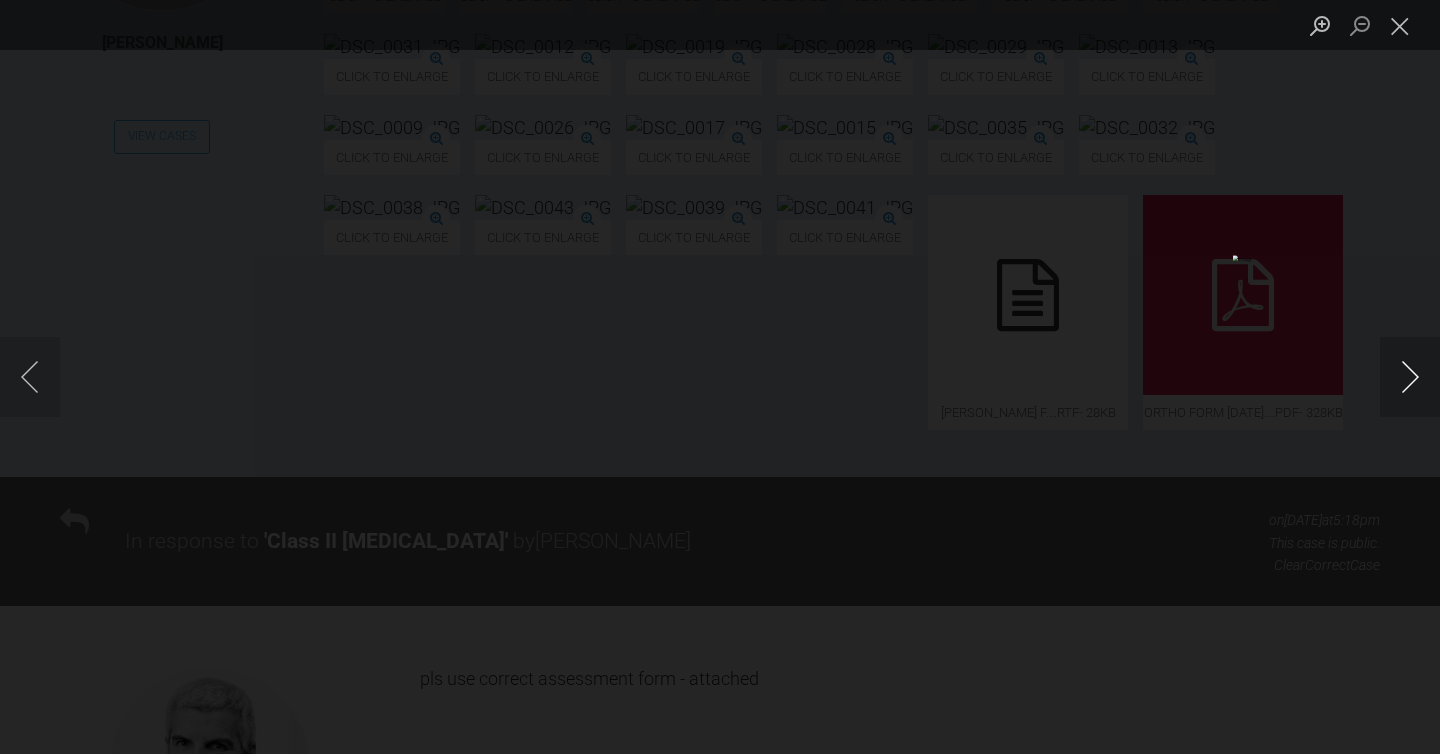 click at bounding box center (1410, 377) 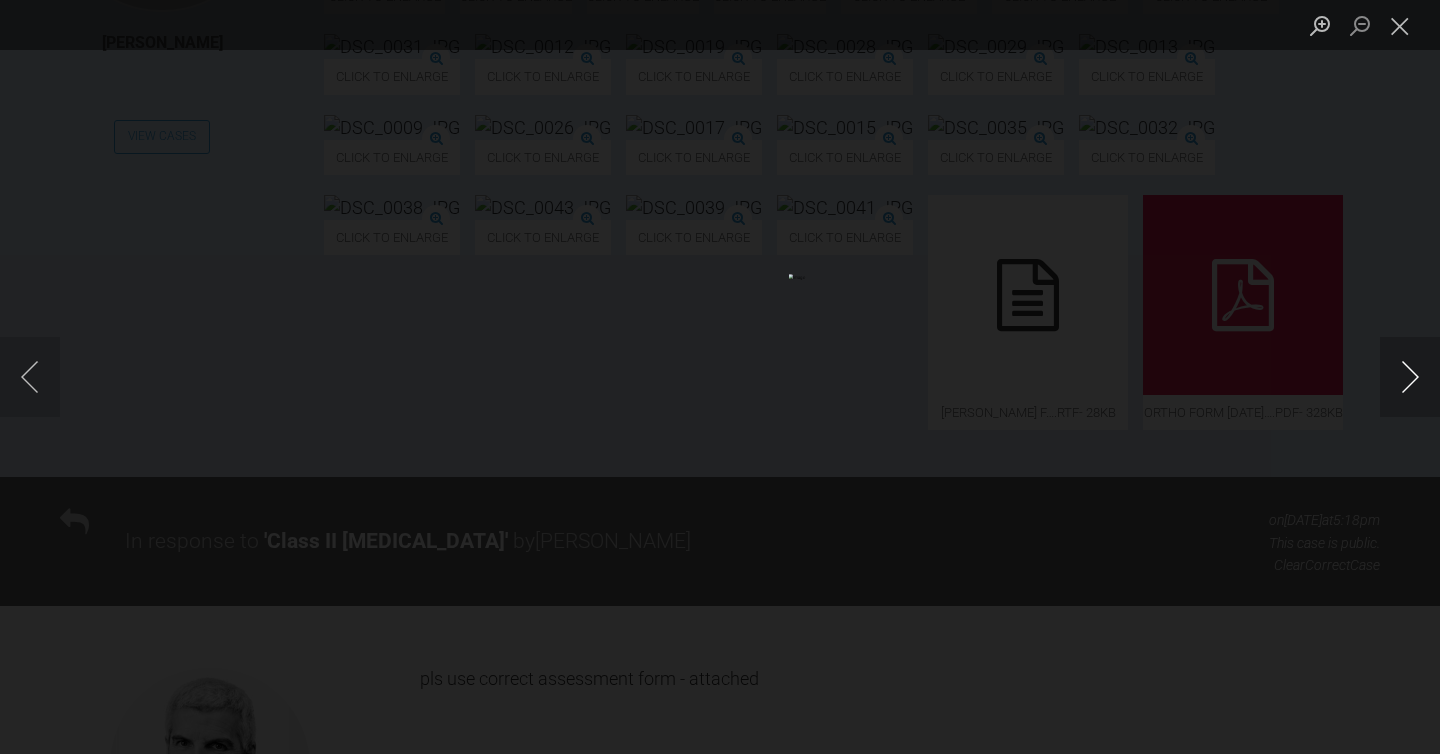 click at bounding box center [1410, 377] 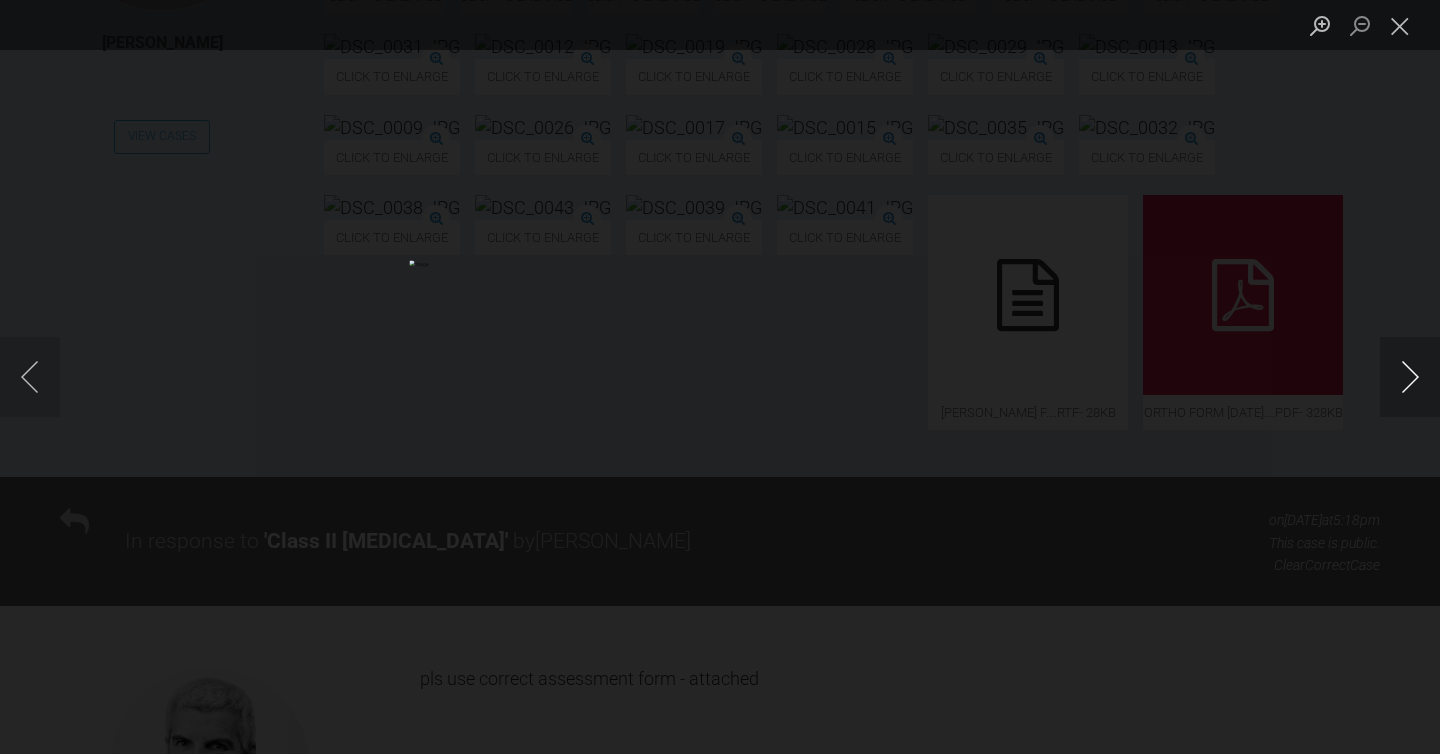 click at bounding box center [1410, 377] 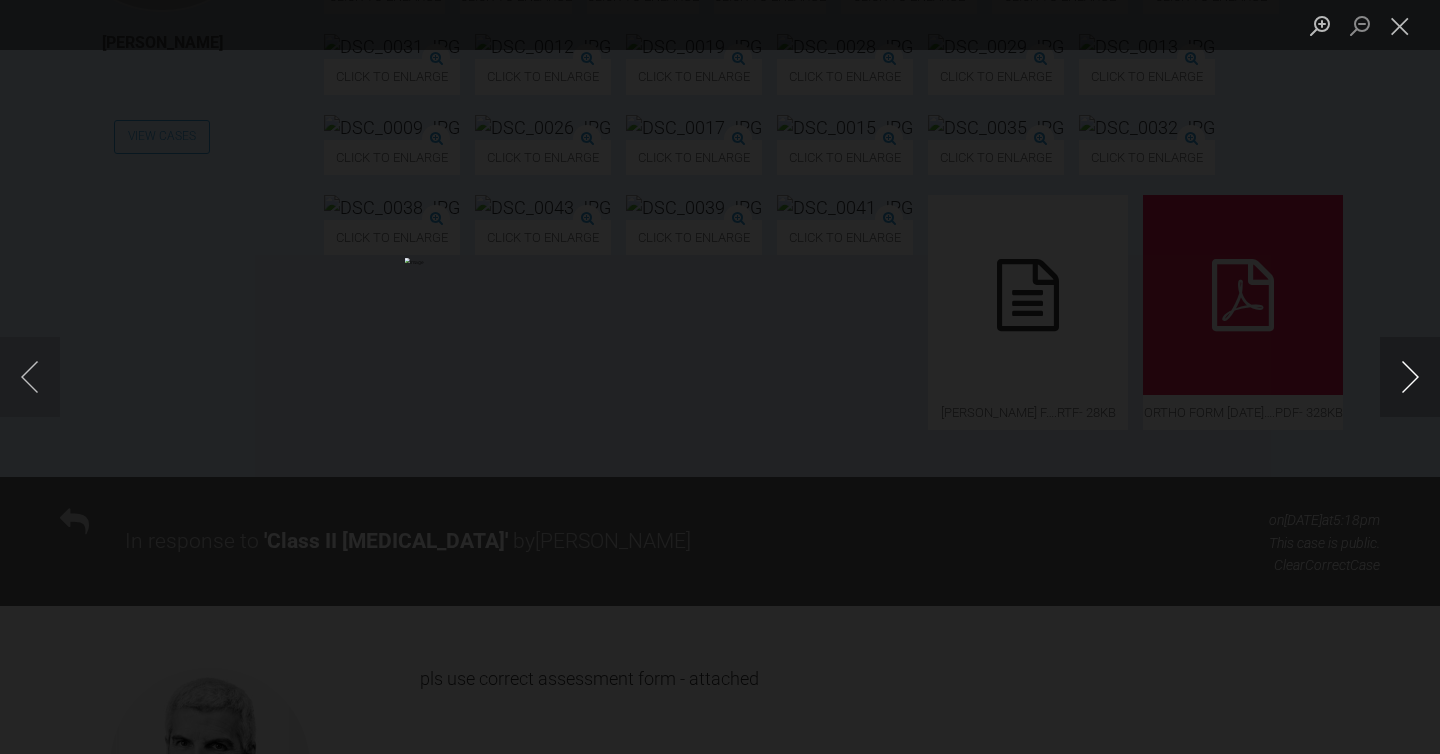click at bounding box center [1410, 377] 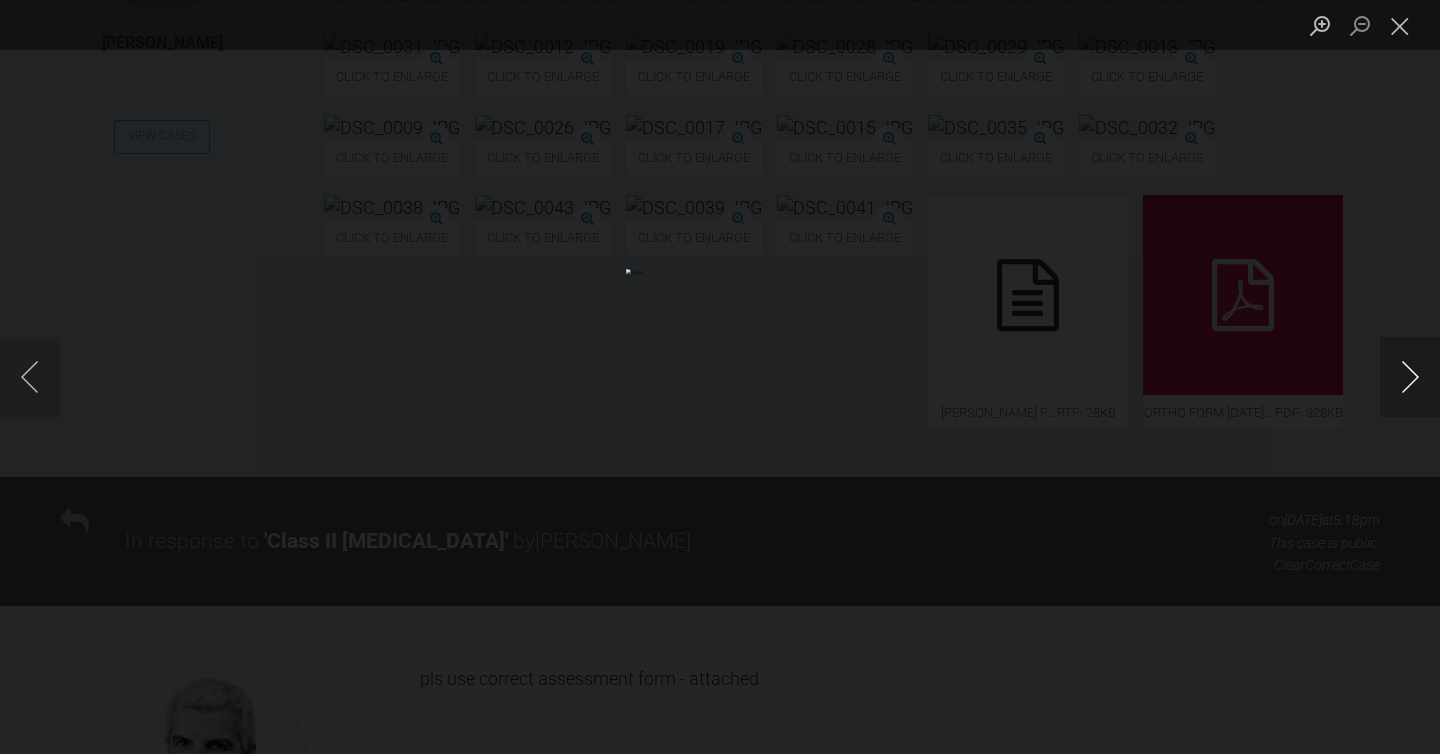 click at bounding box center (1410, 377) 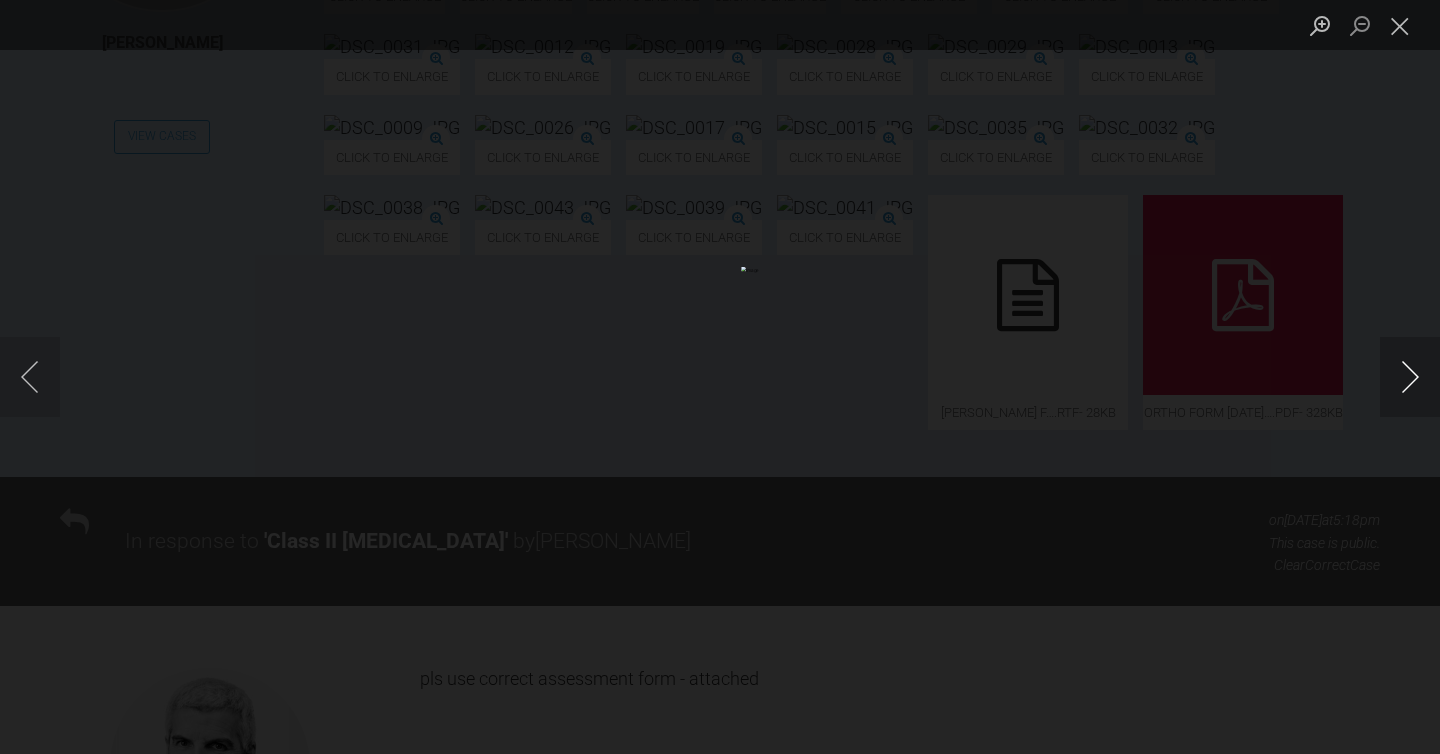 click at bounding box center [1410, 377] 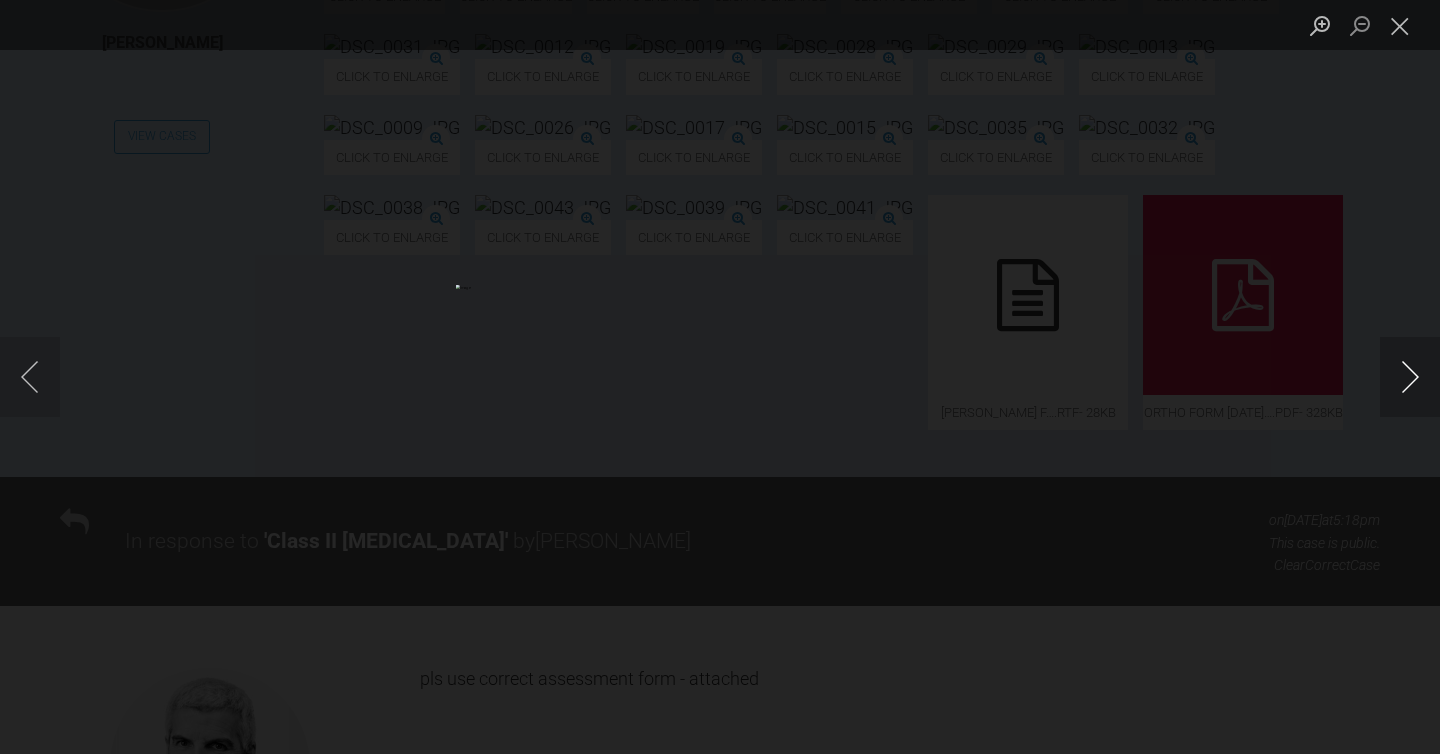 click at bounding box center [1410, 377] 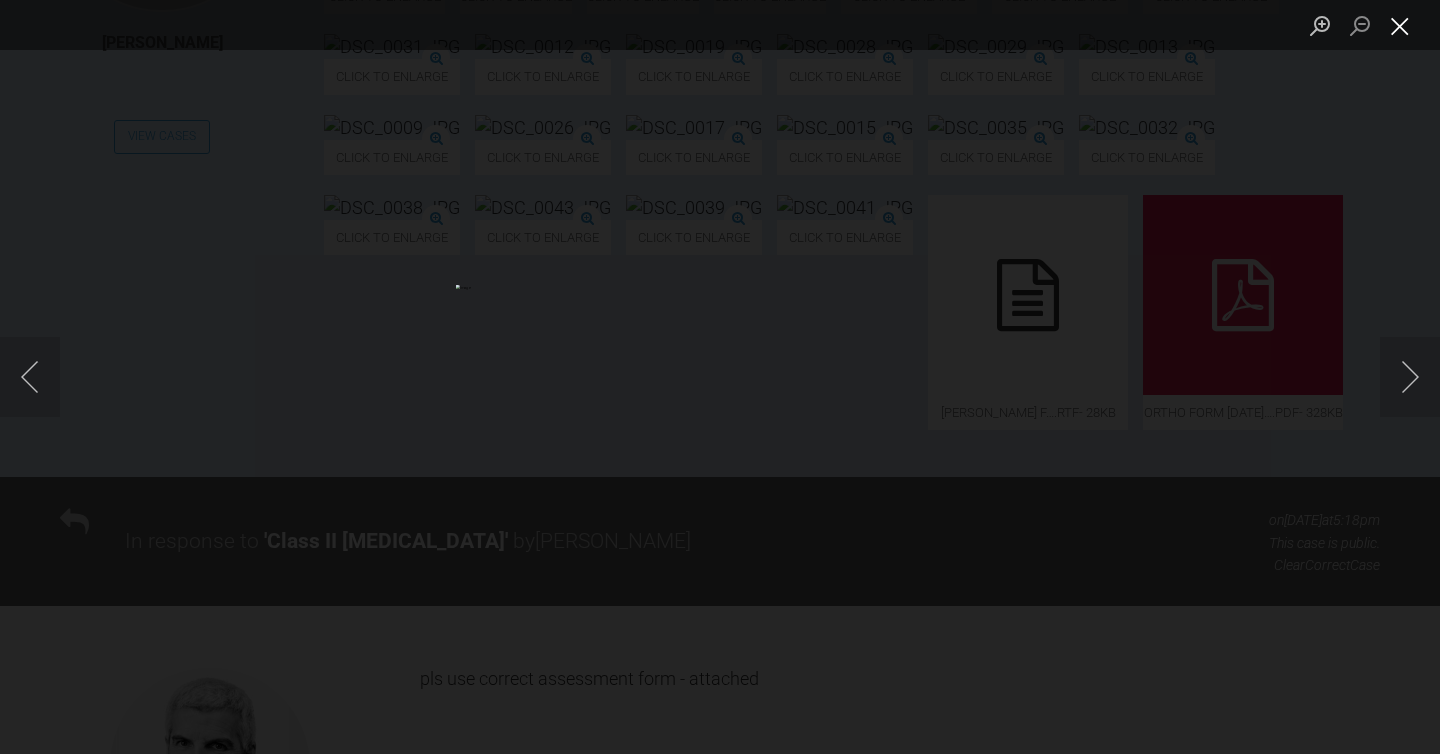 click at bounding box center [1400, 25] 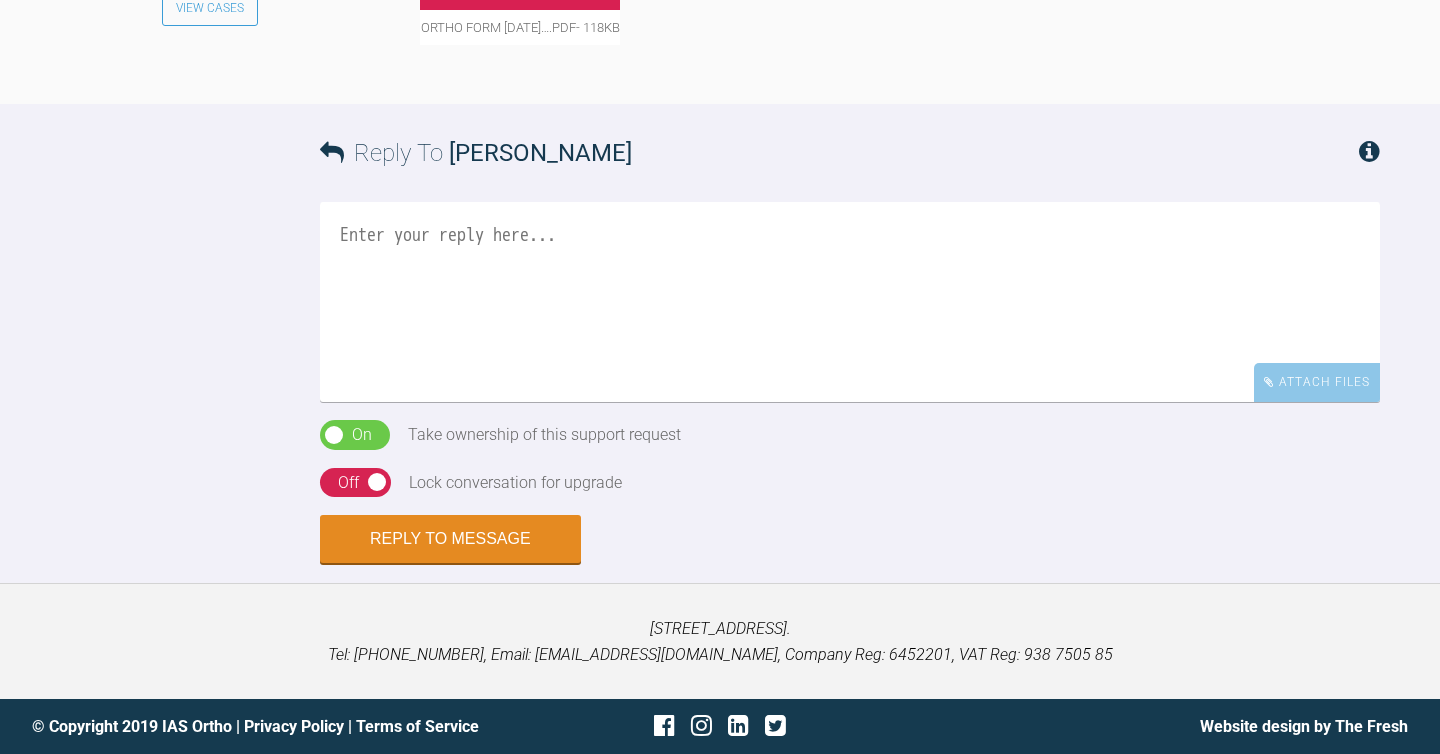 scroll, scrollTop: 5016, scrollLeft: 0, axis: vertical 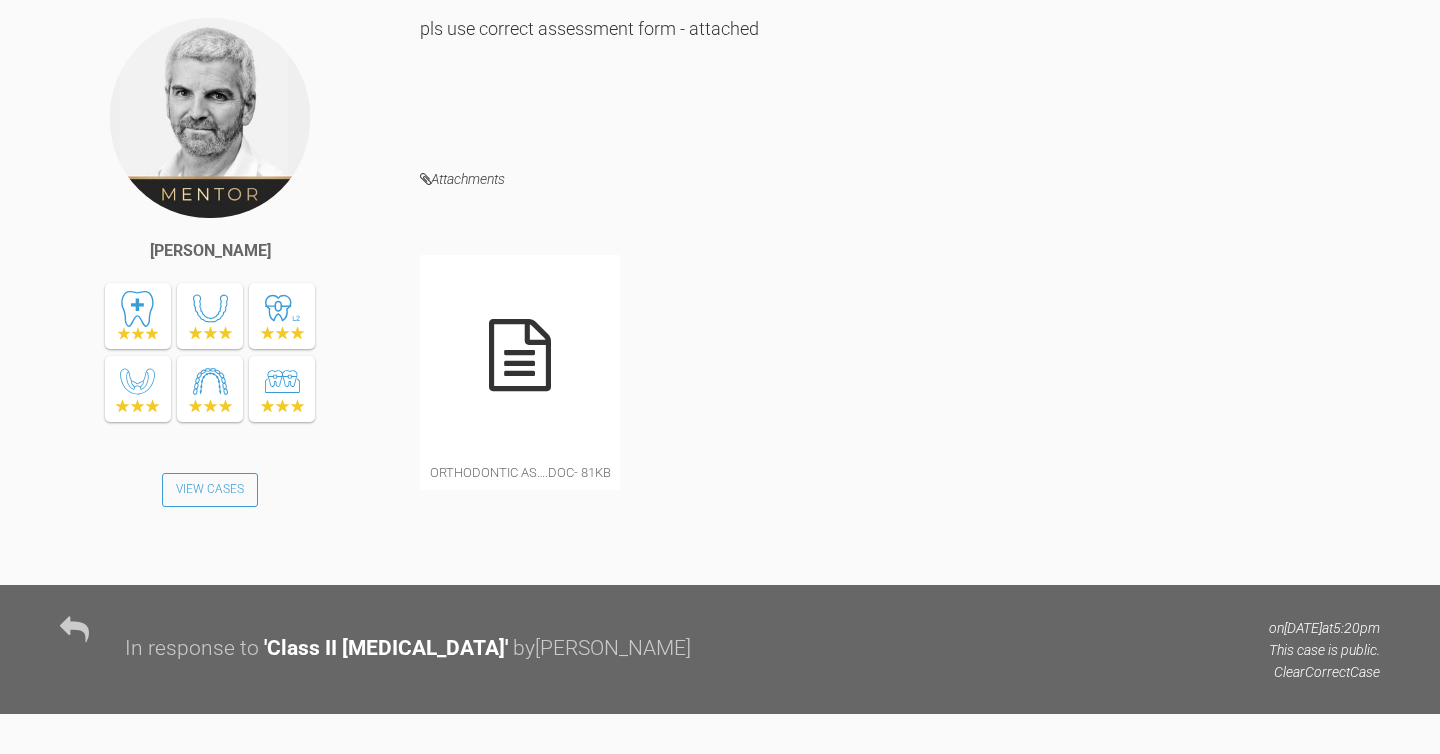 click at bounding box center (996, -523) 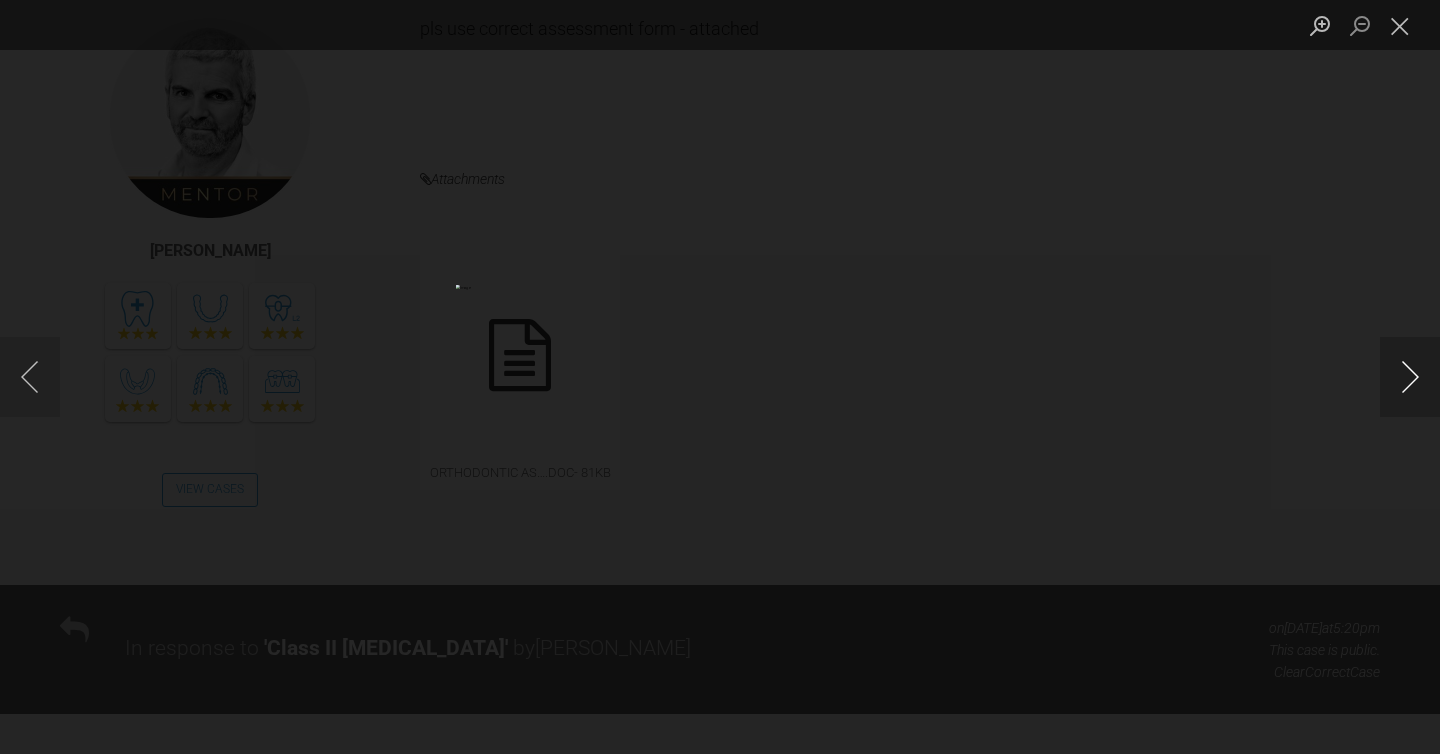 click at bounding box center [1410, 377] 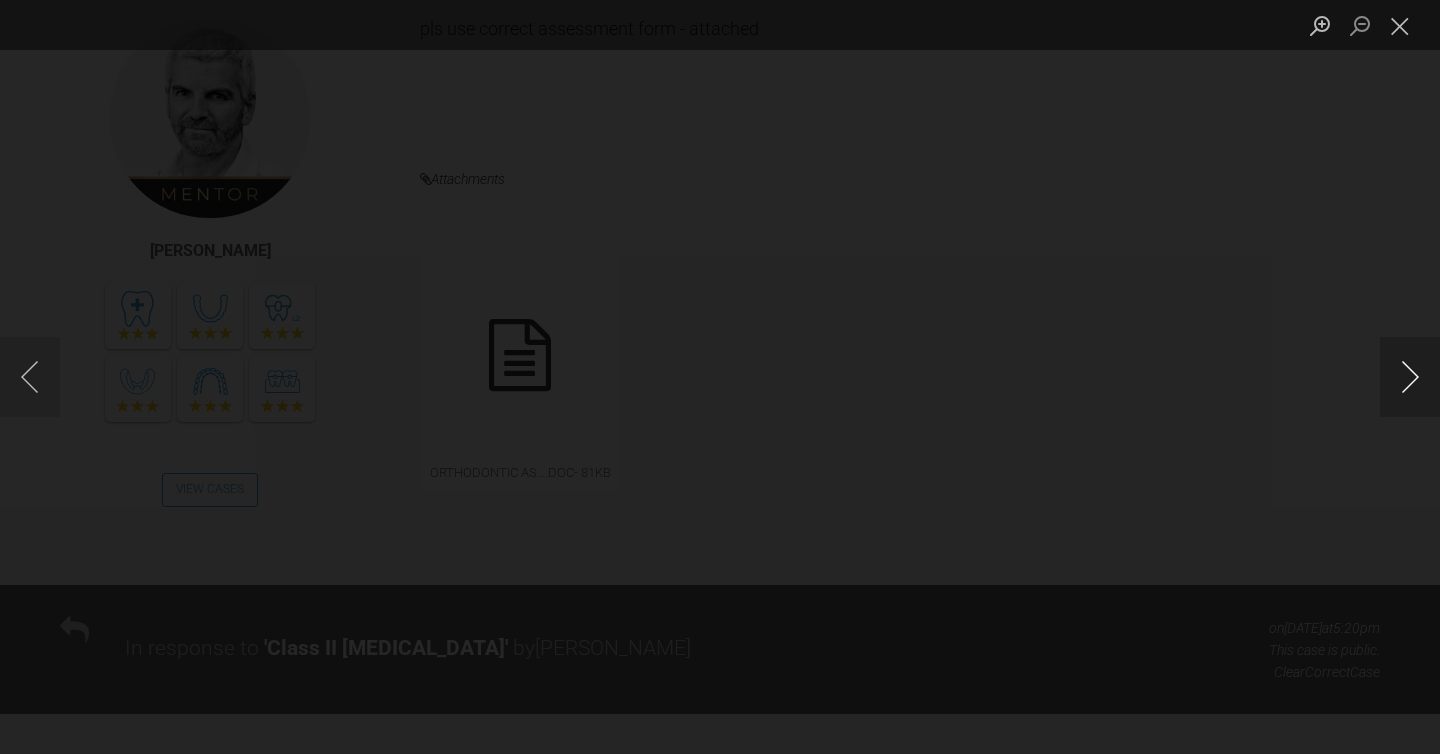 click at bounding box center (1410, 377) 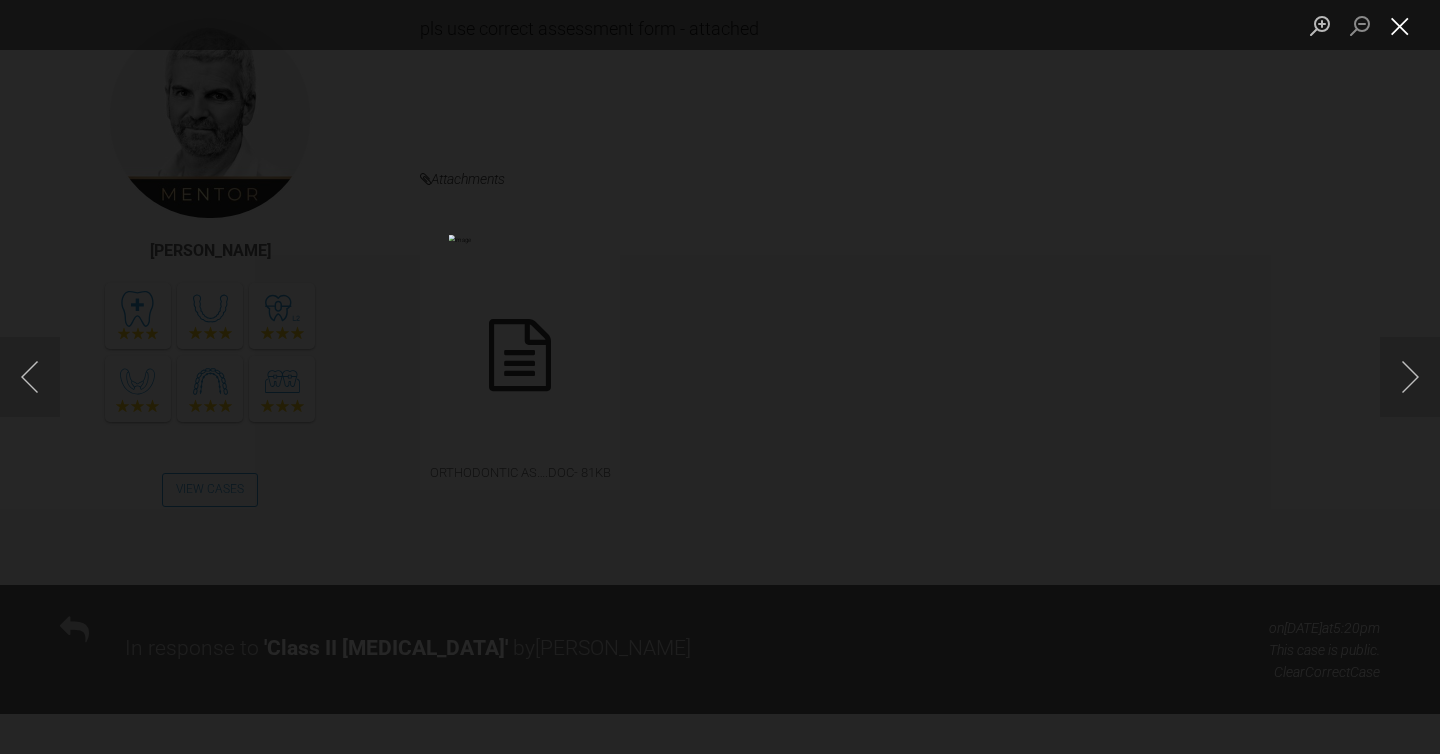 click at bounding box center [1400, 25] 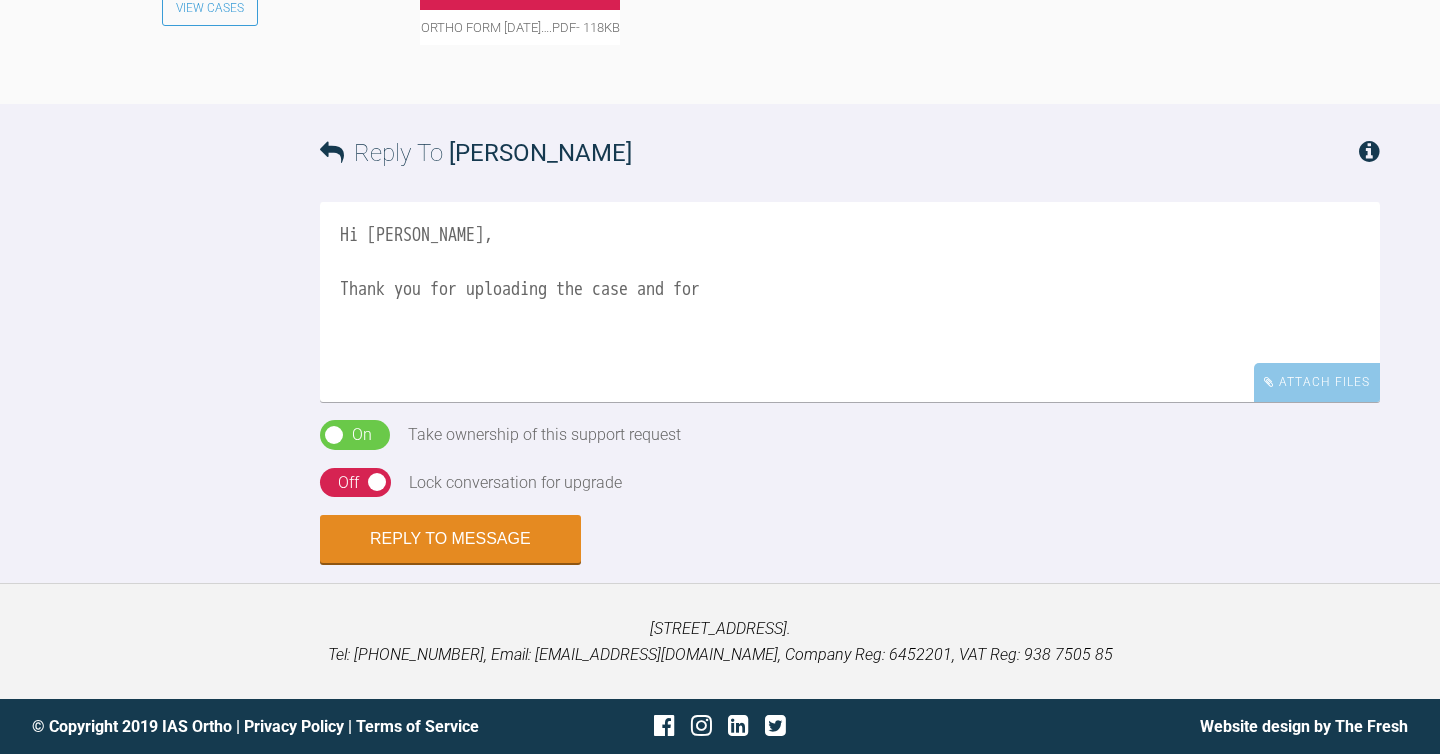 scroll, scrollTop: 5016, scrollLeft: 0, axis: vertical 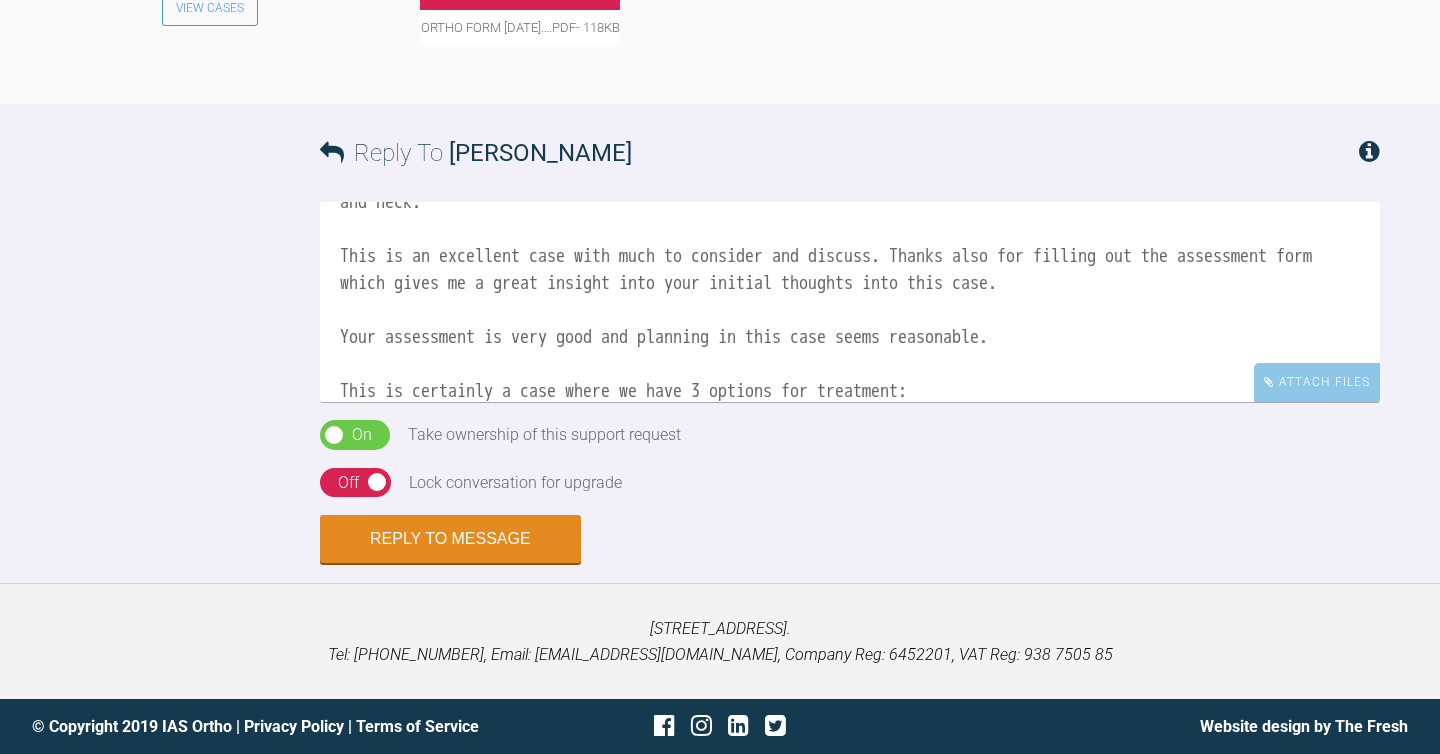 click on "Hi [PERSON_NAME],
Thank you for uploading the case and for the great clinical photographs. The only recommendation I have would just be to take the extra-oral photographs in portrait with the camera on its side so to capture the full head and neck.
This is an excellent case with much to consider and discuss. Thanks also for filling out the assessment form which gives me a great insight into your initial thoughts into this case.
Your assessment is very good and planning in this case seems reasonable.
This is certainly a case where we have 3 options for treatment:
Ideal -" at bounding box center (850, 302) 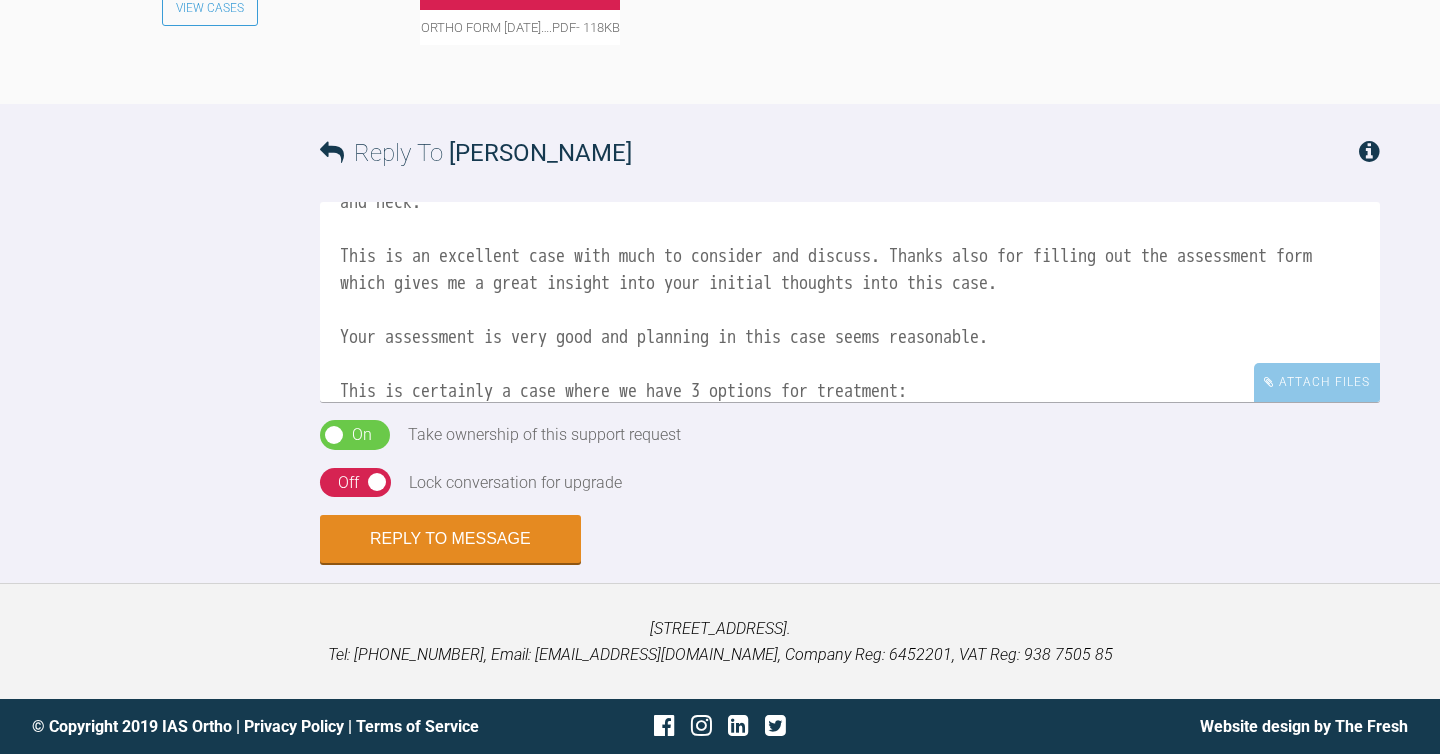 scroll, scrollTop: 168, scrollLeft: 0, axis: vertical 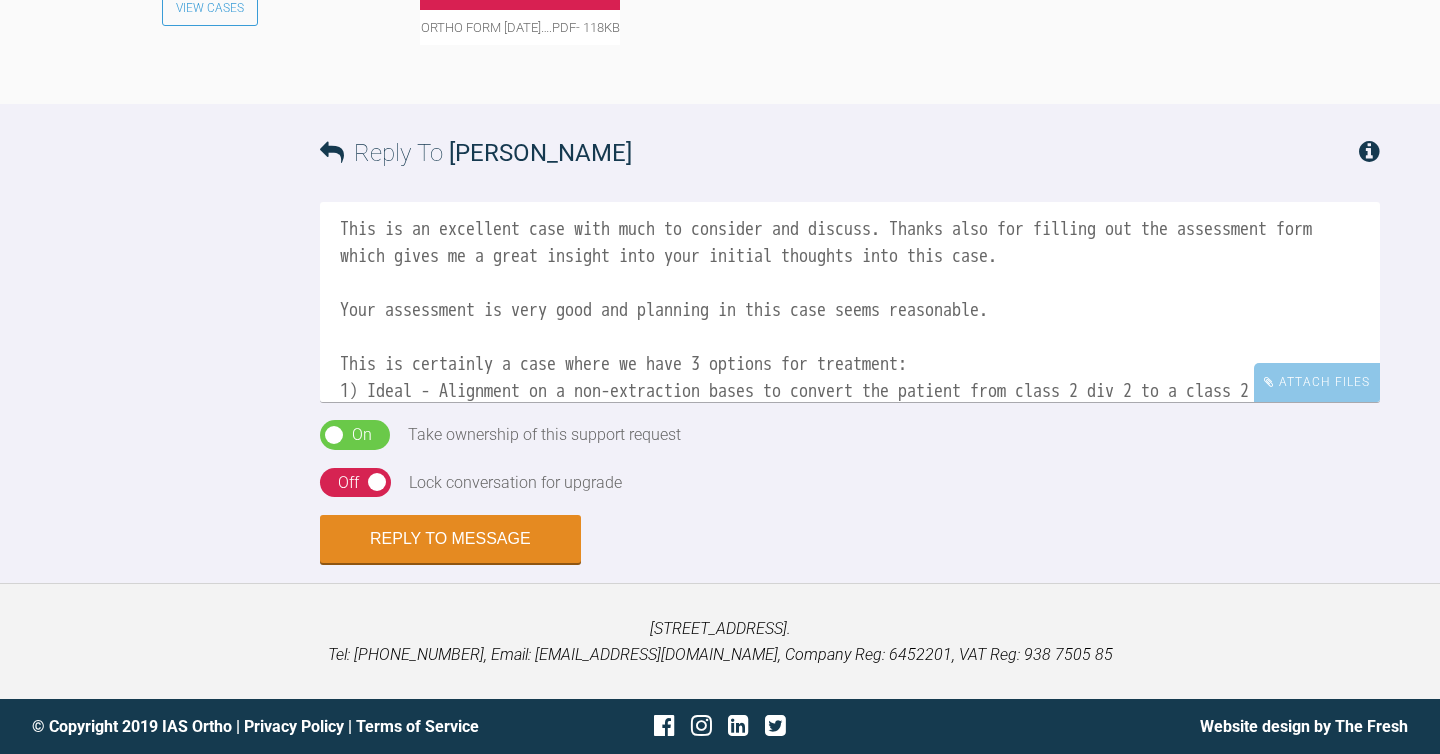 click on "Hi [PERSON_NAME],
Thank you for uploading the case and for the great clinical photographs. The only recommendation I have would just be to take the extra-oral photographs in portrait with the camera on its side so to capture the full head and neck.
This is an excellent case with much to consider and discuss. Thanks also for filling out the assessment form which gives me a great insight into your initial thoughts into this case.
Your assessment is very good and planning in this case seems reasonable.
This is certainly a case where we have 3 options for treatment:
1) Ideal - Alignment on a non-extraction bases to convert the patient from class 2 div 2 to a class 2 div 1 with an increased [MEDICAL_DATA], then [MEDICAL_DATA] with mandibular advancement to achieve skeletal class 1 profile." at bounding box center [850, 302] 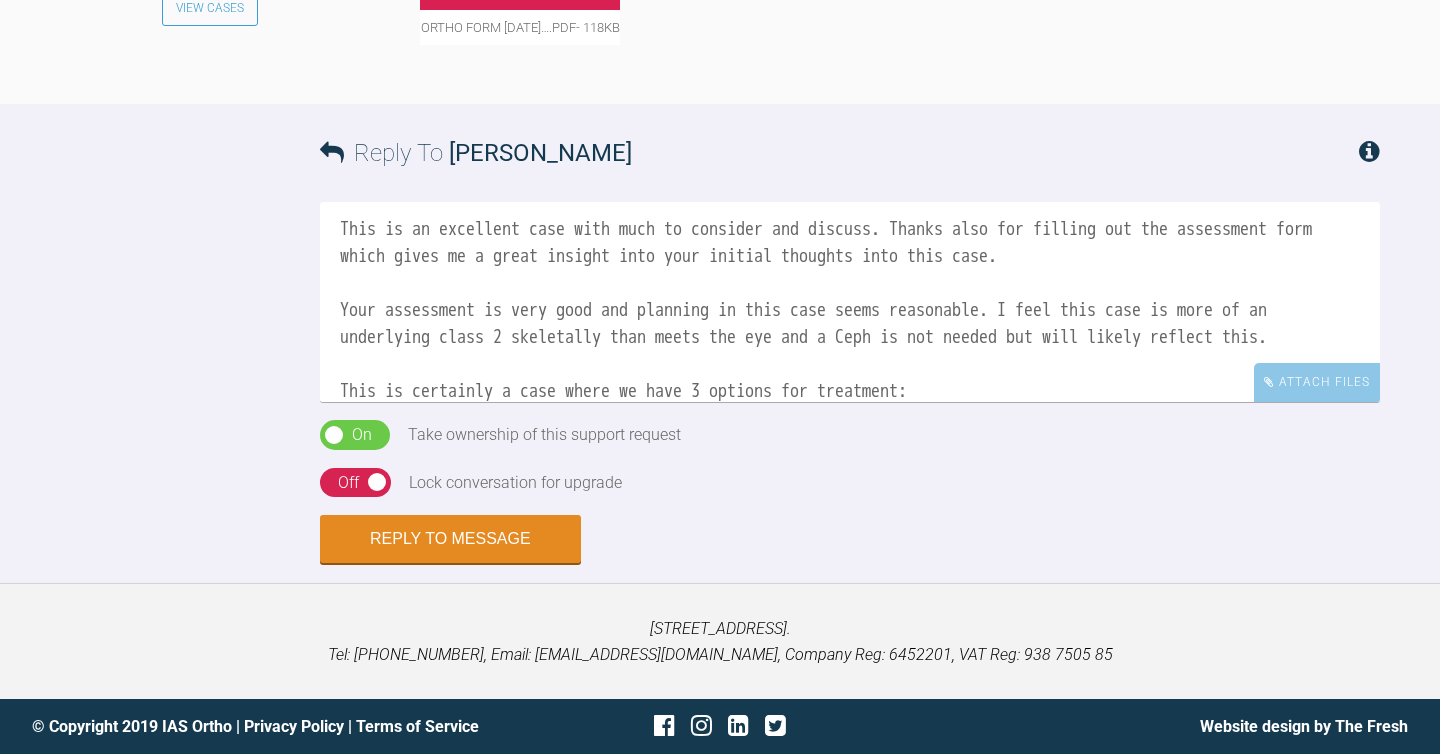 click on "Hi [PERSON_NAME],
Thank you for uploading the case and for the great clinical photographs. The only recommendation I have would just be to take the extra-oral photographs in portrait with the camera on its side so to capture the full head and neck.
This is an excellent case with much to consider and discuss. Thanks also for filling out the assessment form which gives me a great insight into your initial thoughts into this case.
Your assessment is very good and planning in this case seems reasonable. I feel this case is more of an underlying class 2 skeletally than meets the eye and a Ceph is not needed but will likely reflect this.
This is certainly a case where we have 3 options for treatment:
1) Ideal - Alignment on a non-extraction bases to convert the patient from class 2 div 2 to a class 2 div 1 with an increased [MEDICAL_DATA], then [MEDICAL_DATA] with mandibular advancement to achieve skeletal class 1 profile." at bounding box center (850, 302) 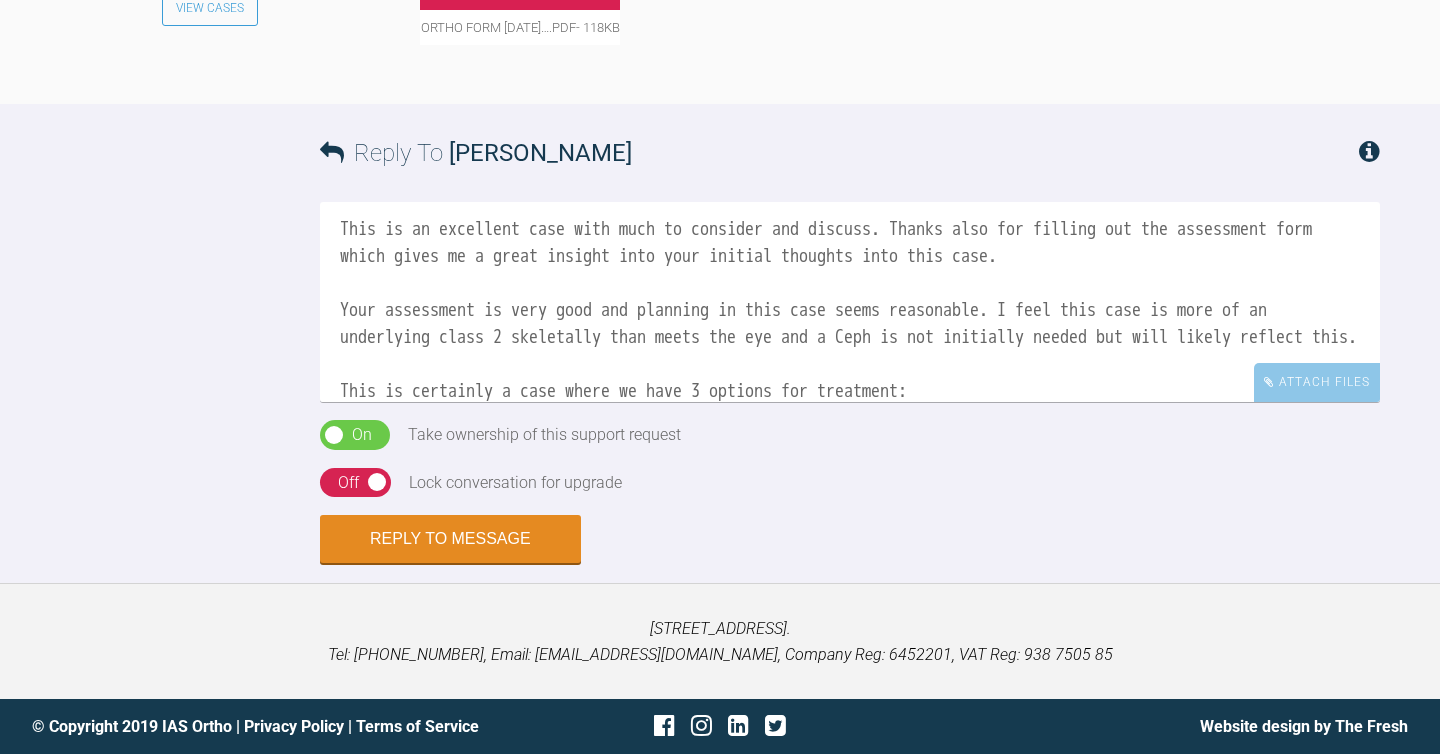 click on "Hi [PERSON_NAME],
Thank you for uploading the case and for the great clinical photographs. The only recommendation I have would just be to take the extra-oral photographs in portrait with the camera on its side so to capture the full head and neck.
This is an excellent case with much to consider and discuss. Thanks also for filling out the assessment form which gives me a great insight into your initial thoughts into this case.
Your assessment is very good and planning in this case seems reasonable. I feel this case is more of an underlying class 2 skeletally than meets the eye and a Ceph is not initially needed but will likely reflect this.
This is certainly a case where we have 3 options for treatment:
1) Ideal - Alignment on a non-extraction bases to convert the patient from class 2 div 2 to a class 2 div 1 with an increased [MEDICAL_DATA], then [MEDICAL_DATA] with mandibular advancement to achieve skeletal class 1 profile." at bounding box center [850, 302] 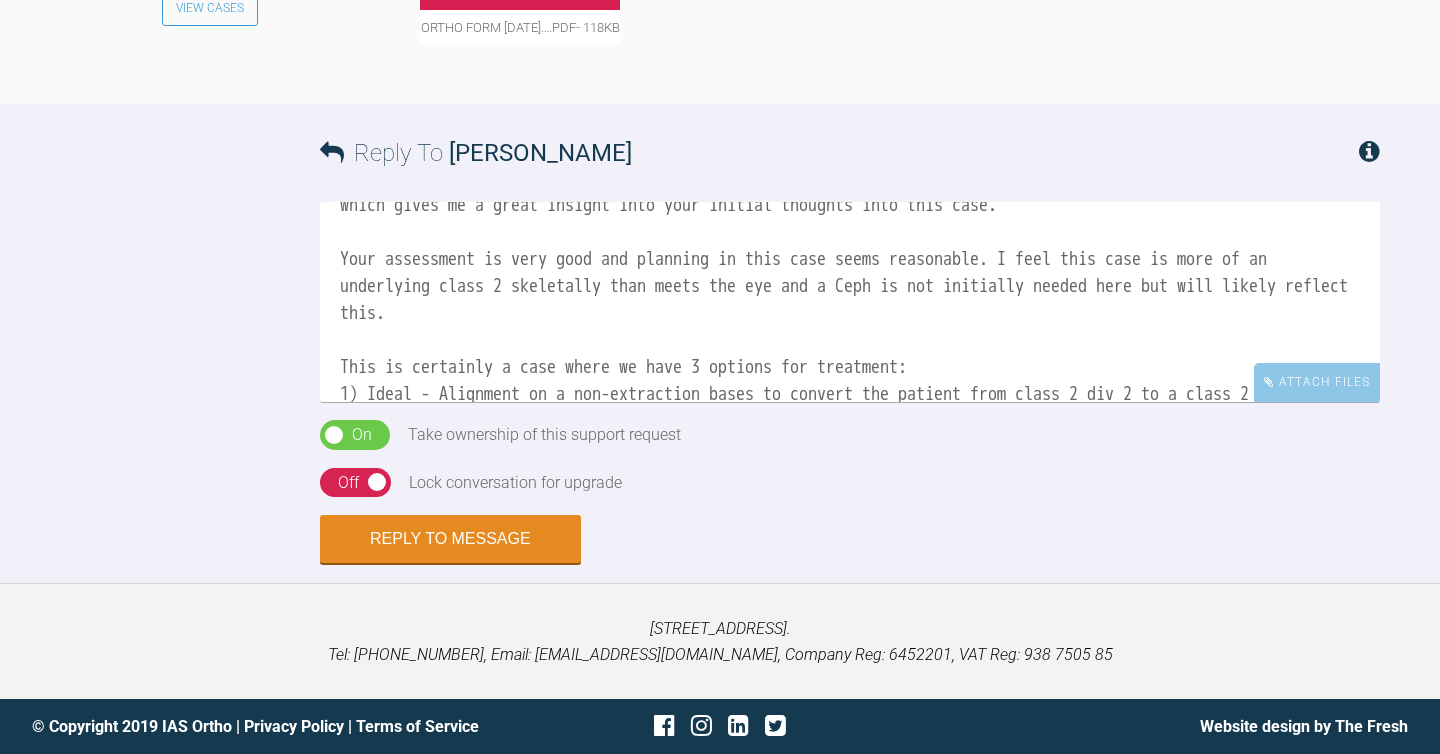 scroll, scrollTop: 218, scrollLeft: 0, axis: vertical 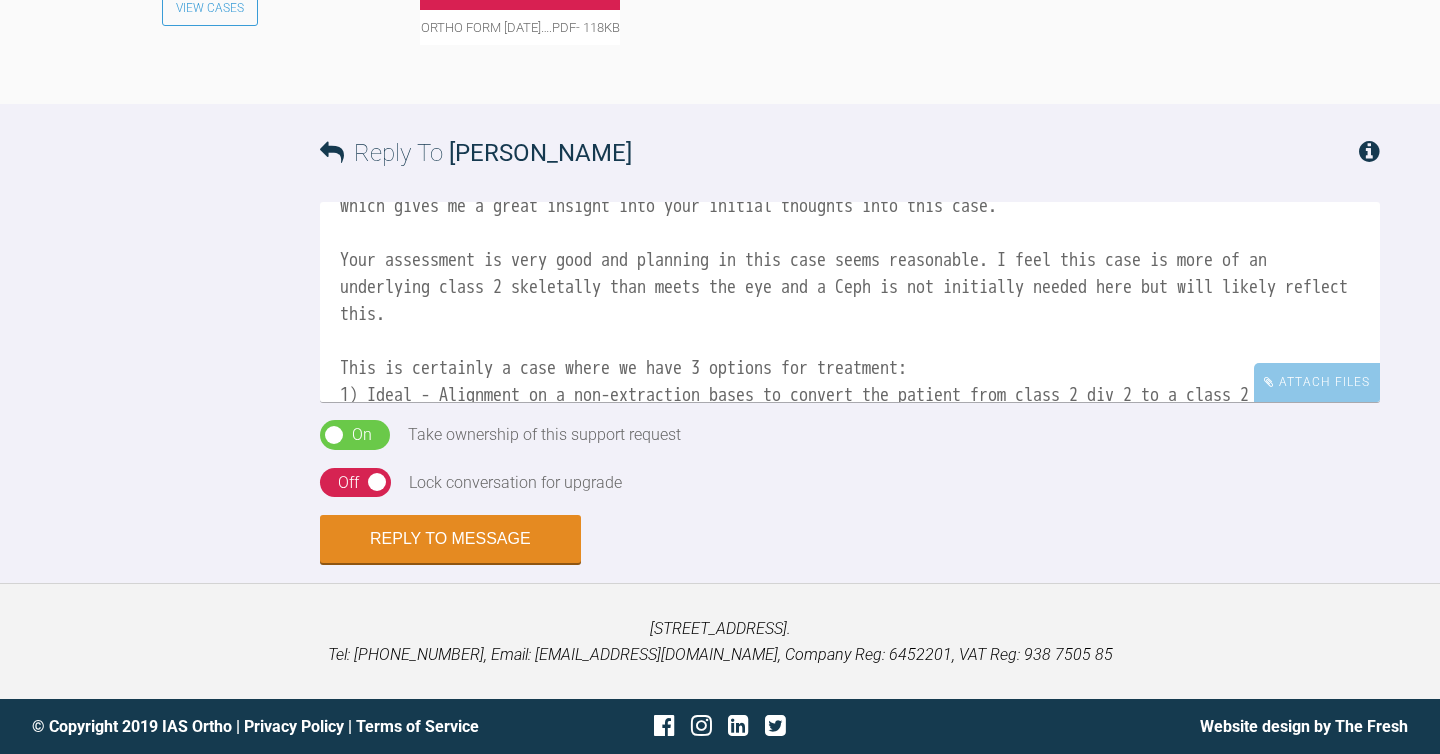 click on "Hi [PERSON_NAME],
Thank you for uploading the case and for the great clinical photographs. The only recommendation I have would just be to take the extra-oral photographs in portrait with the camera on its side so to capture the full head and neck.
This is an excellent case with much to consider and discuss. Thanks also for filling out the assessment form which gives me a great insight into your initial thoughts into this case.
Your assessment is very good and planning in this case seems reasonable. I feel this case is more of an underlying class 2 skeletally than meets the eye and a Ceph is not initially needed here but will likely reflect this.
This is certainly a case where we have 3 options for treatment:
1) Ideal - Alignment on a non-extraction bases to convert the patient from class 2 div 2 to a class 2 div 1 with an increased [MEDICAL_DATA], then [MEDICAL_DATA] with mandibular advancement to achieve skeletal class 1 profile." at bounding box center (850, 302) 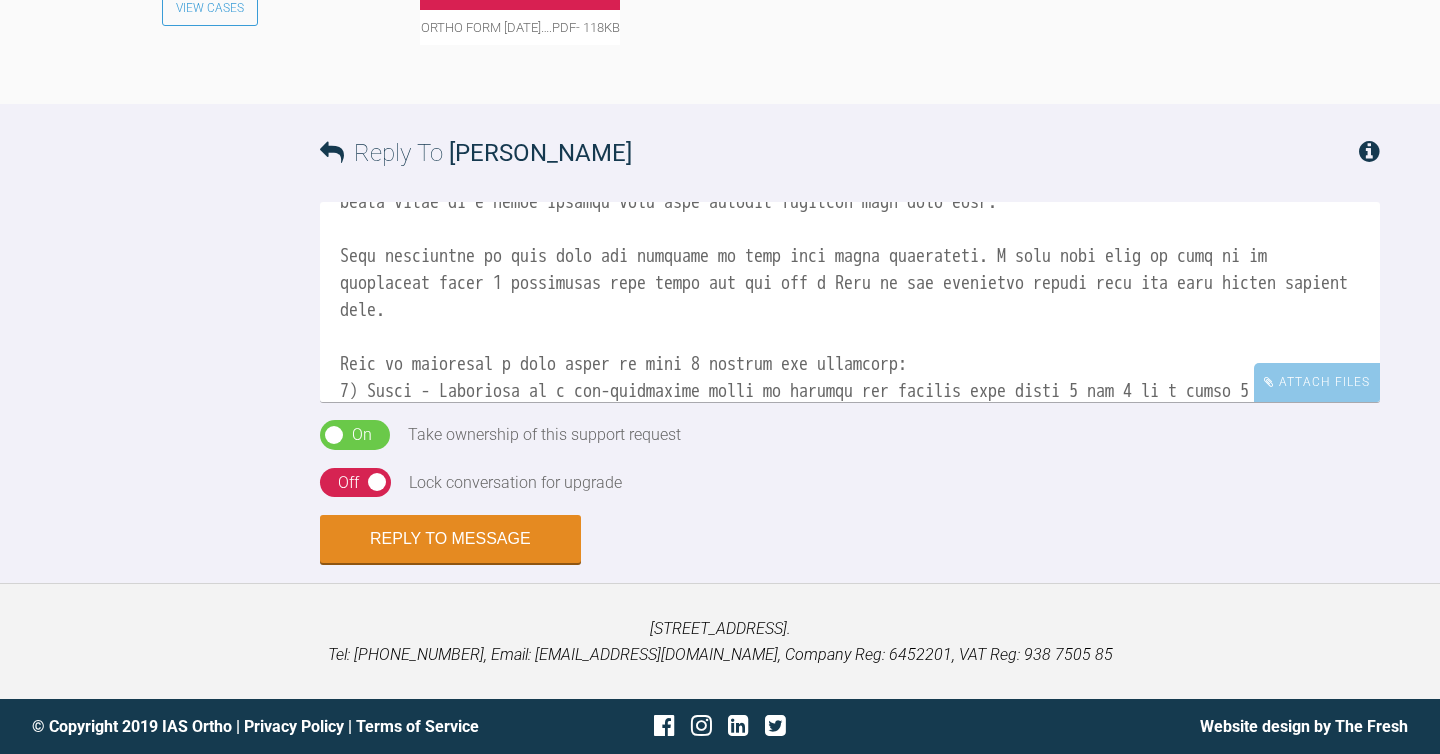 scroll, scrollTop: 249, scrollLeft: 0, axis: vertical 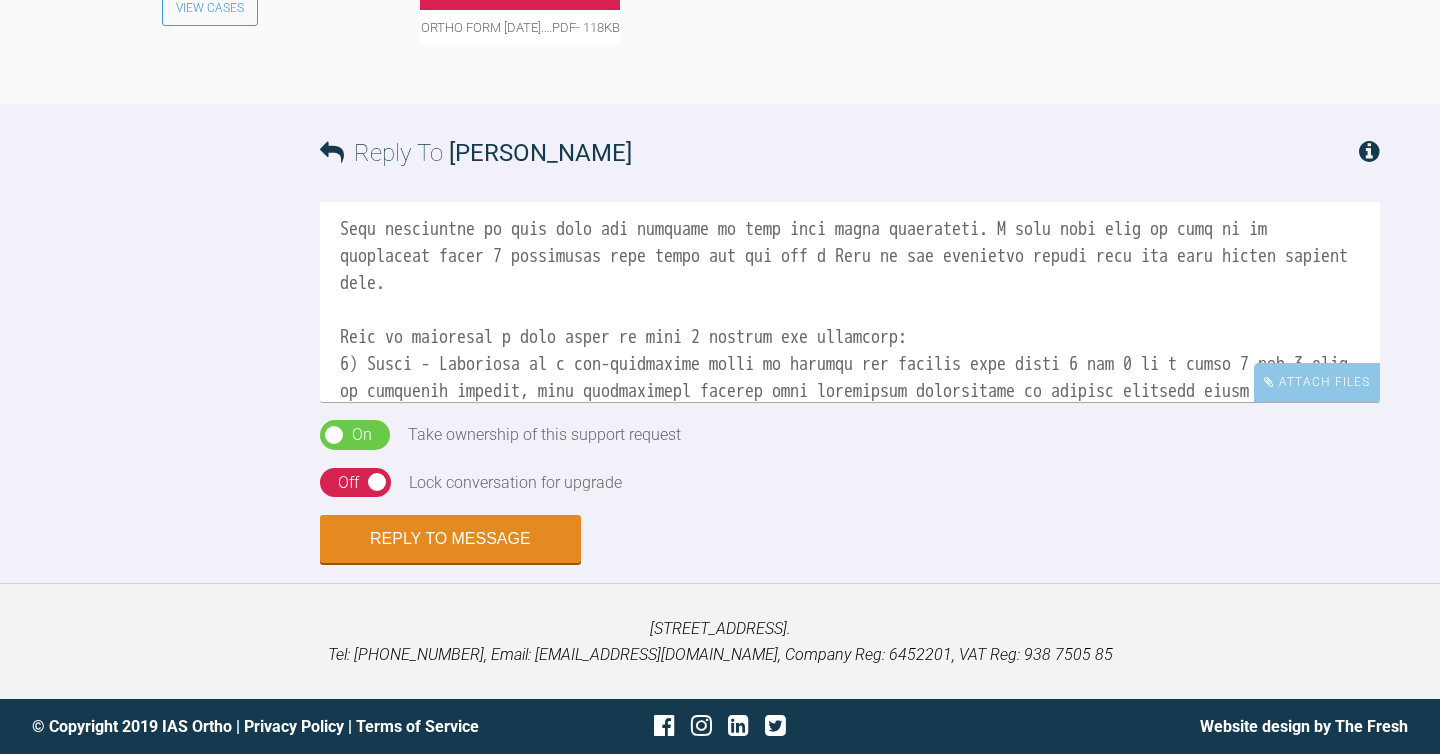 click at bounding box center [850, 302] 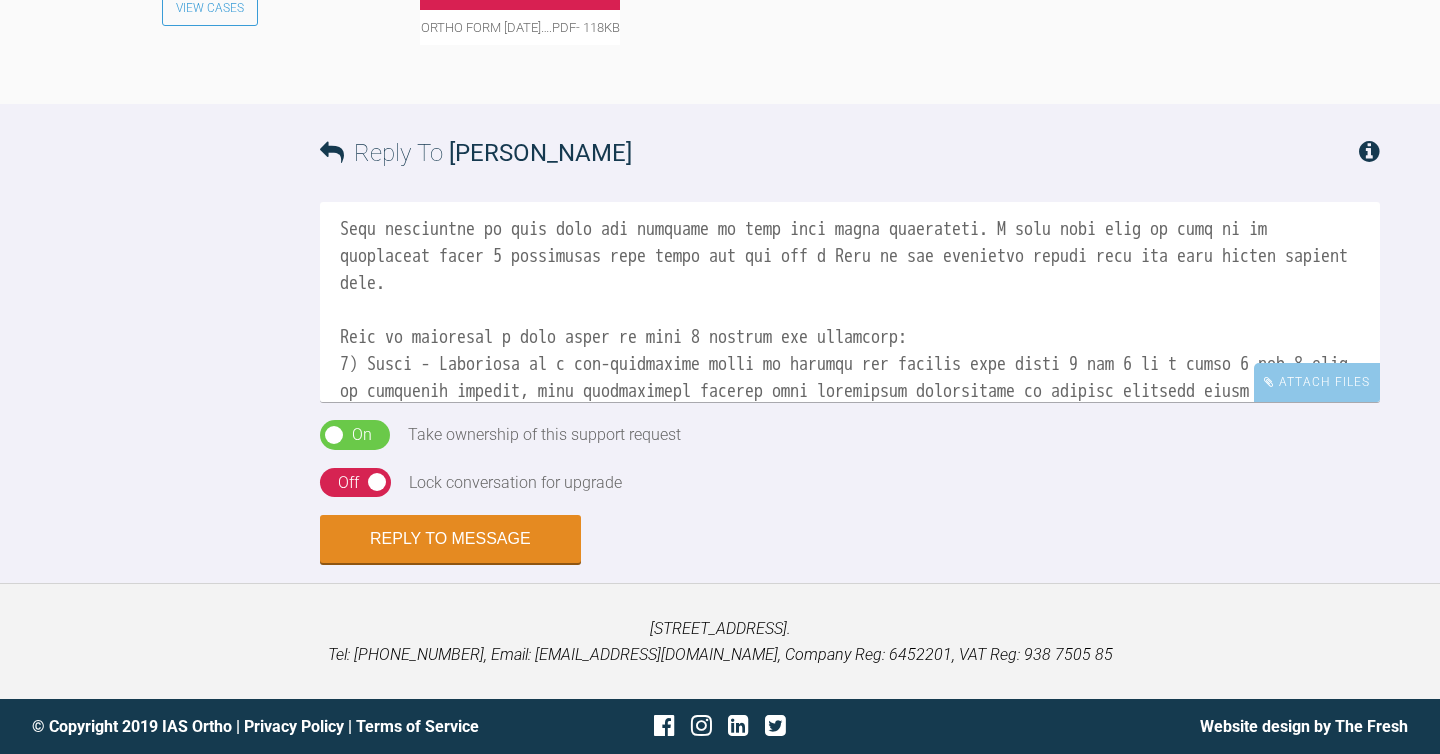 click at bounding box center (850, 302) 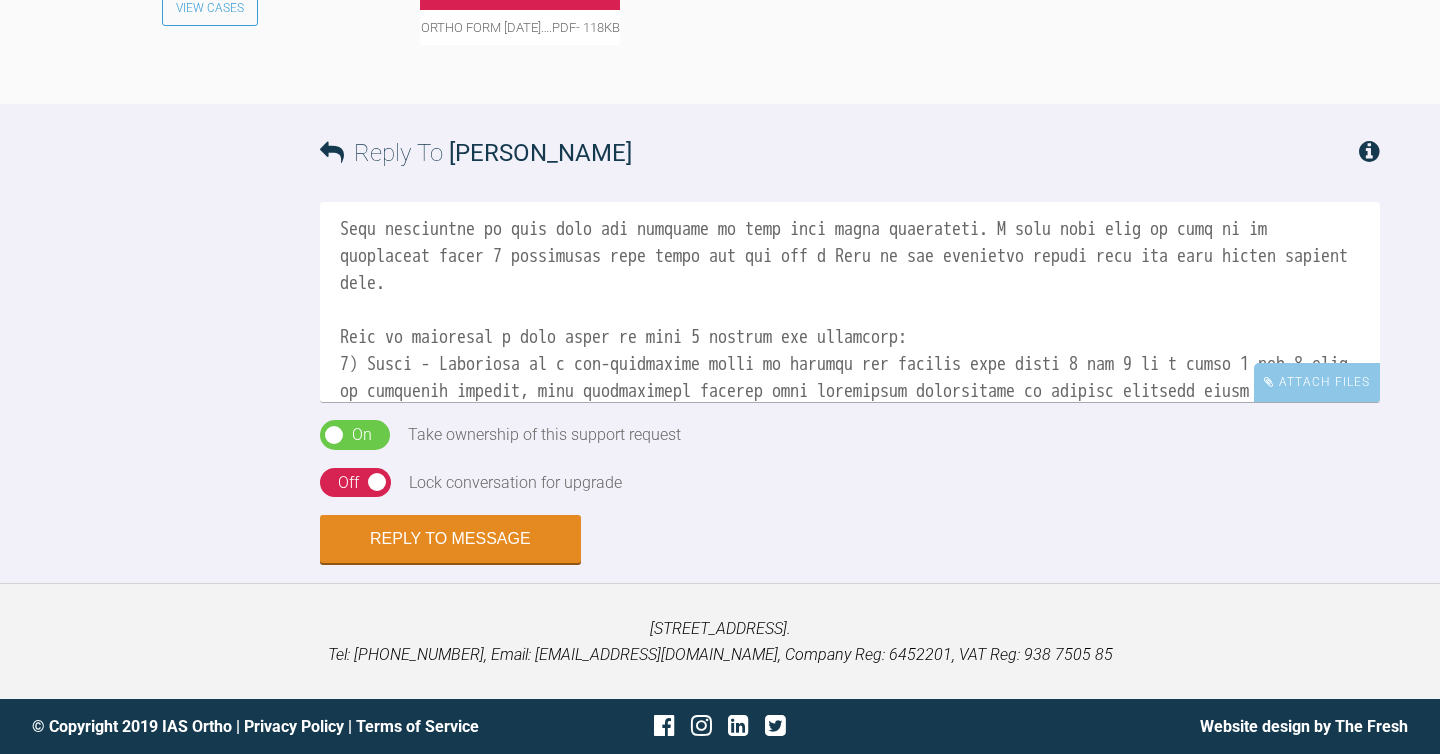 click at bounding box center [850, 302] 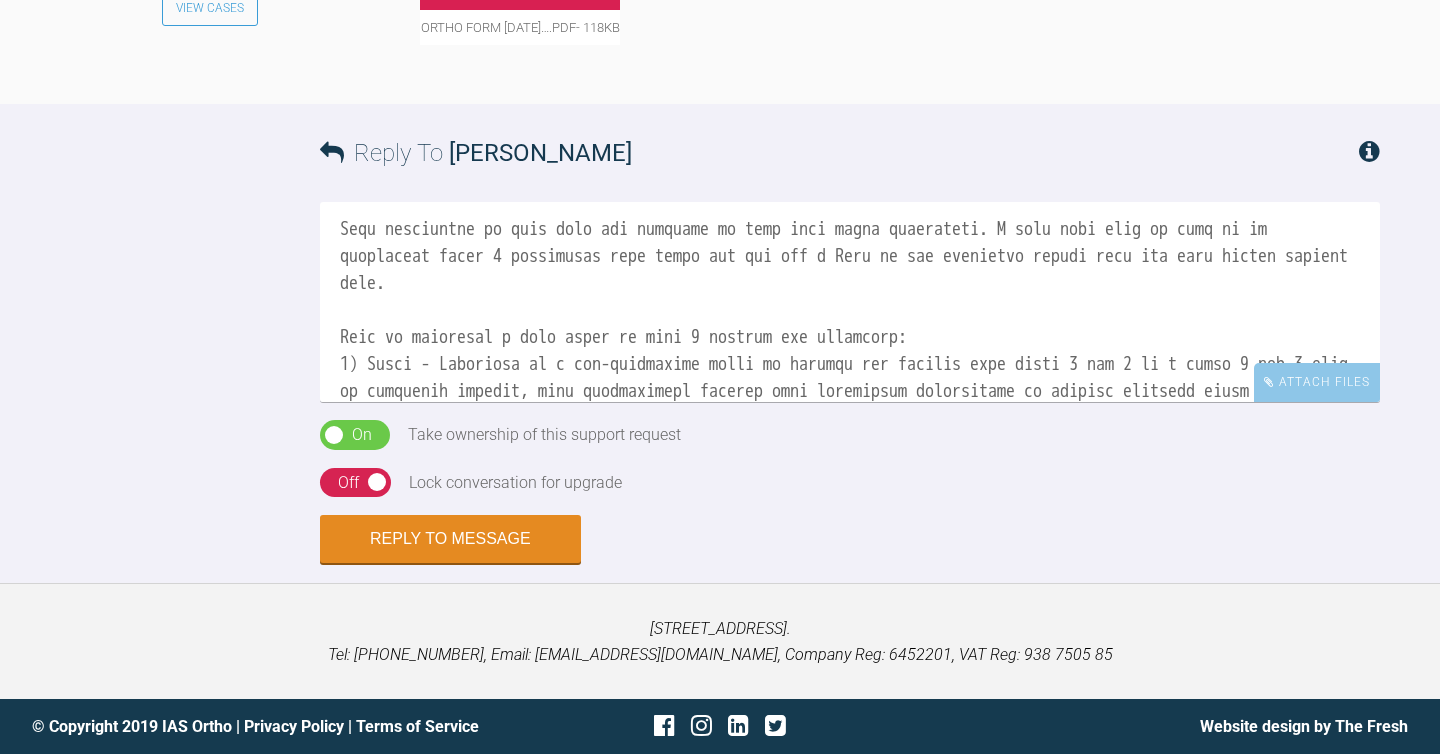 click at bounding box center (850, 302) 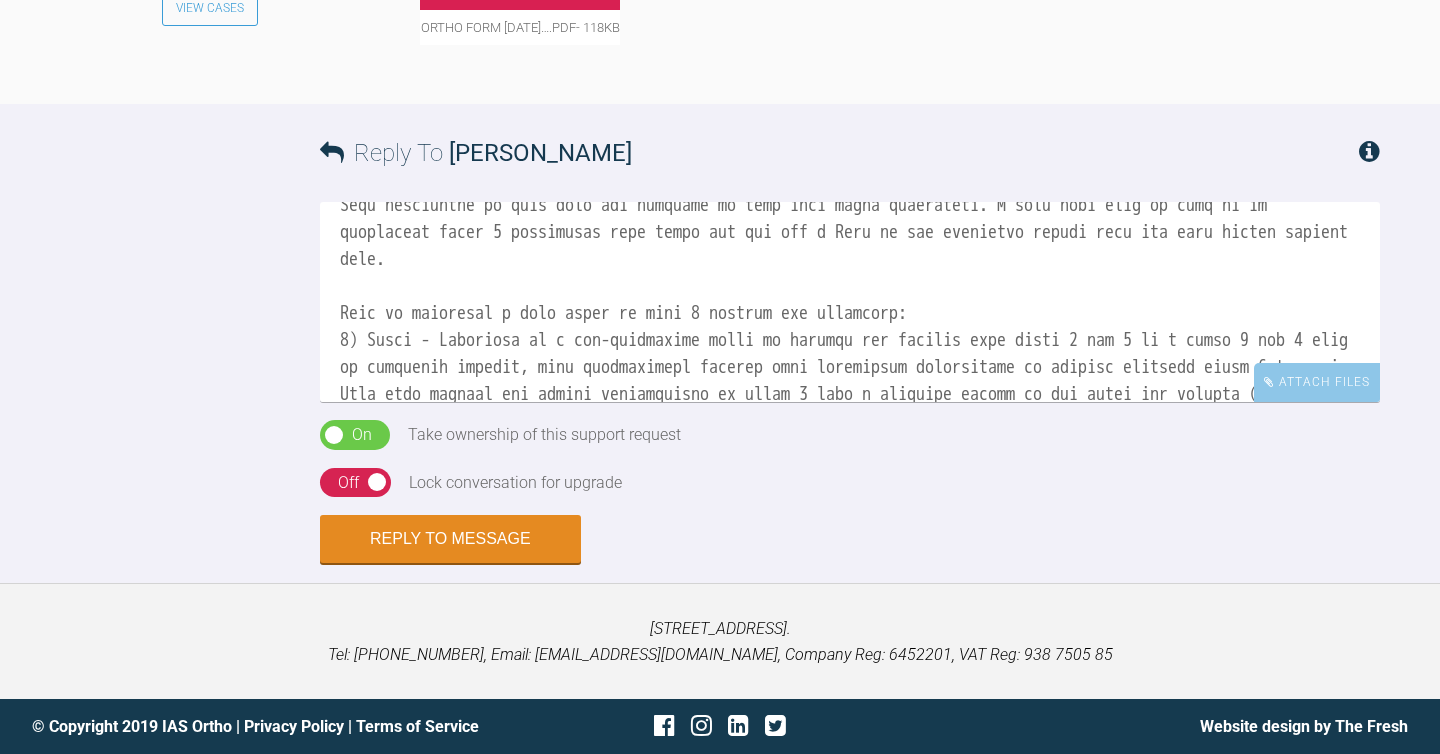 scroll, scrollTop: 272, scrollLeft: 0, axis: vertical 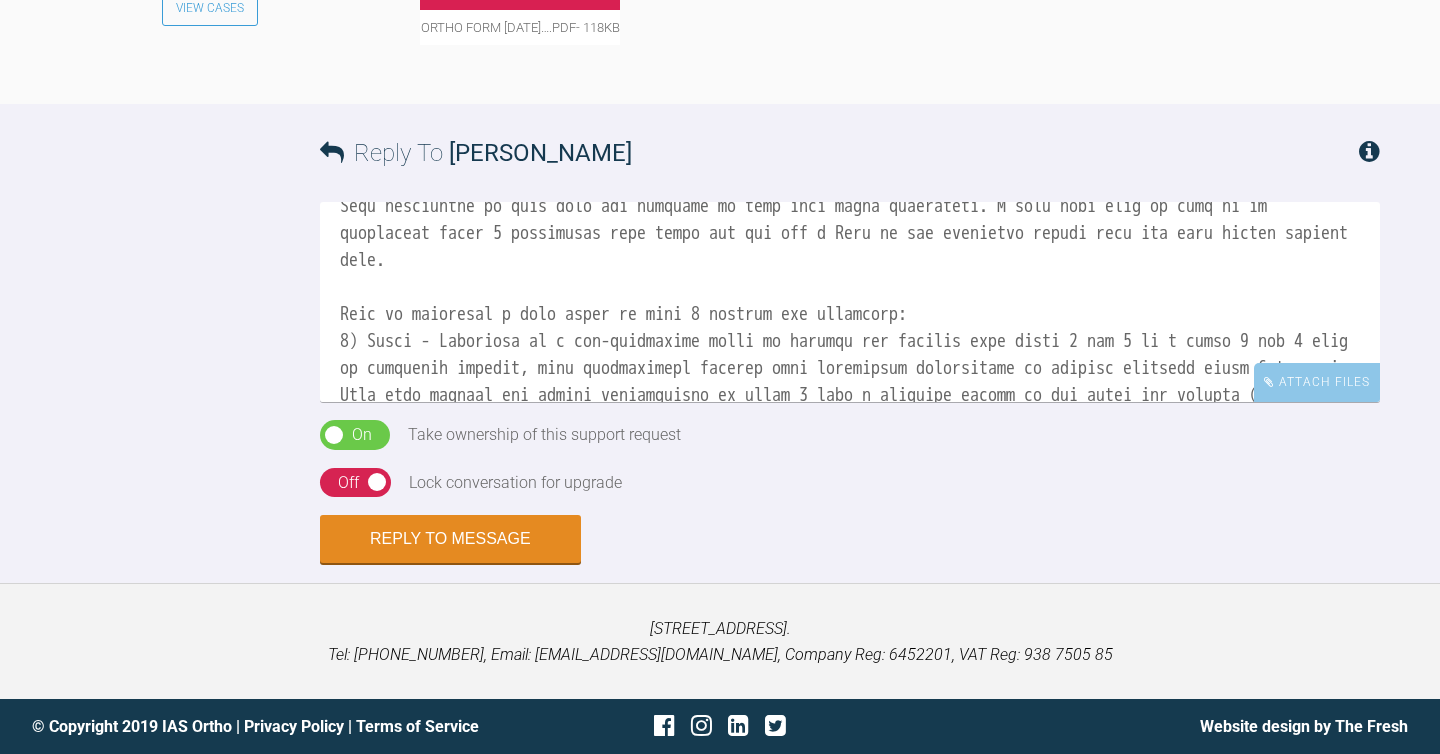 click at bounding box center [850, 302] 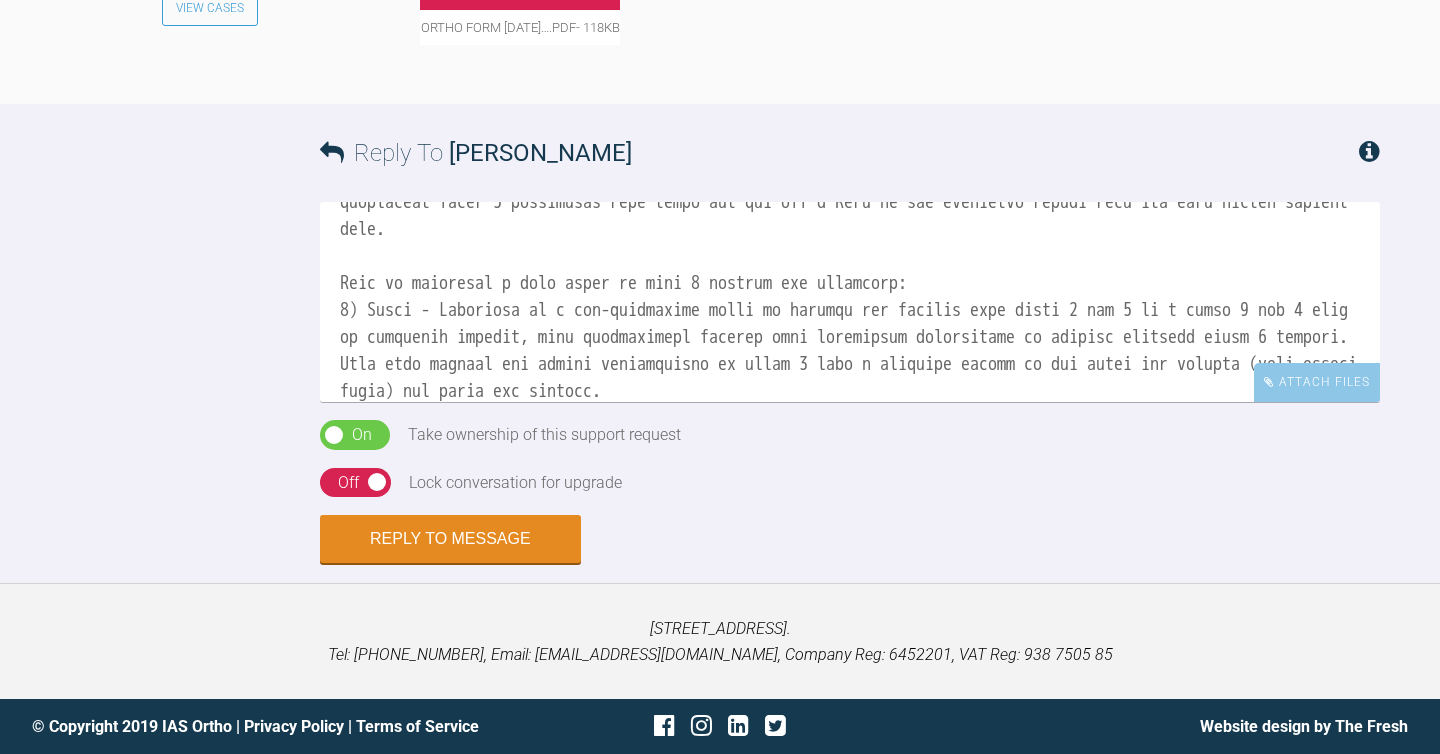 scroll, scrollTop: 330, scrollLeft: 0, axis: vertical 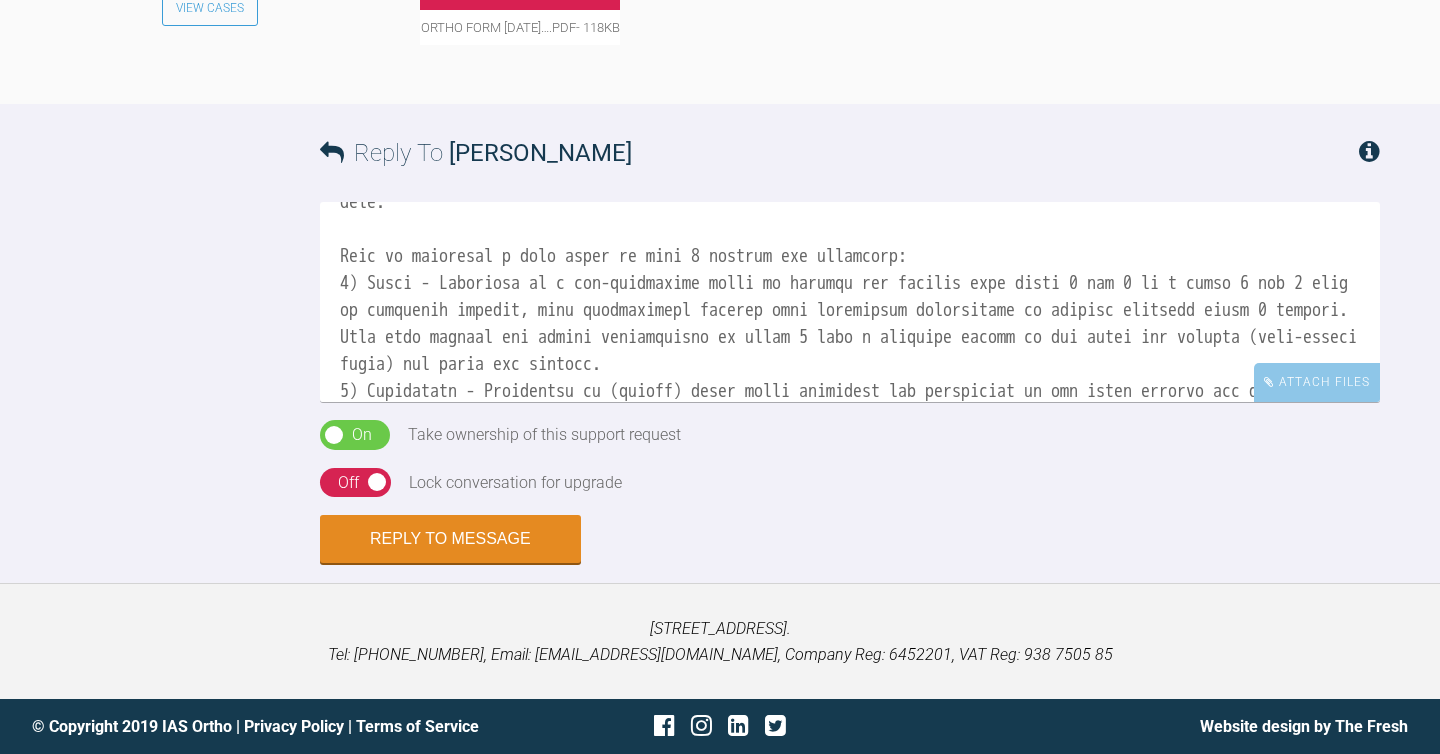 click at bounding box center (850, 302) 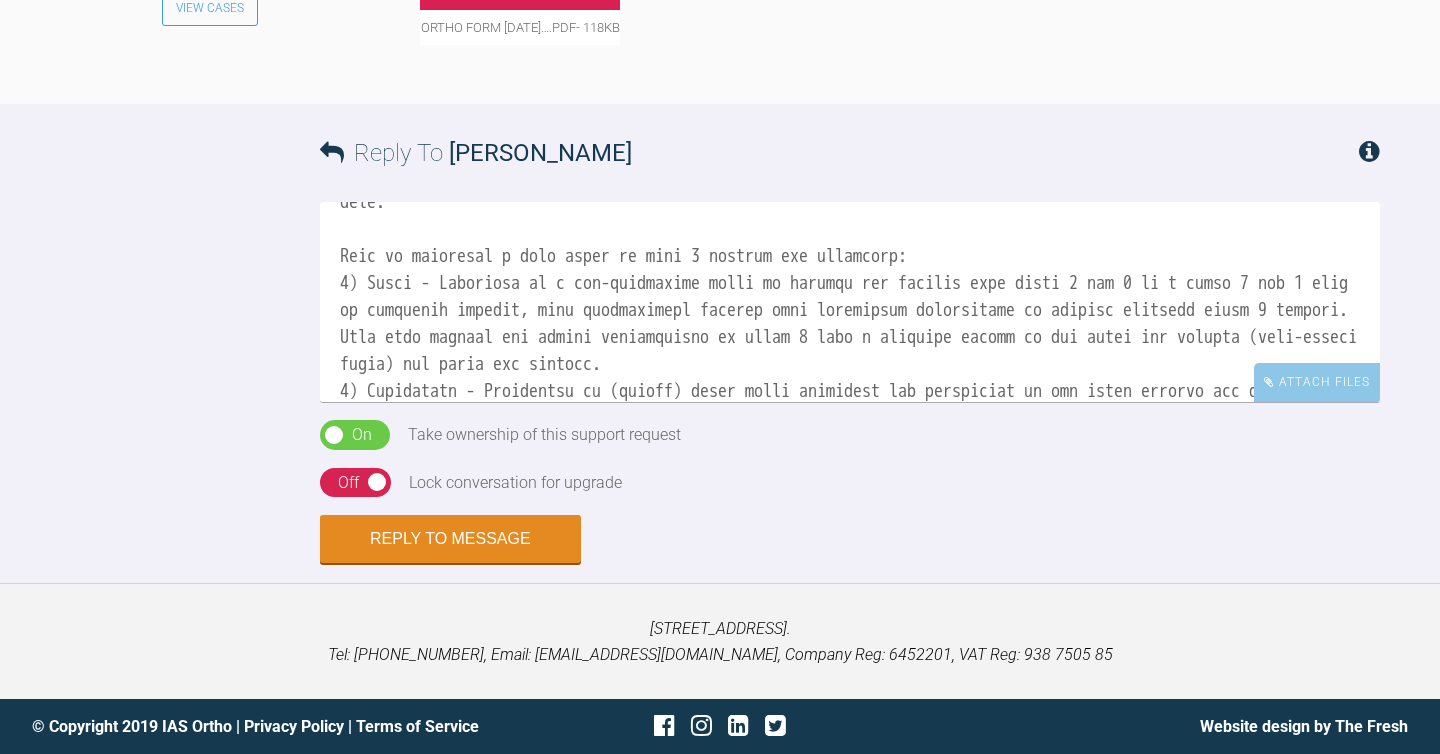 click at bounding box center (850, 302) 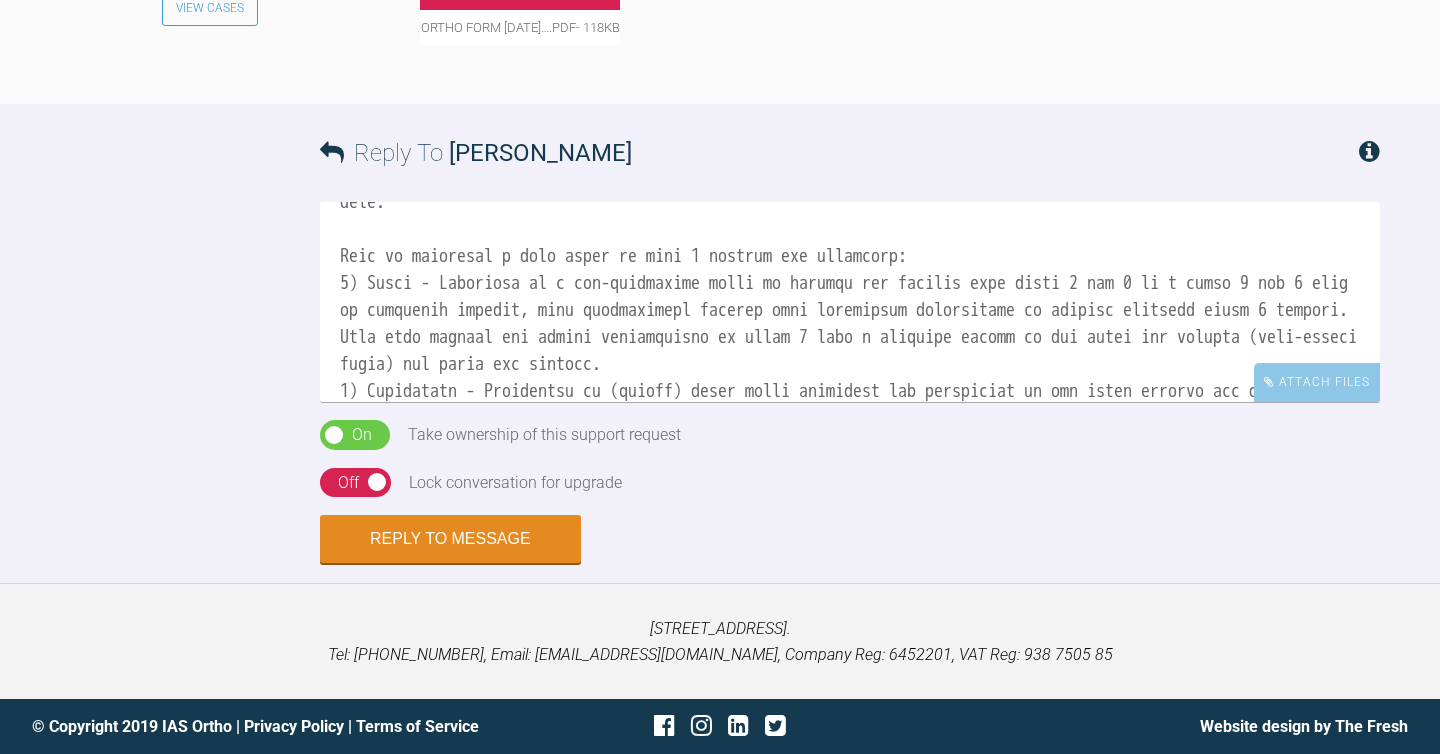 click at bounding box center (850, 302) 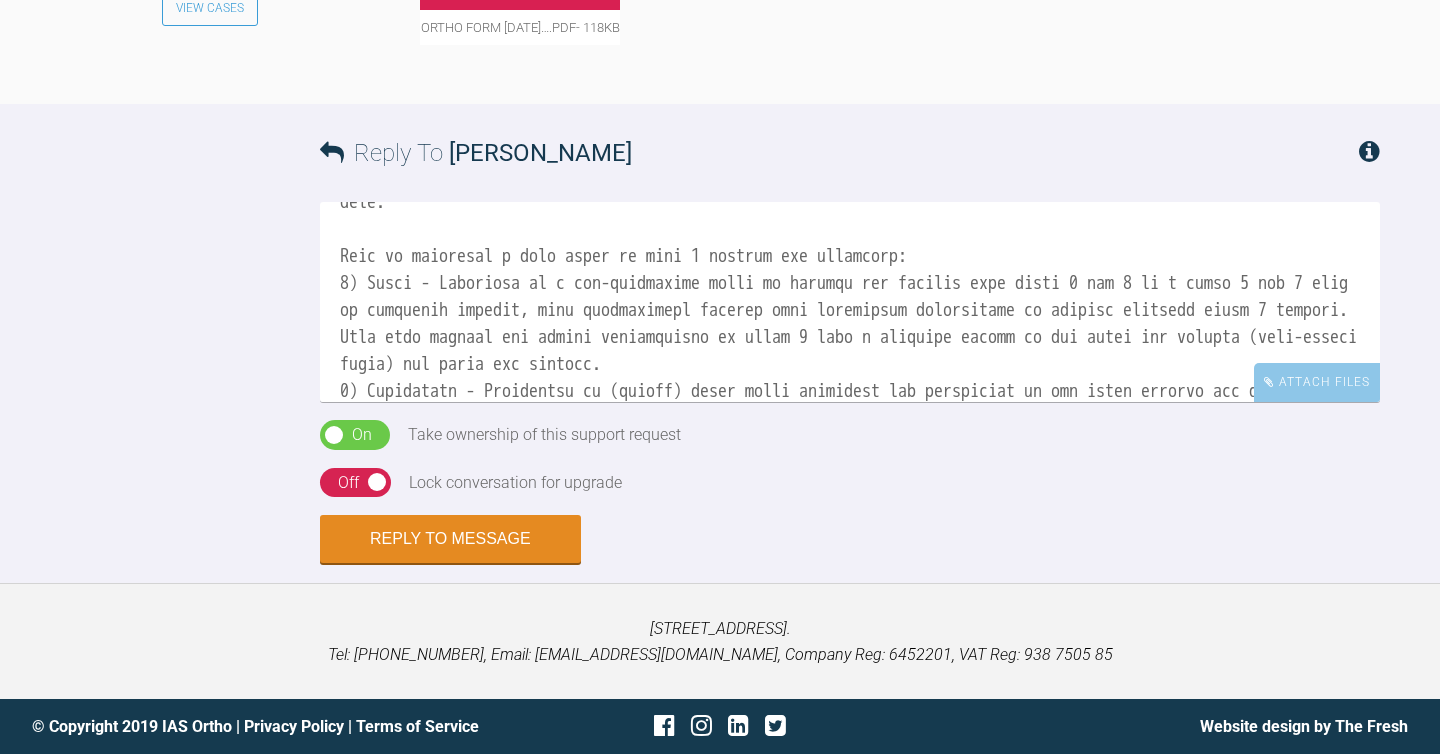 click at bounding box center [850, 302] 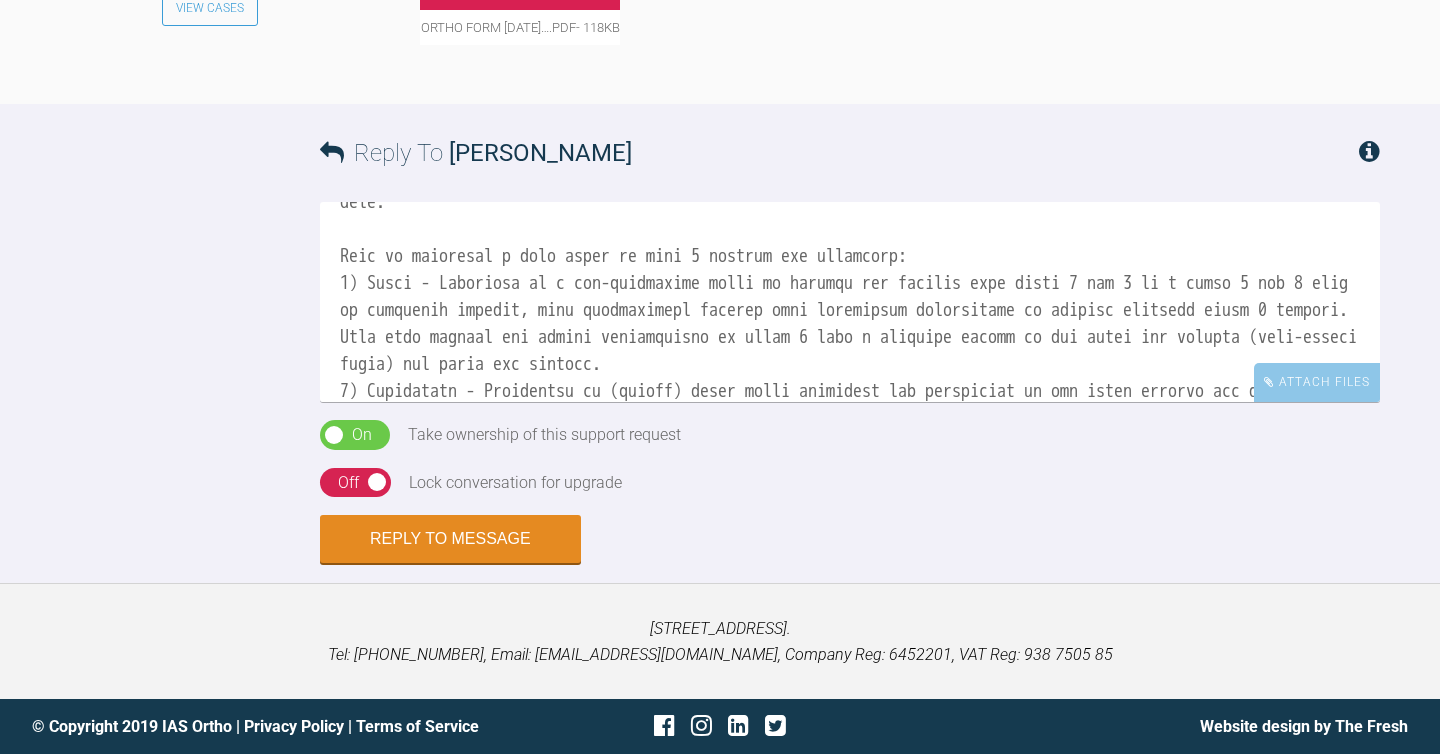 click at bounding box center (850, 302) 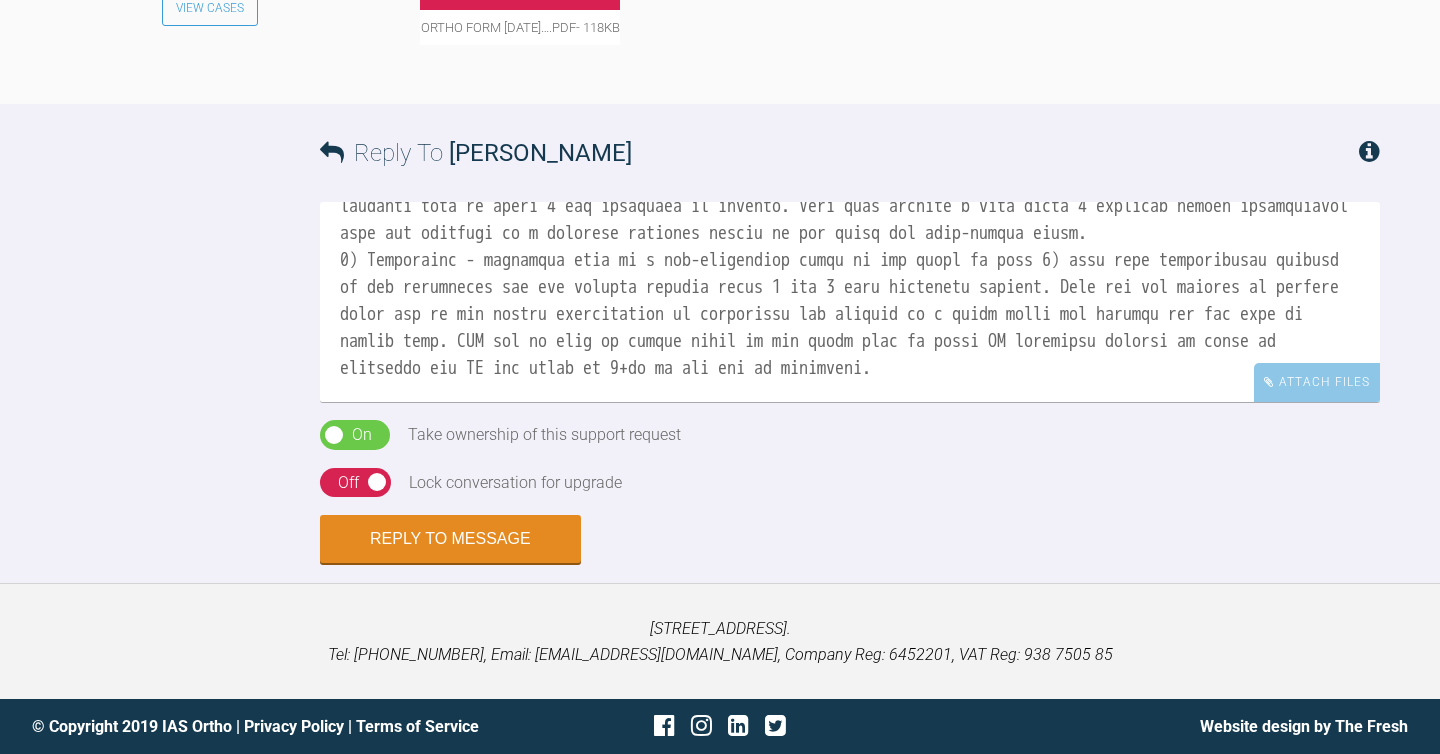 scroll, scrollTop: 569, scrollLeft: 0, axis: vertical 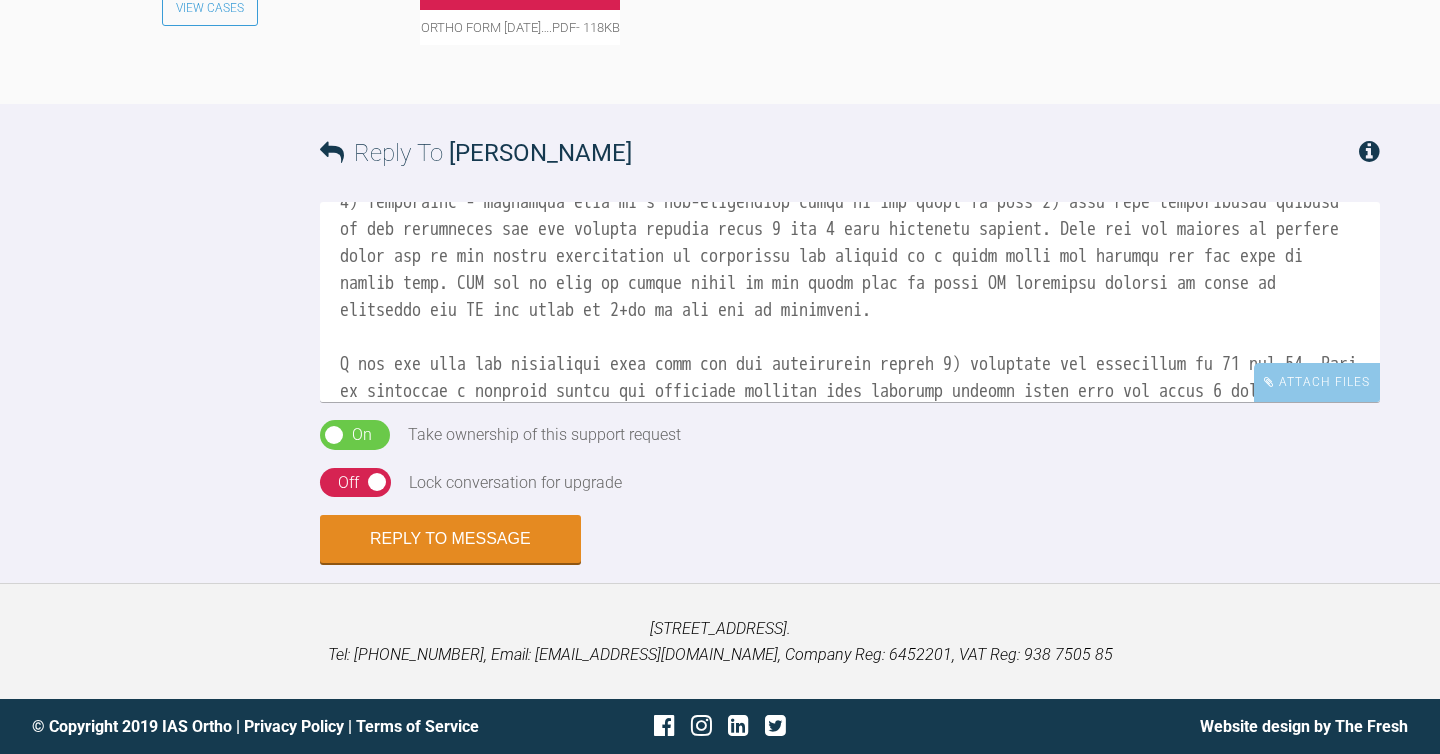 click at bounding box center [850, 302] 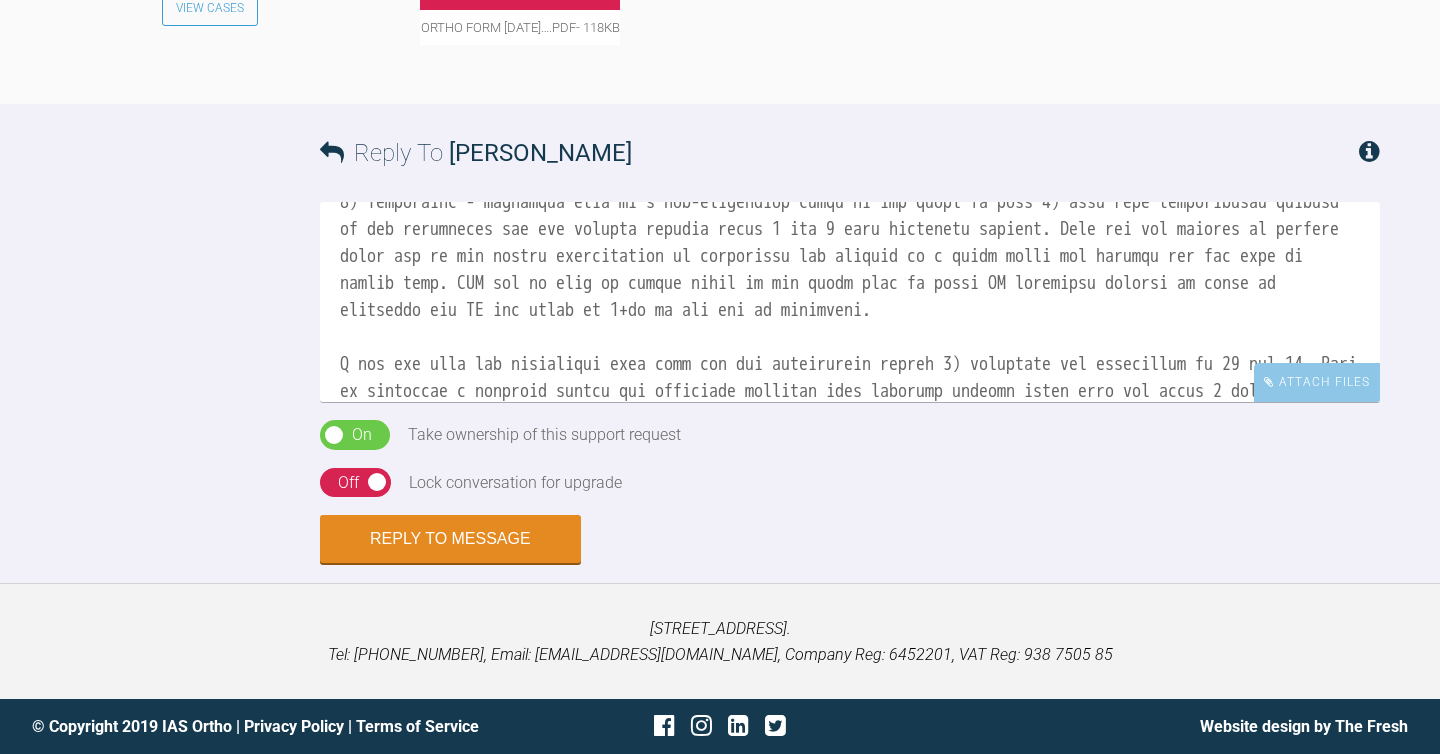 click at bounding box center (850, 302) 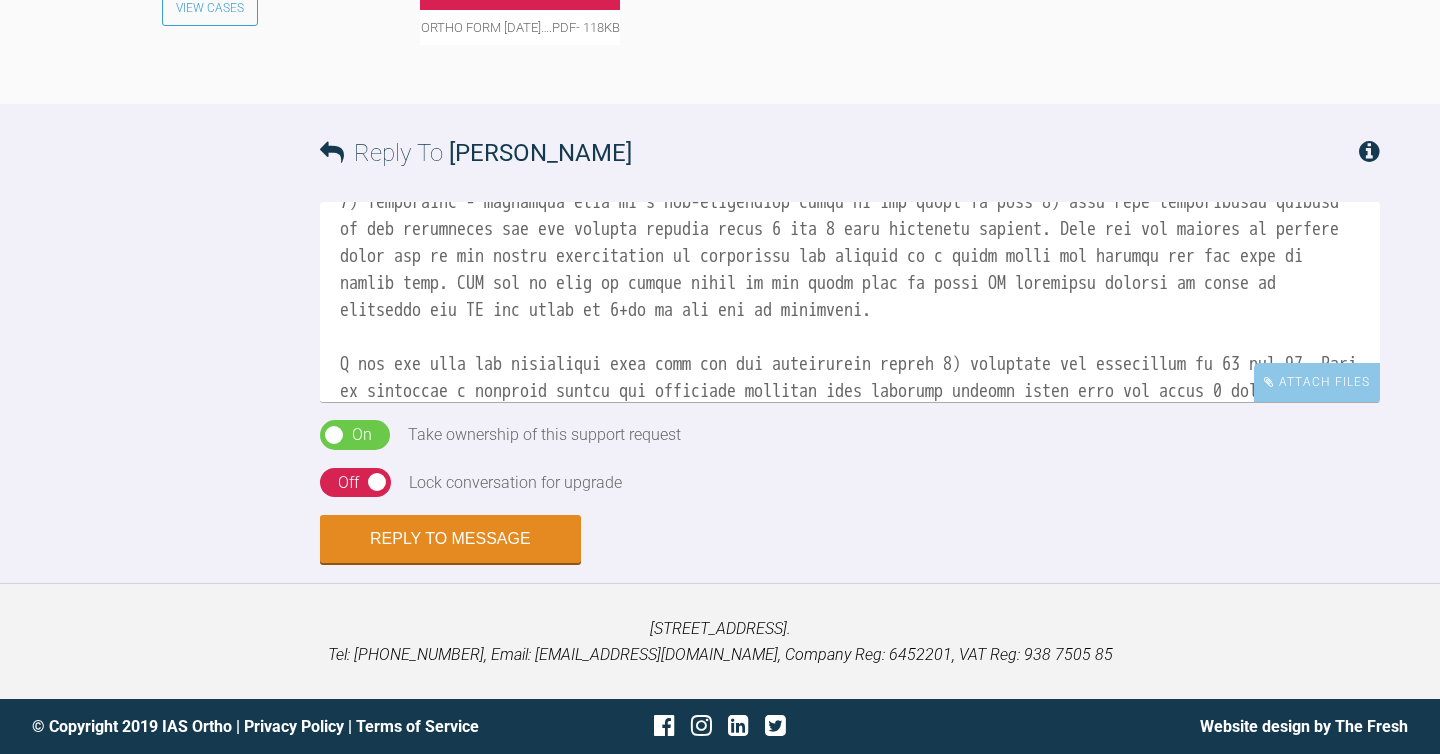 scroll, scrollTop: 627, scrollLeft: 0, axis: vertical 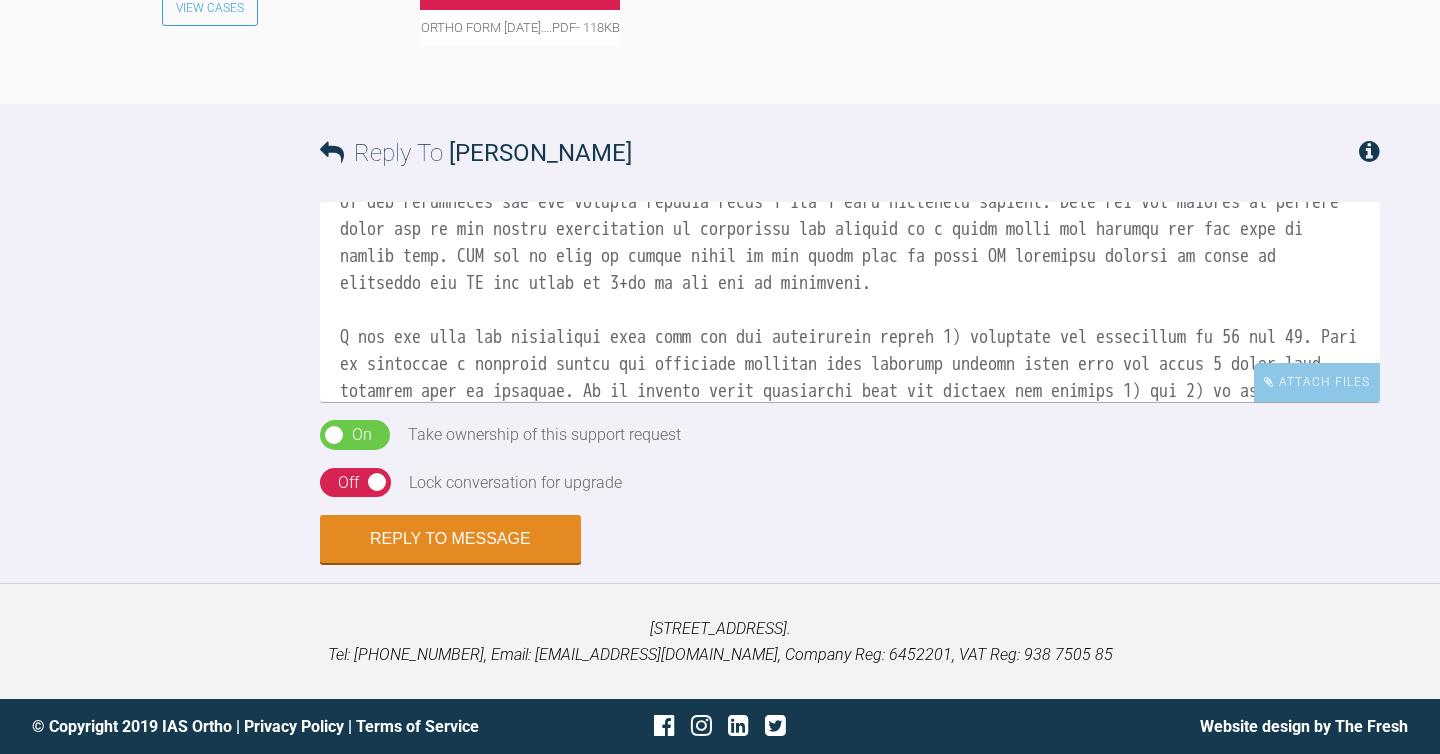 click at bounding box center (850, 302) 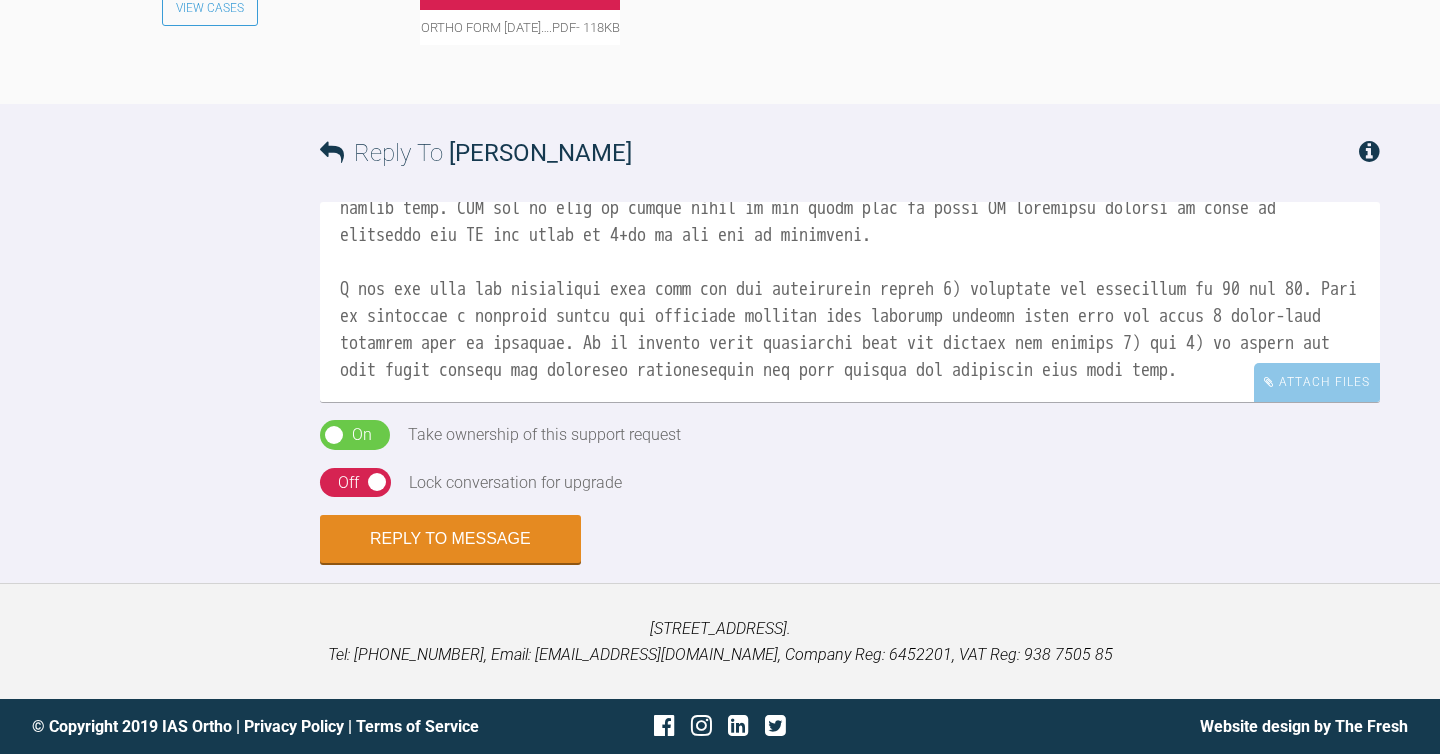 scroll, scrollTop: 686, scrollLeft: 0, axis: vertical 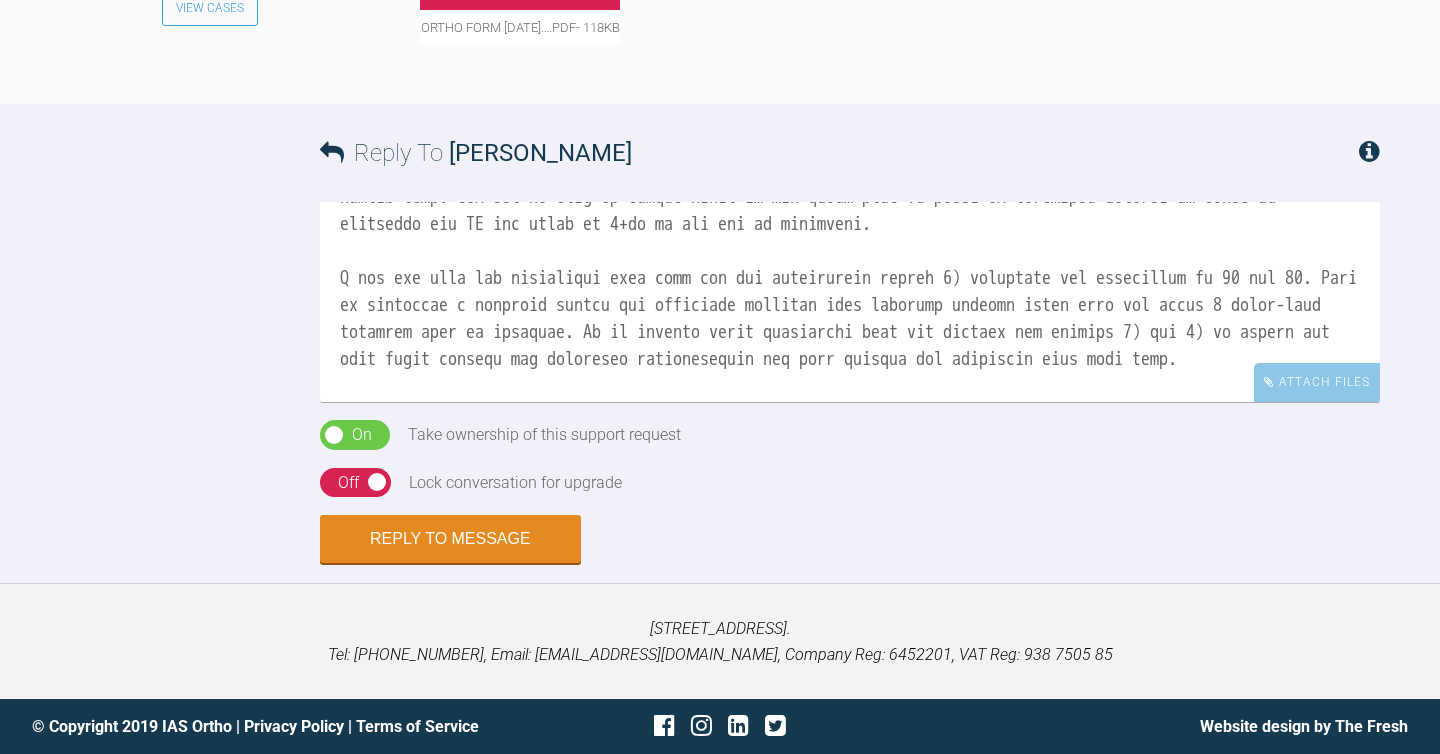 click at bounding box center [850, 302] 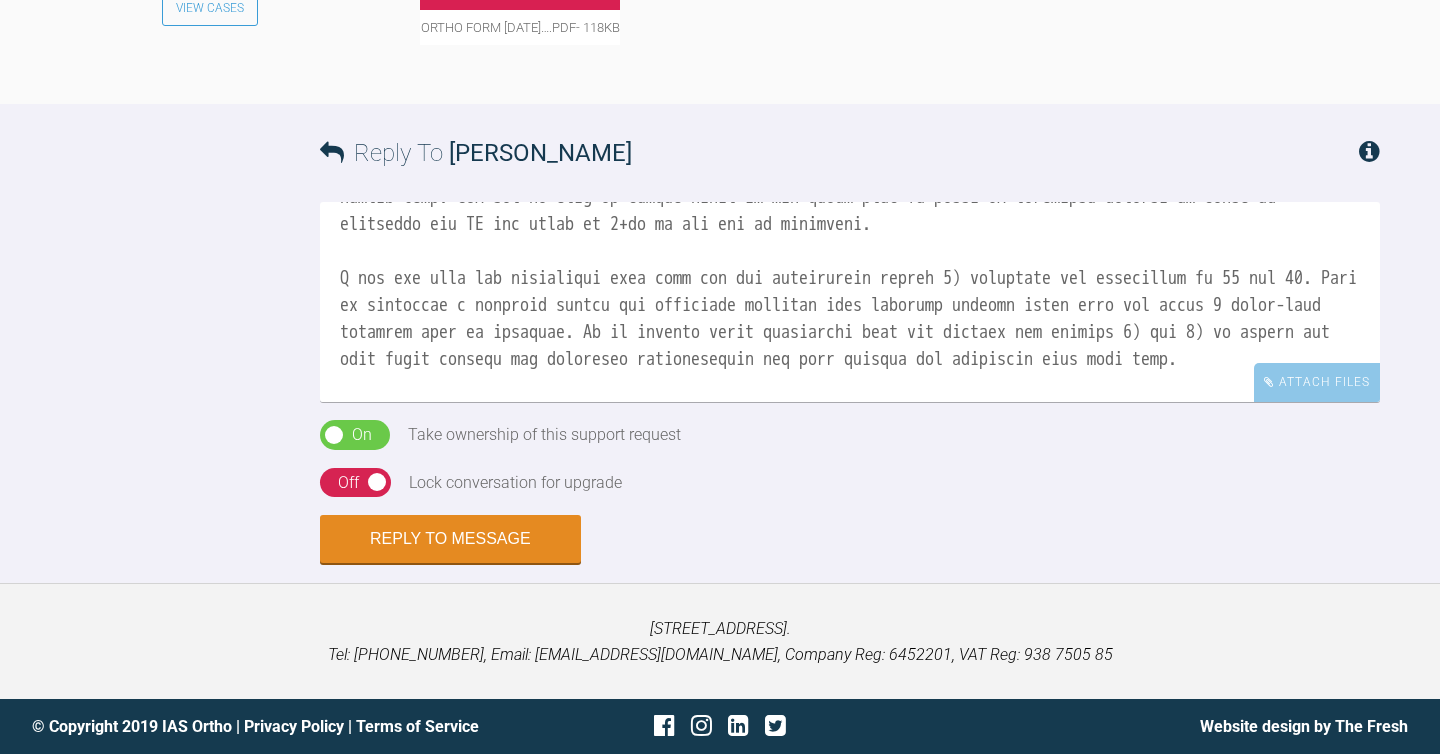 click at bounding box center [850, 302] 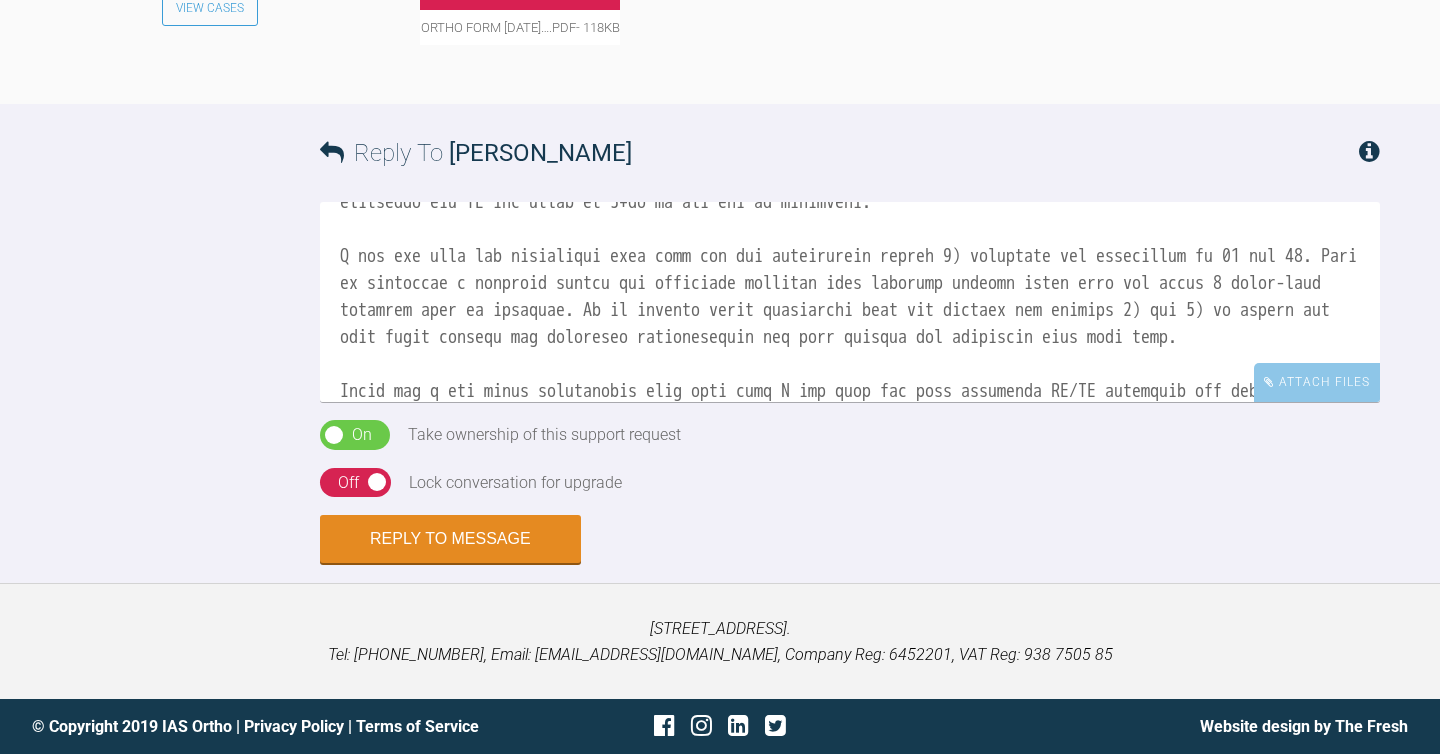 scroll, scrollTop: 735, scrollLeft: 0, axis: vertical 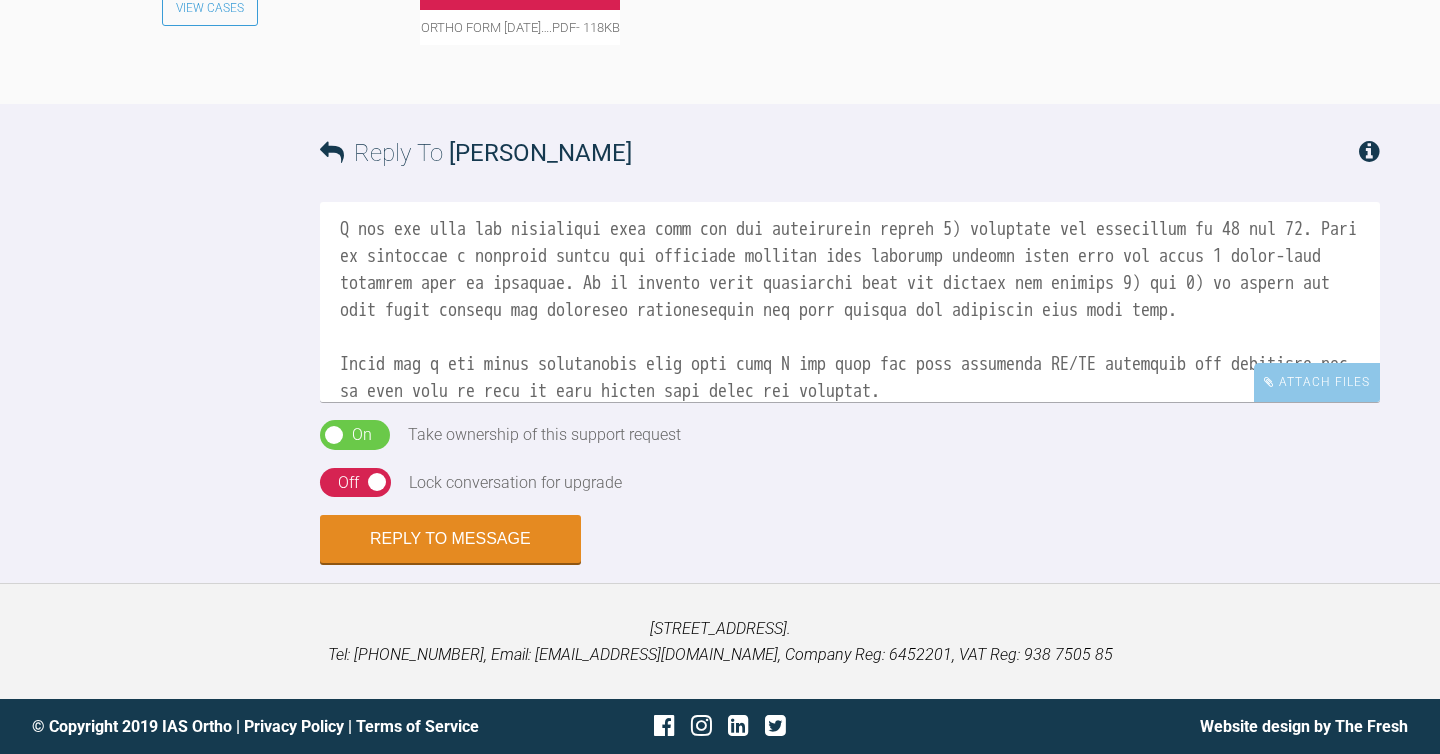click on "On Off" at bounding box center [355, 483] 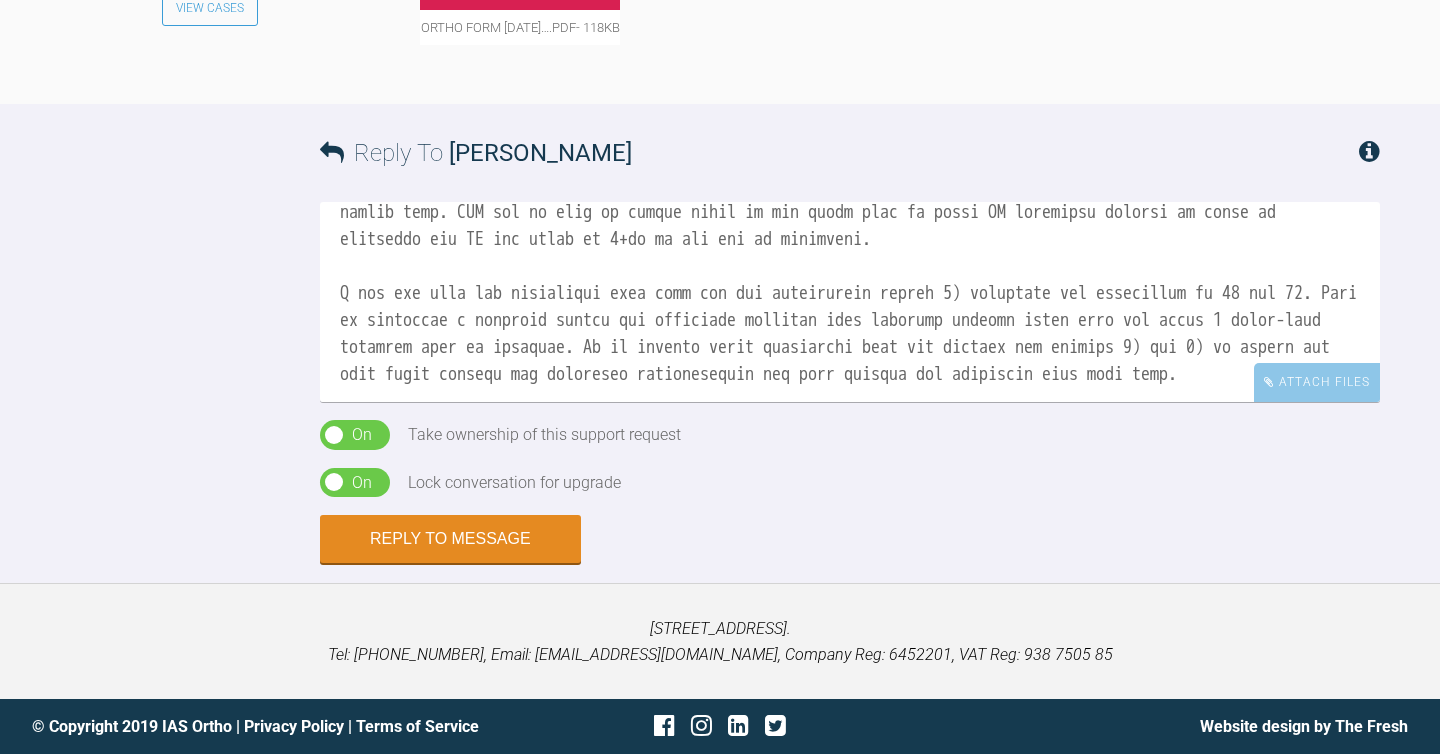 scroll, scrollTop: 676, scrollLeft: 0, axis: vertical 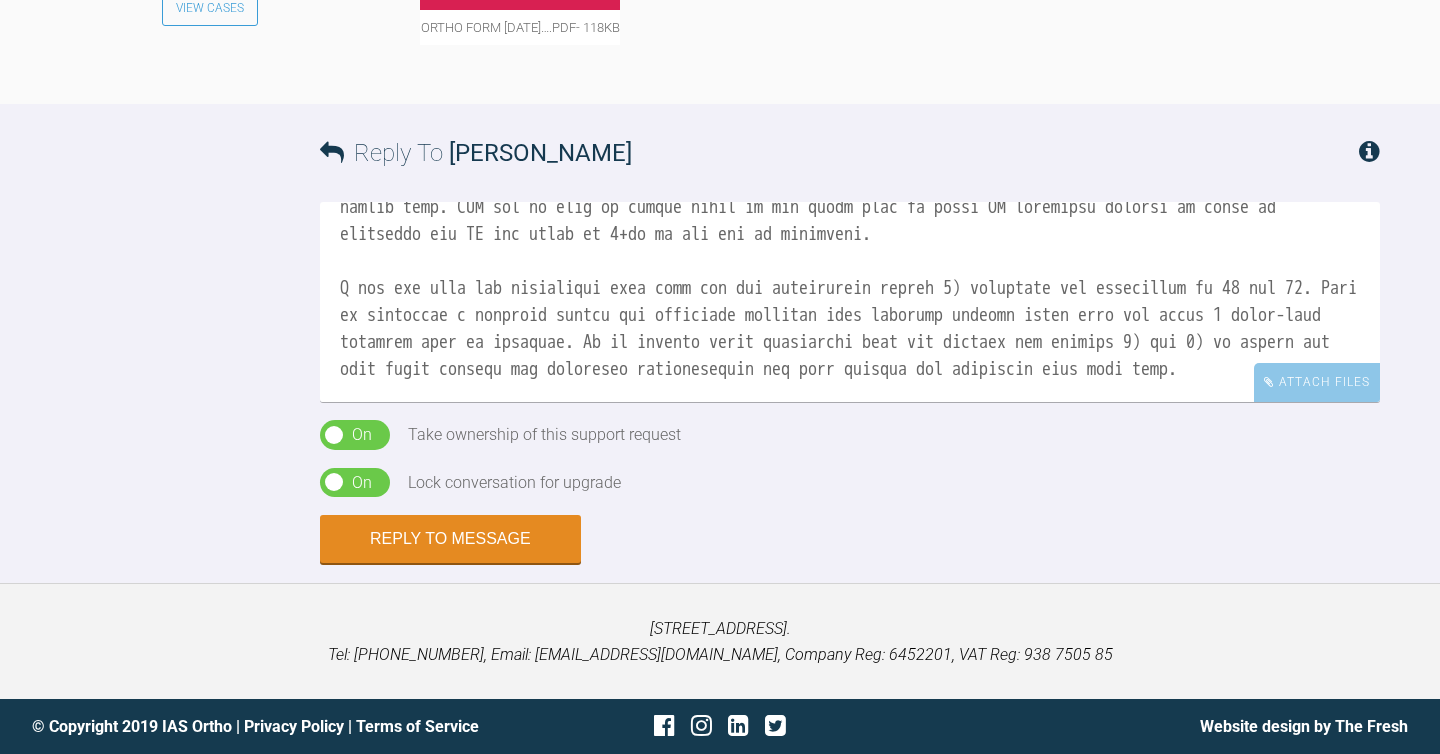 click at bounding box center [850, 302] 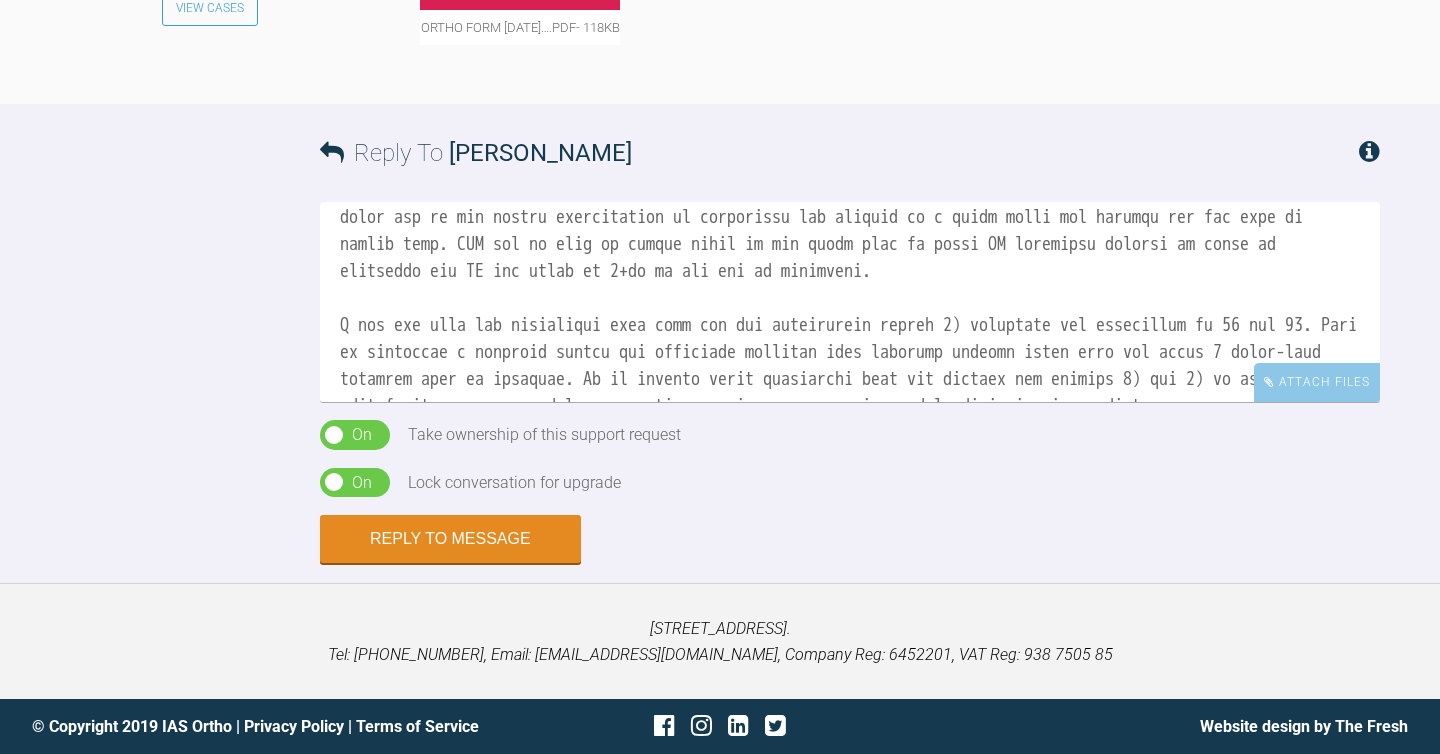 scroll, scrollTop: 648, scrollLeft: 0, axis: vertical 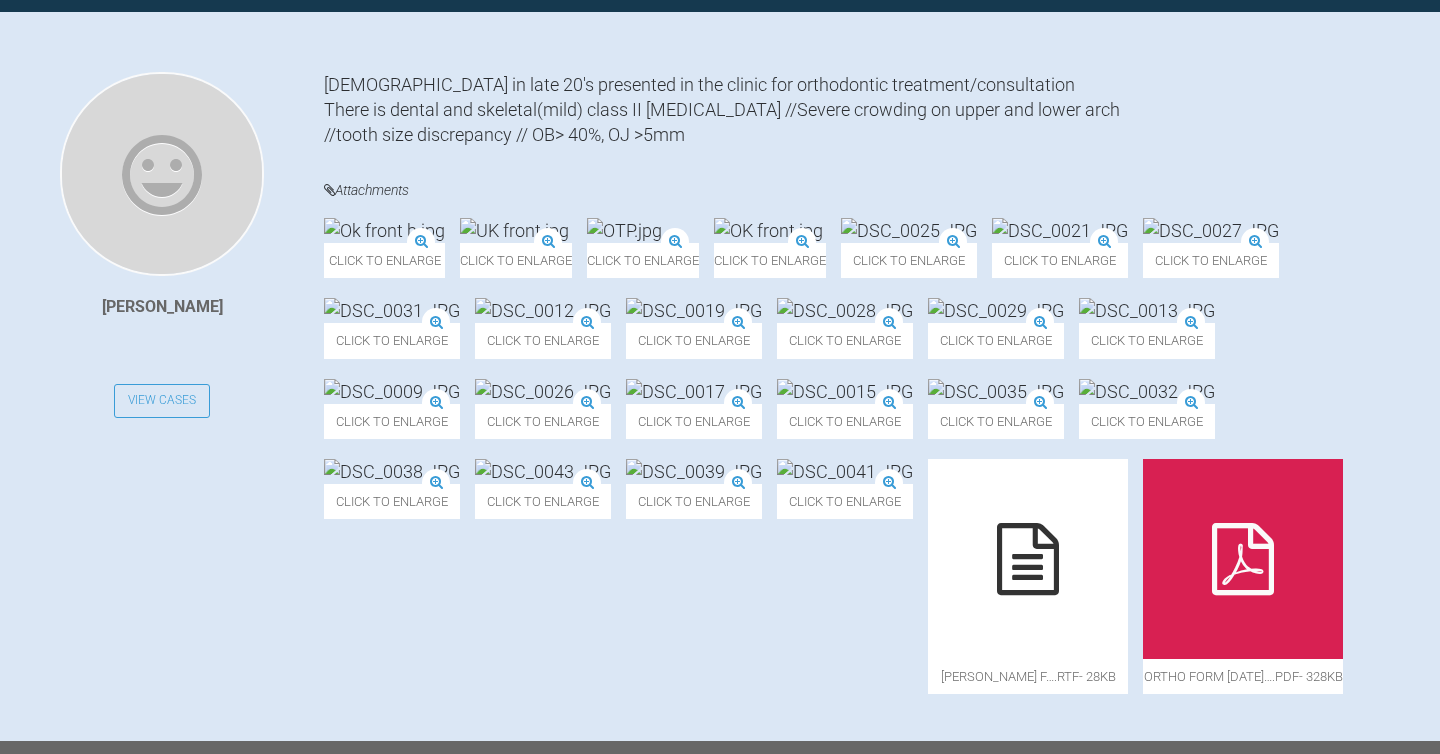 click at bounding box center [624, 230] 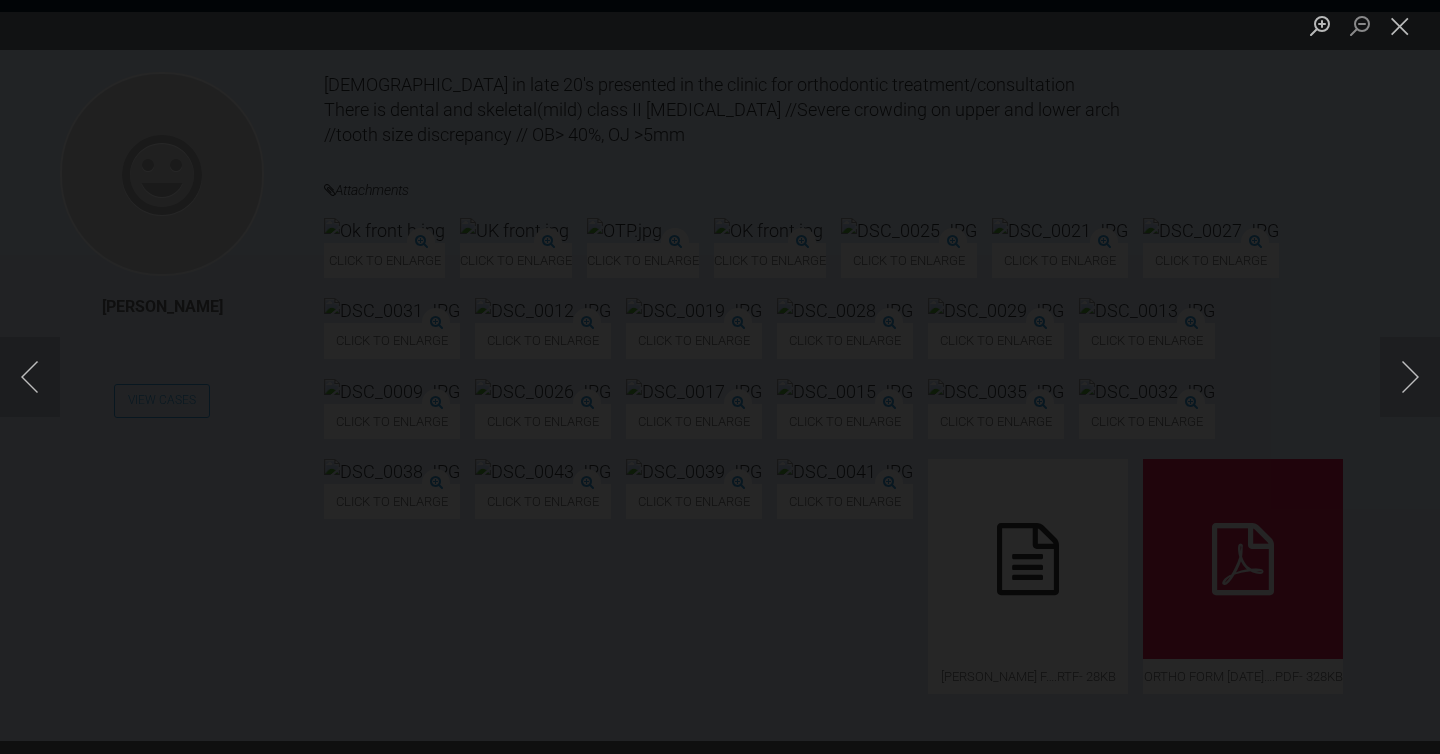 click at bounding box center (720, 377) 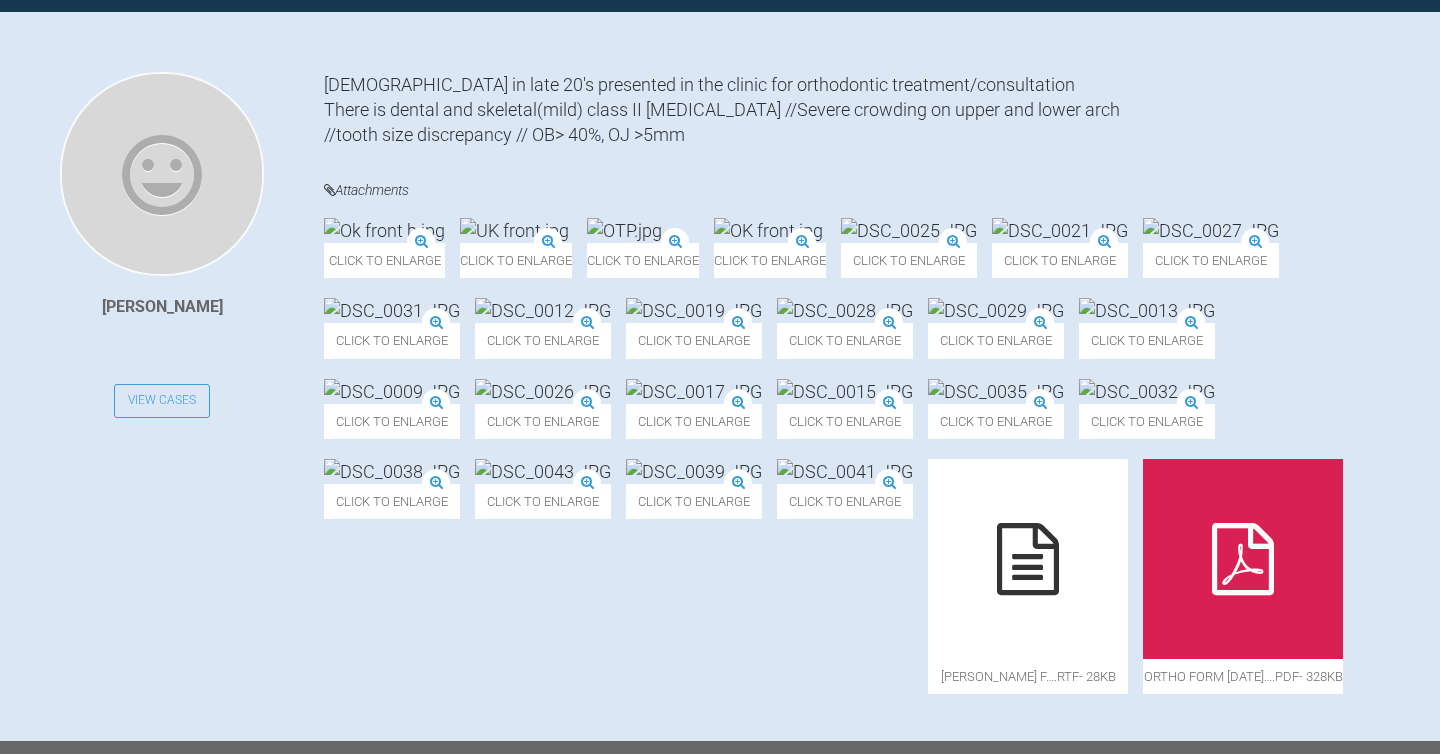 click at bounding box center [624, 230] 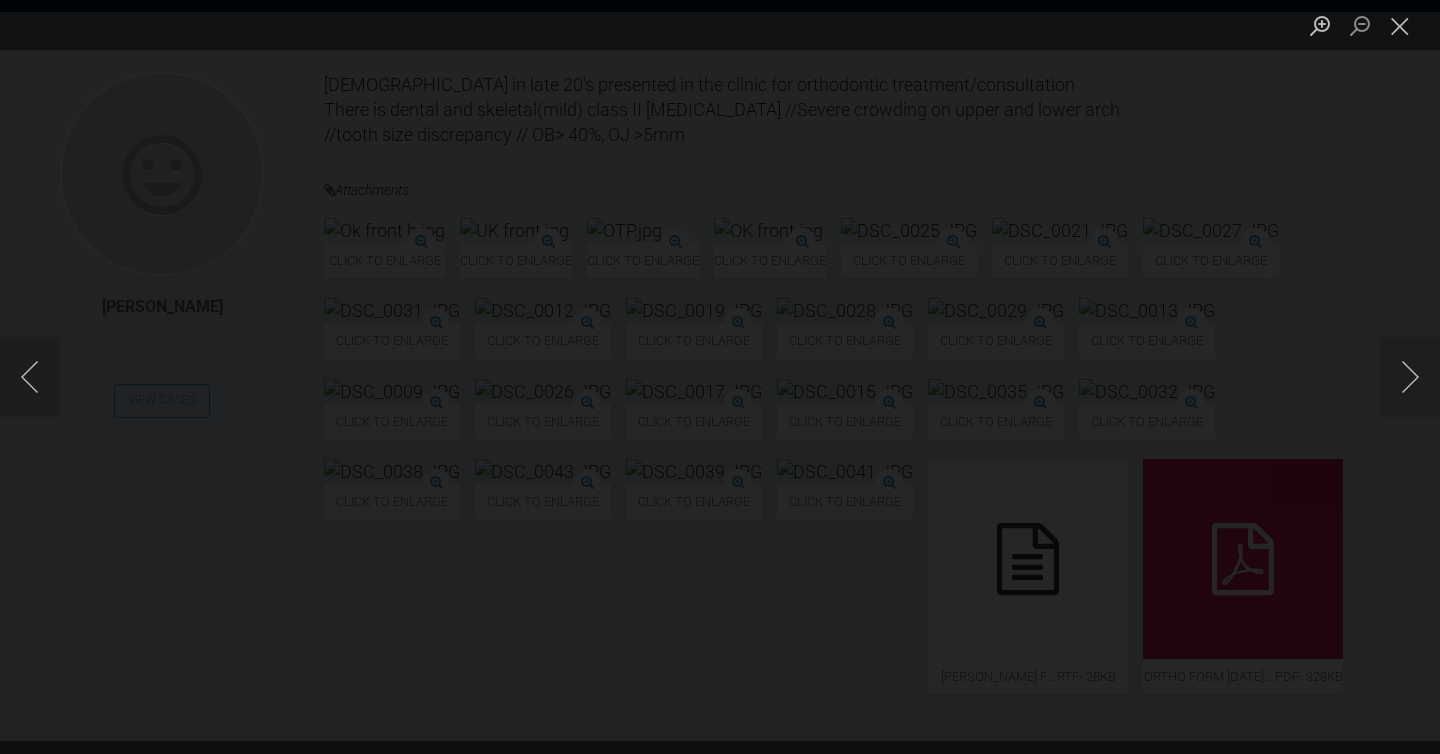 click at bounding box center [720, 377] 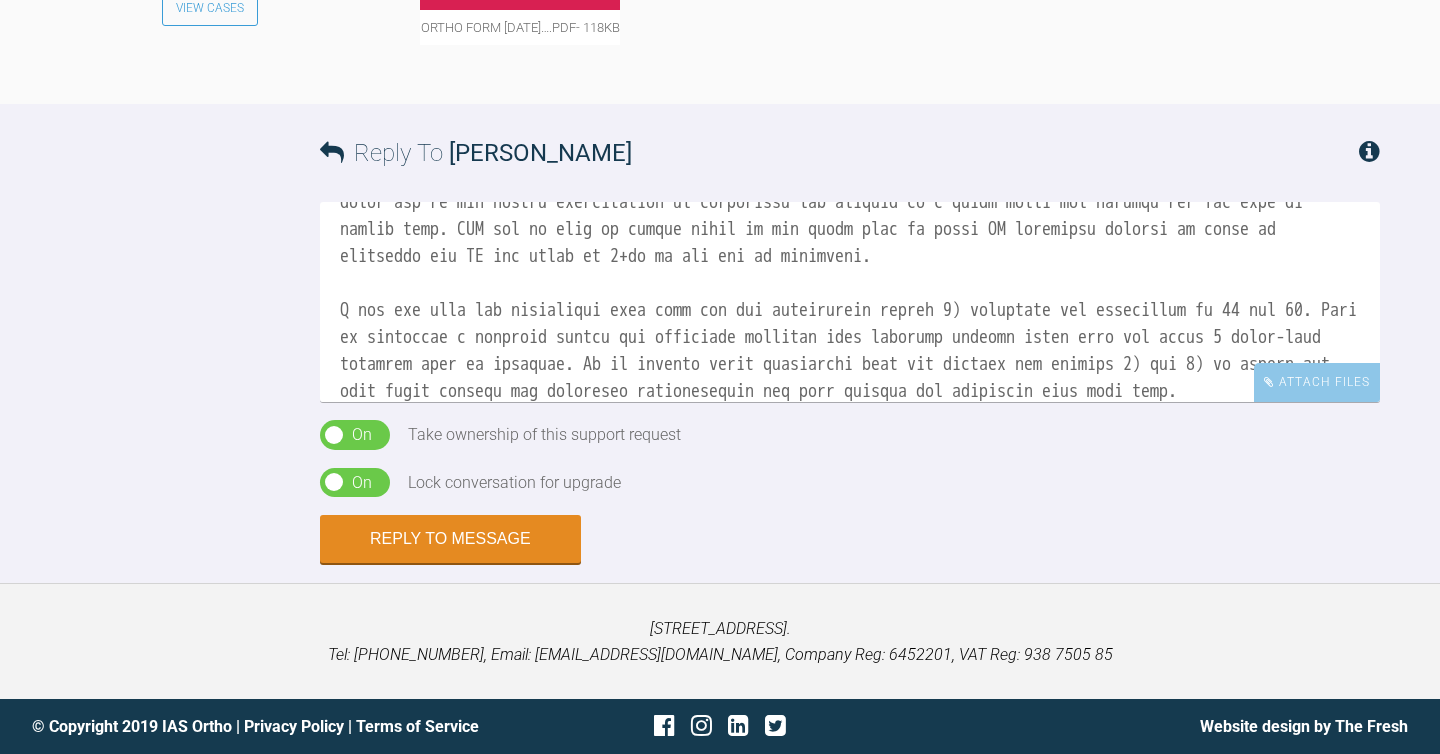 scroll, scrollTop: 5010, scrollLeft: 0, axis: vertical 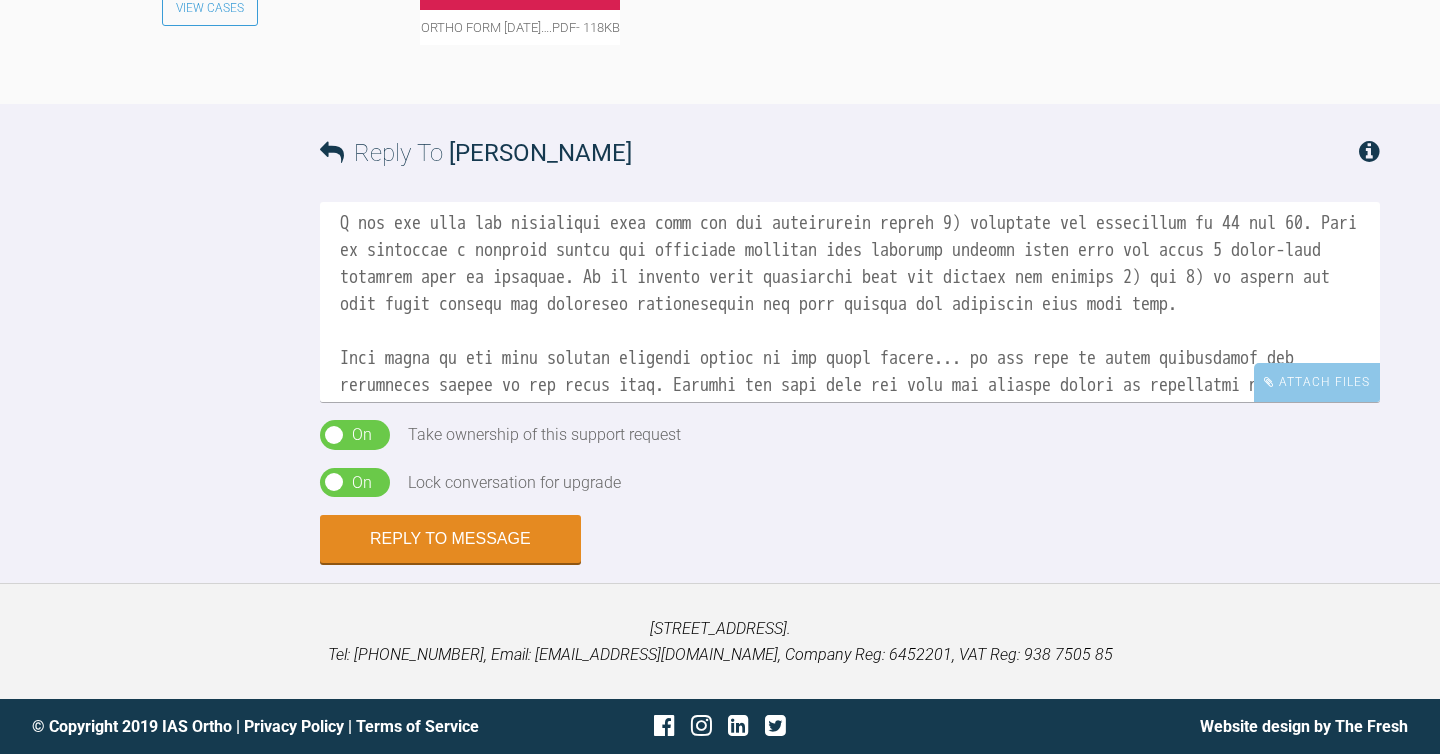click at bounding box center (850, 302) 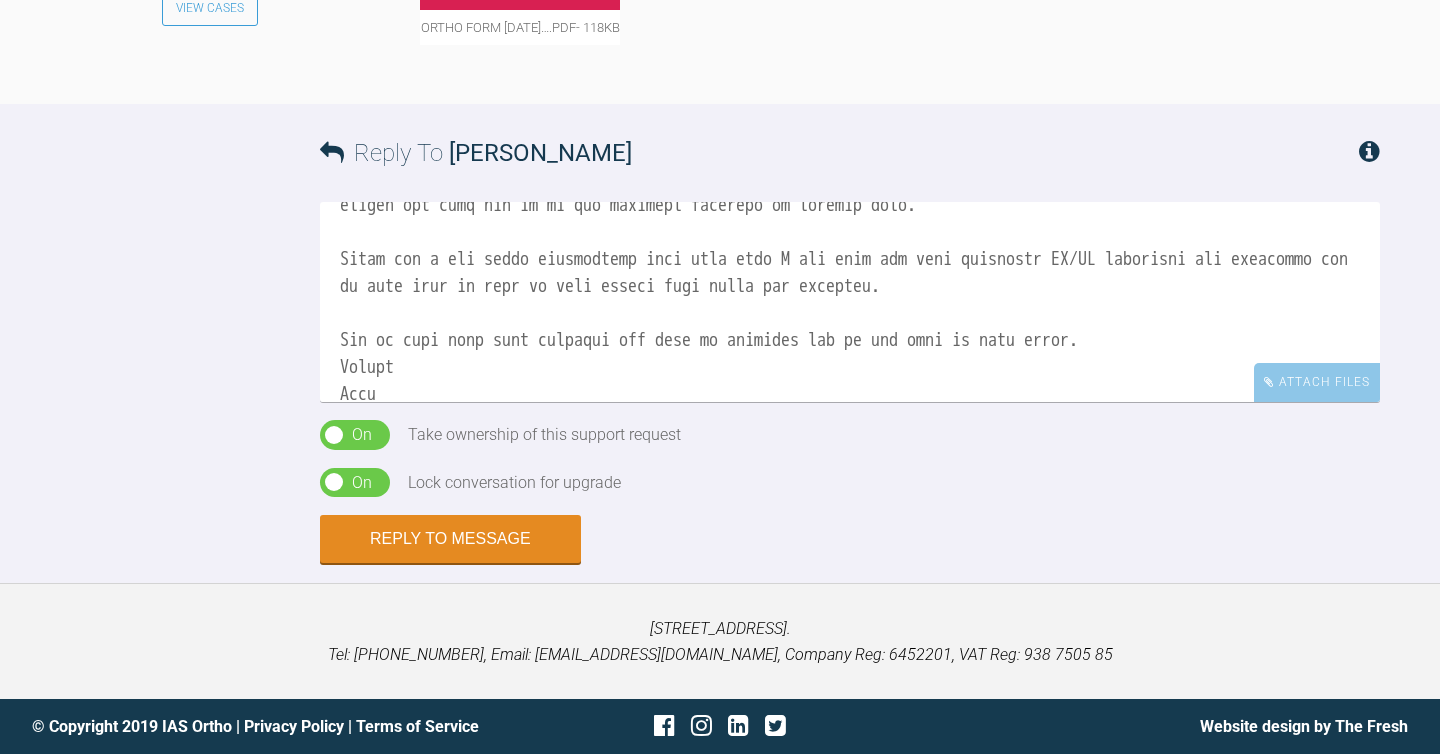 scroll, scrollTop: 974, scrollLeft: 0, axis: vertical 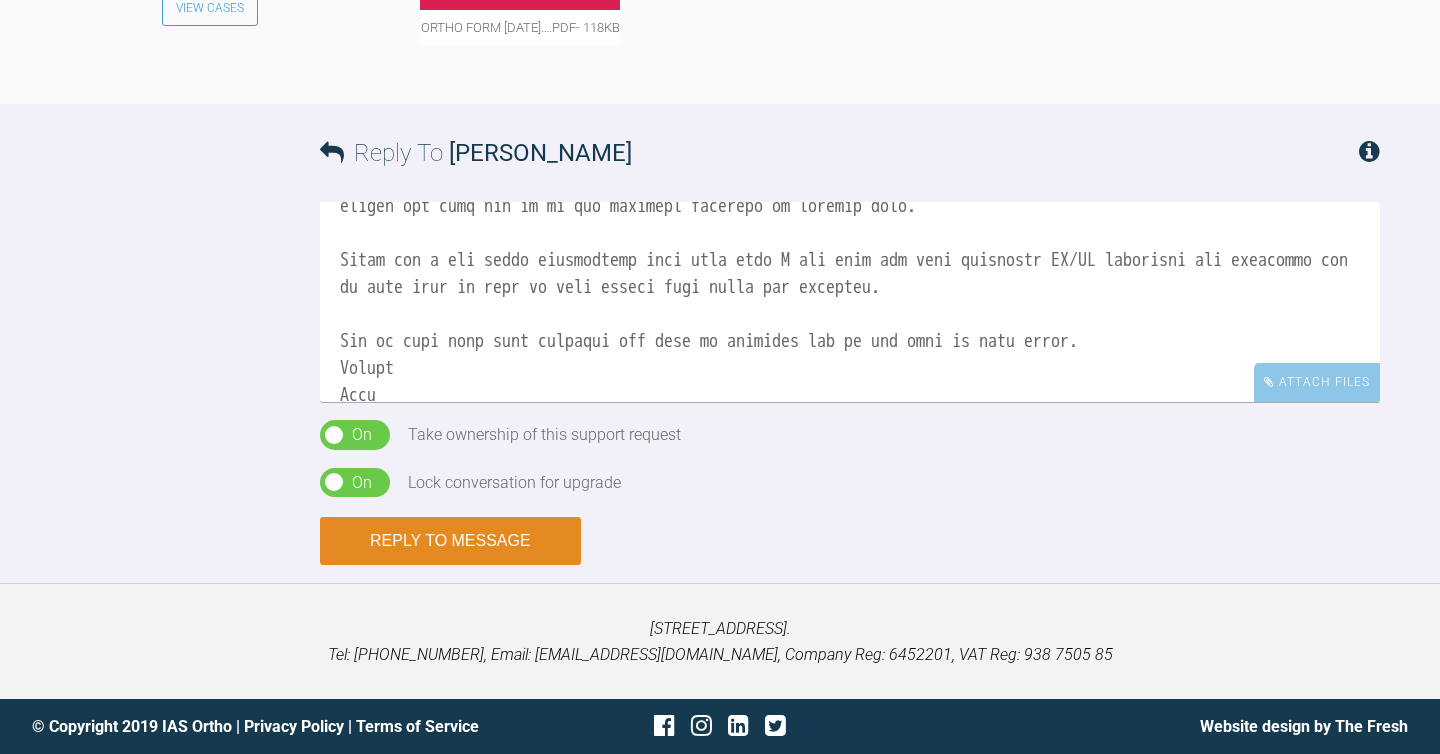 type on "Hi [PERSON_NAME],
Thank you for uploading the case and for the great clinical photographs. The only recommendation I have would just be to take the extra-oral photographs in portrait with the camera on its side so to capture the full head and neck.
This is an excellent case with much to consider and discuss. Thanks also for filling out the assessment form which gives me a great insight into your initial thoughts into this case.
Your assessment is very good and planning in this case seems reasonable. I feel this case is more of an underlying class 2 skeletally than meets the eye and a Ceph is not initially needed here but will likely reflect this.
This is certainly a case where we have 3 options for treatment:
1) Ideal - Alignment on a non-extraction bases to convert the patient from class 2 div 2 to a class 2 div 1 with an increased [MEDICAL_DATA], then [MEDICAL_DATA] with mandibular advancement to achieve skeletal class 1 profile. This will address the dental [MEDICAL_DATA] to class 1 with a positive impact on ..." 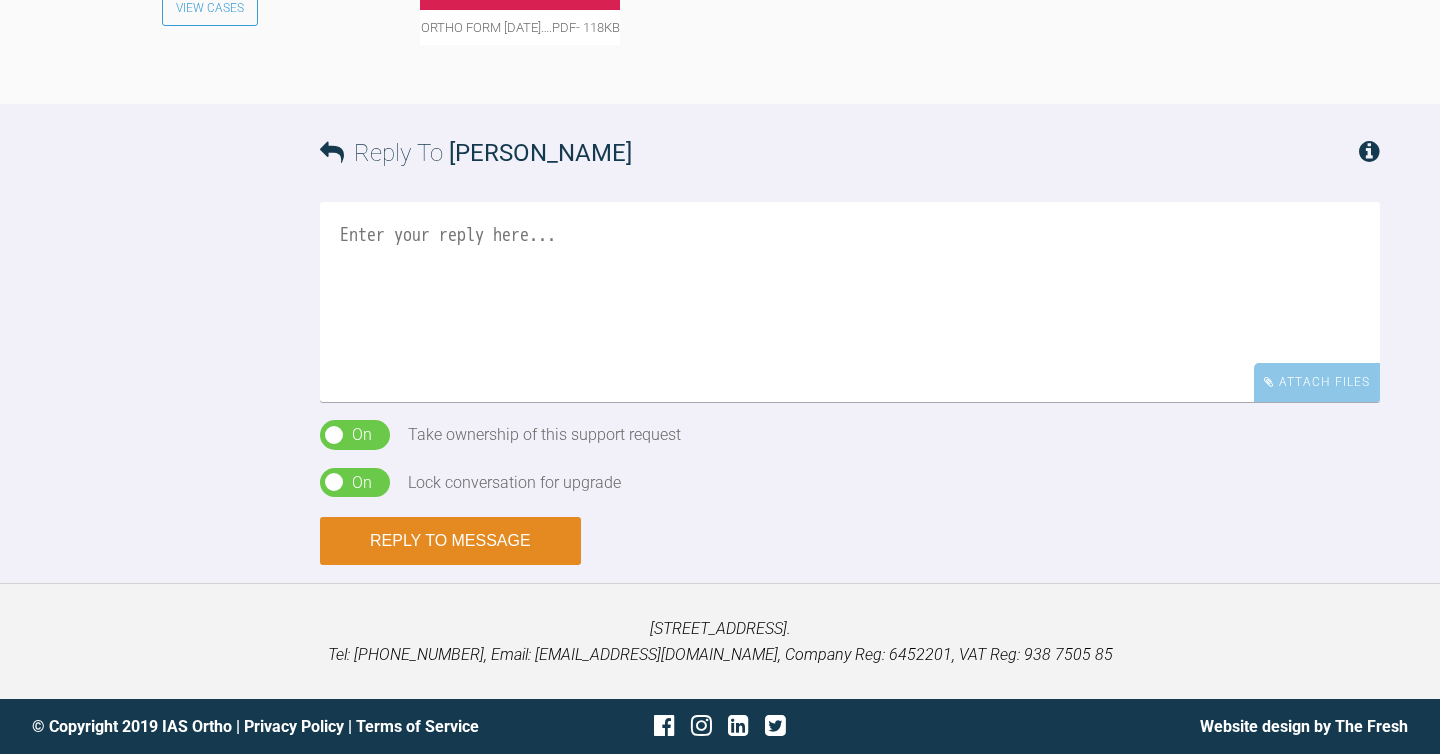 scroll, scrollTop: 0, scrollLeft: 0, axis: both 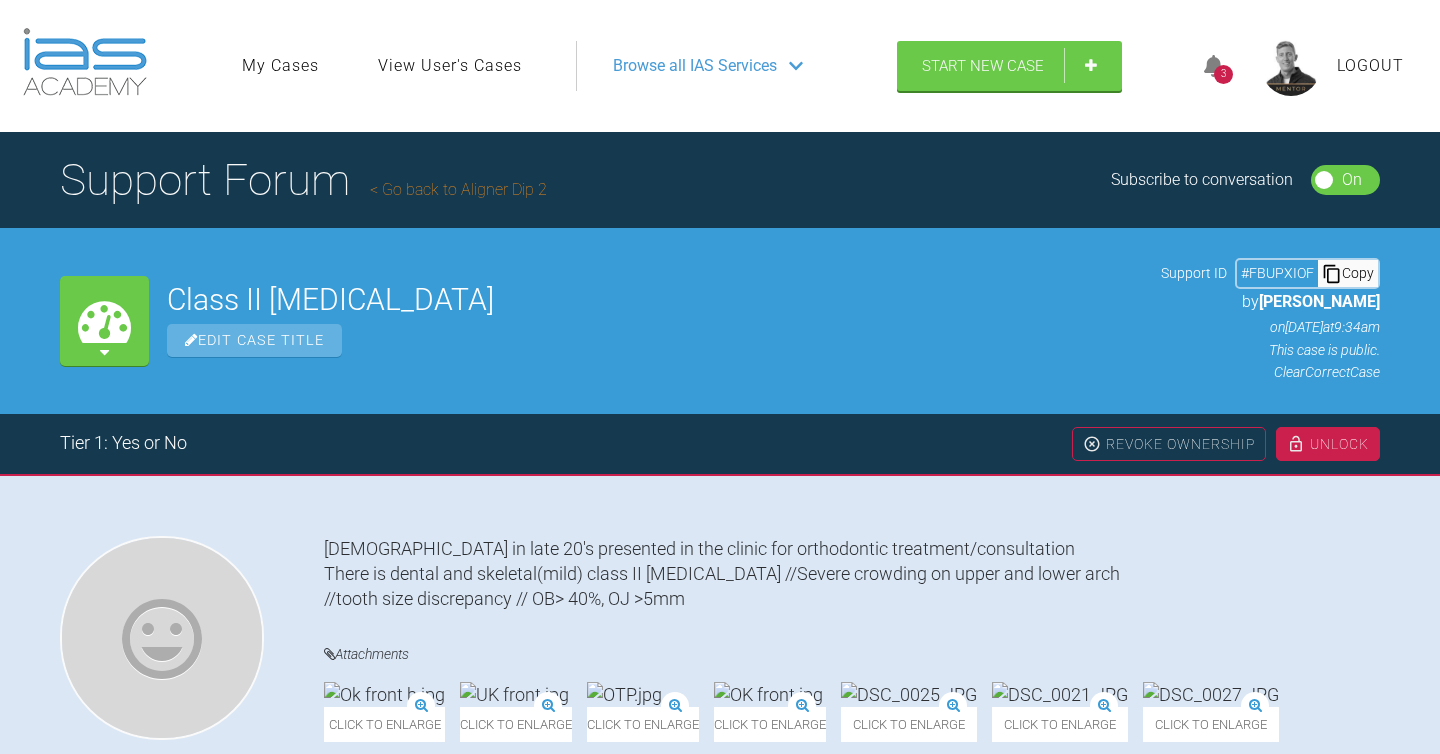 click 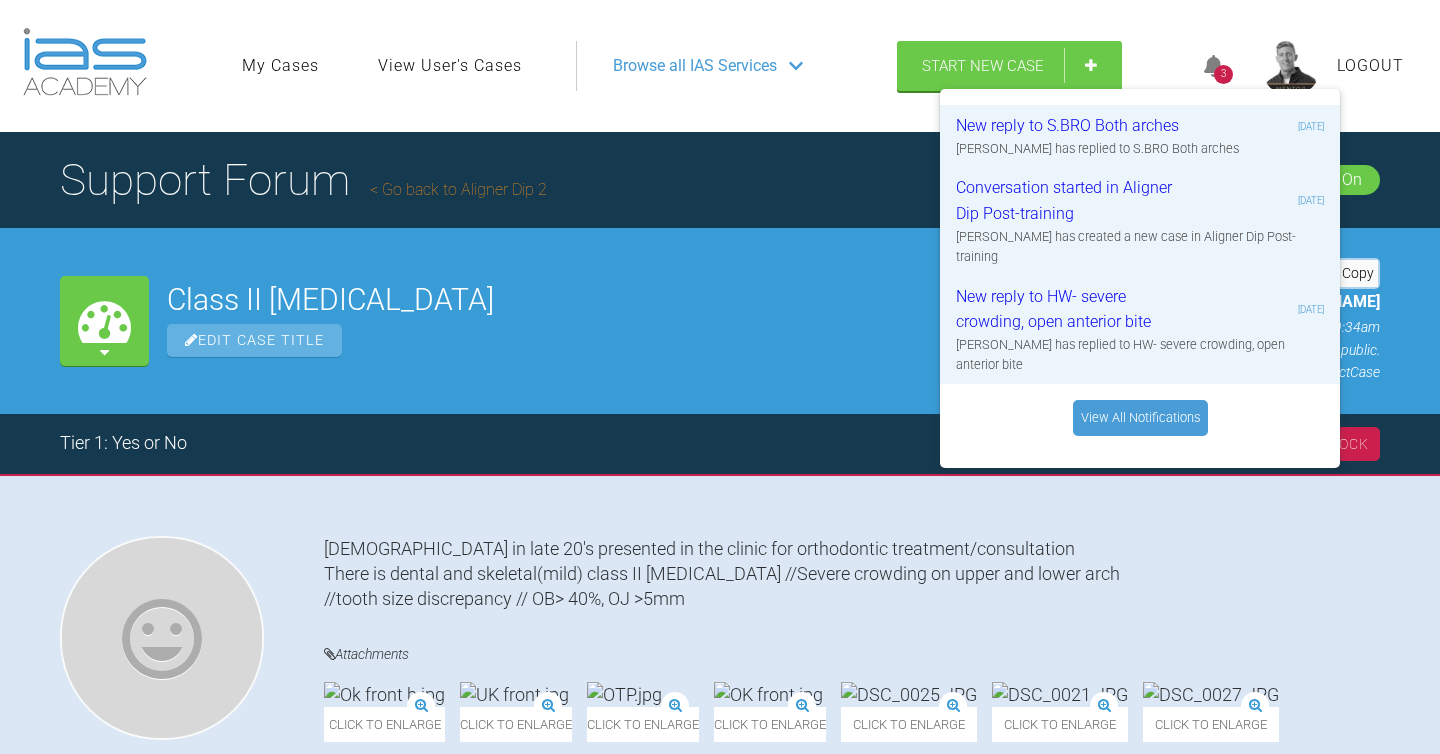 click on "[DEMOGRAPHIC_DATA] in late 20's presented in the clinic for orthodontic treatment/consultation
There is dental and skeletal(mild) class II [MEDICAL_DATA] //Severe crowding on upper and lower arch
//tooth size discrepancy // OB> 40%, OJ >5mm" at bounding box center [852, 574] 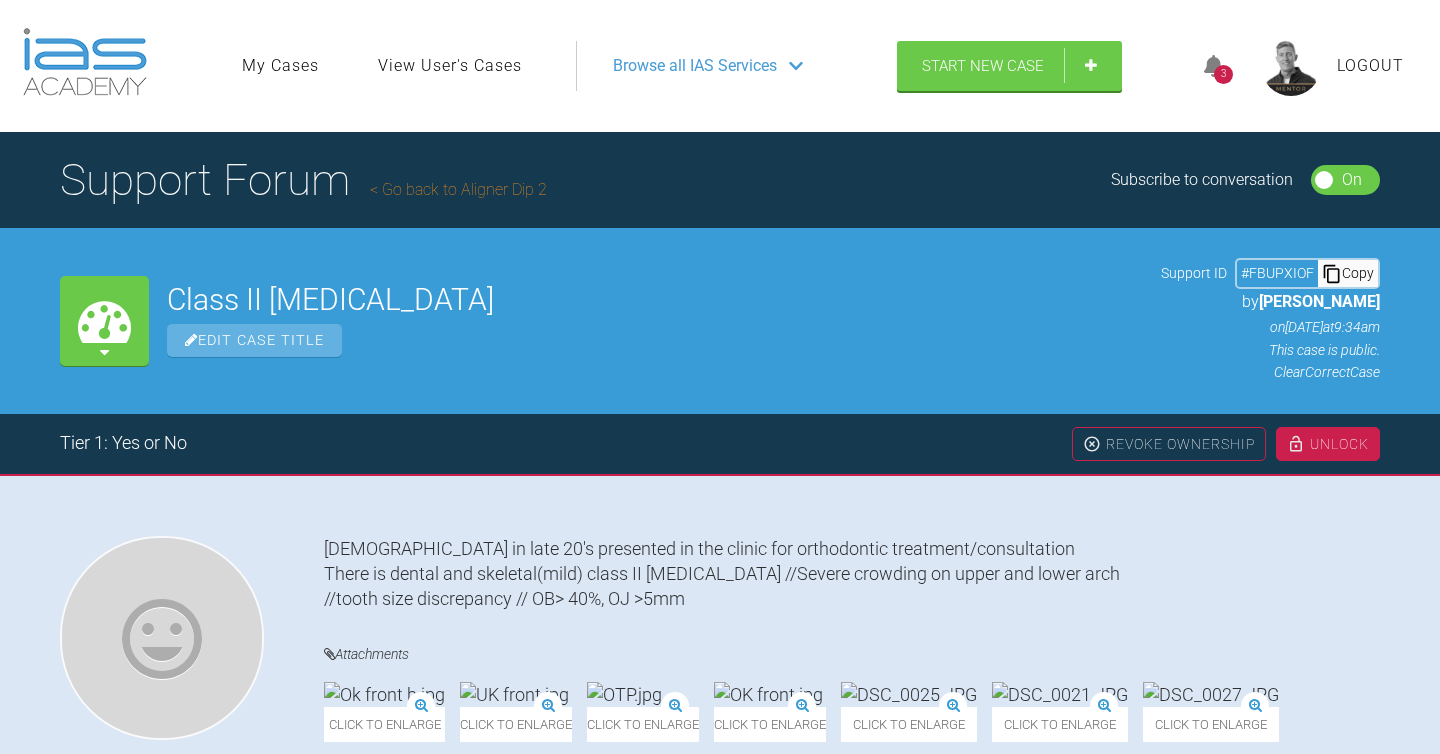 scroll, scrollTop: 0, scrollLeft: 0, axis: both 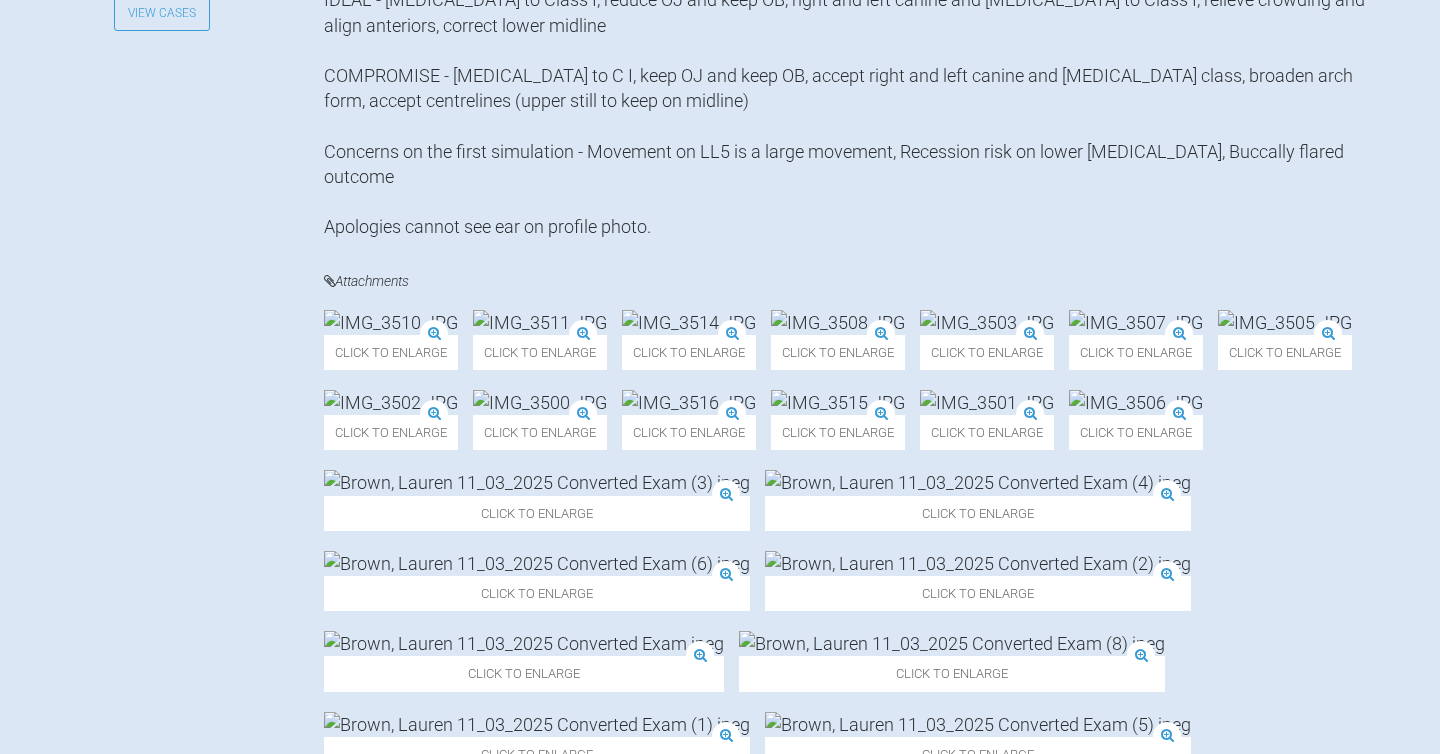 click at bounding box center (391, 322) 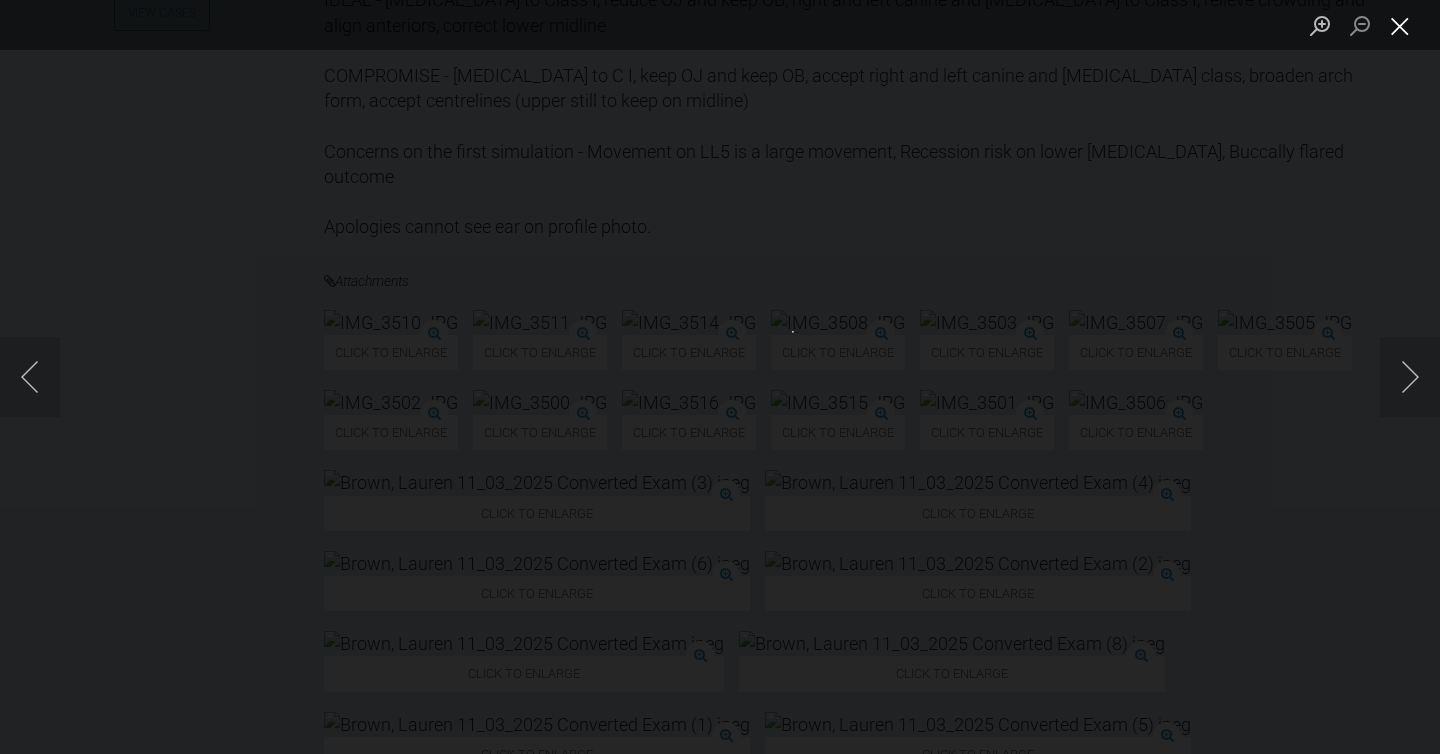 click at bounding box center (1400, 25) 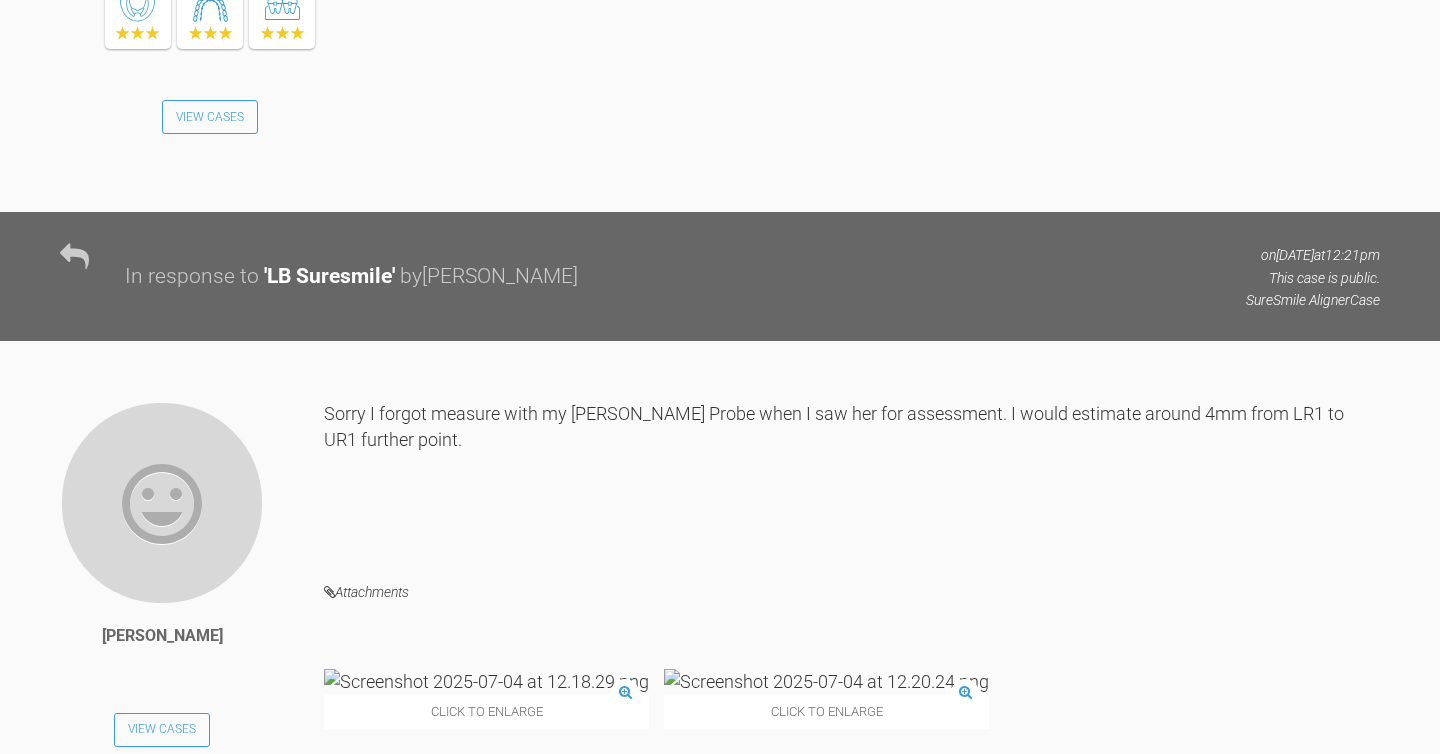 scroll, scrollTop: 2574, scrollLeft: 0, axis: vertical 